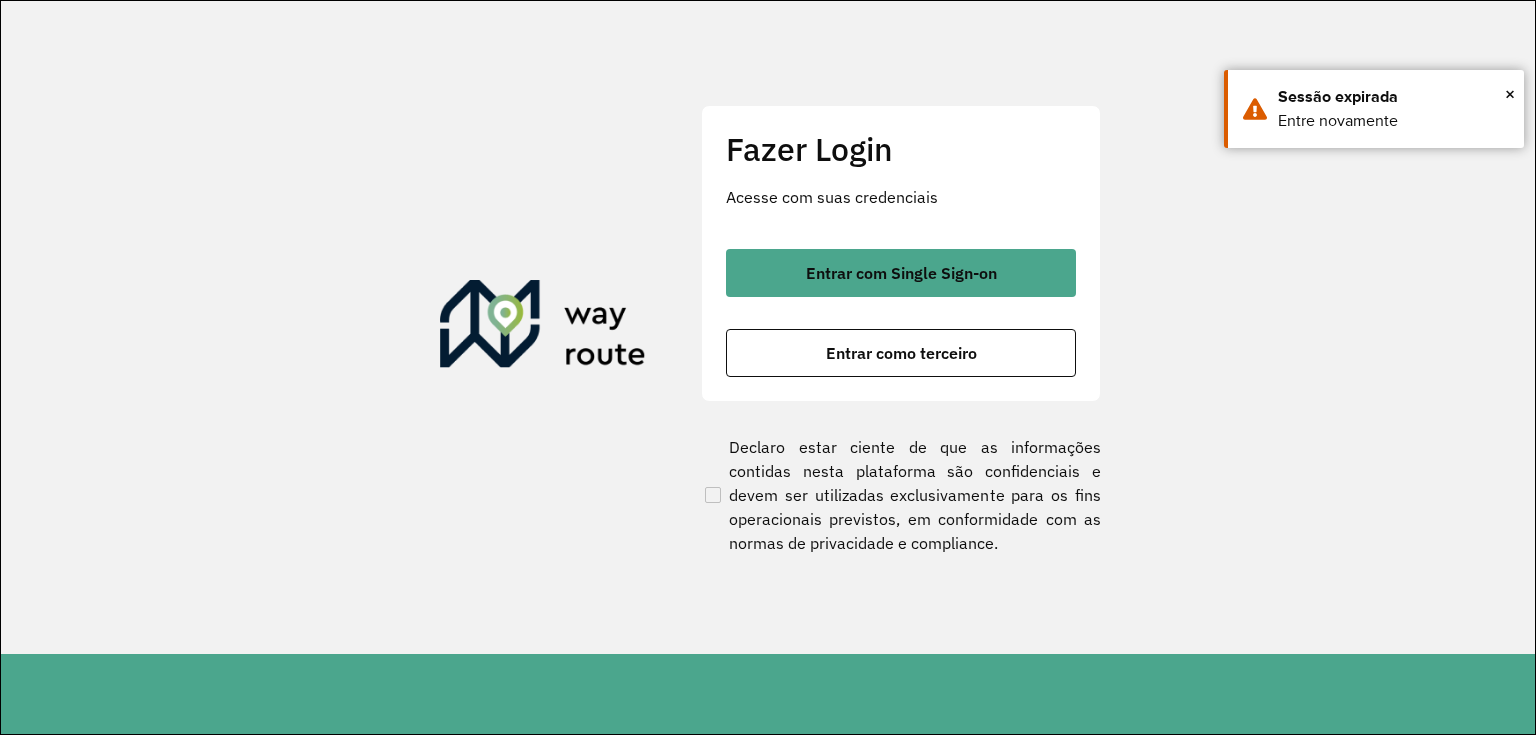 scroll, scrollTop: 0, scrollLeft: 0, axis: both 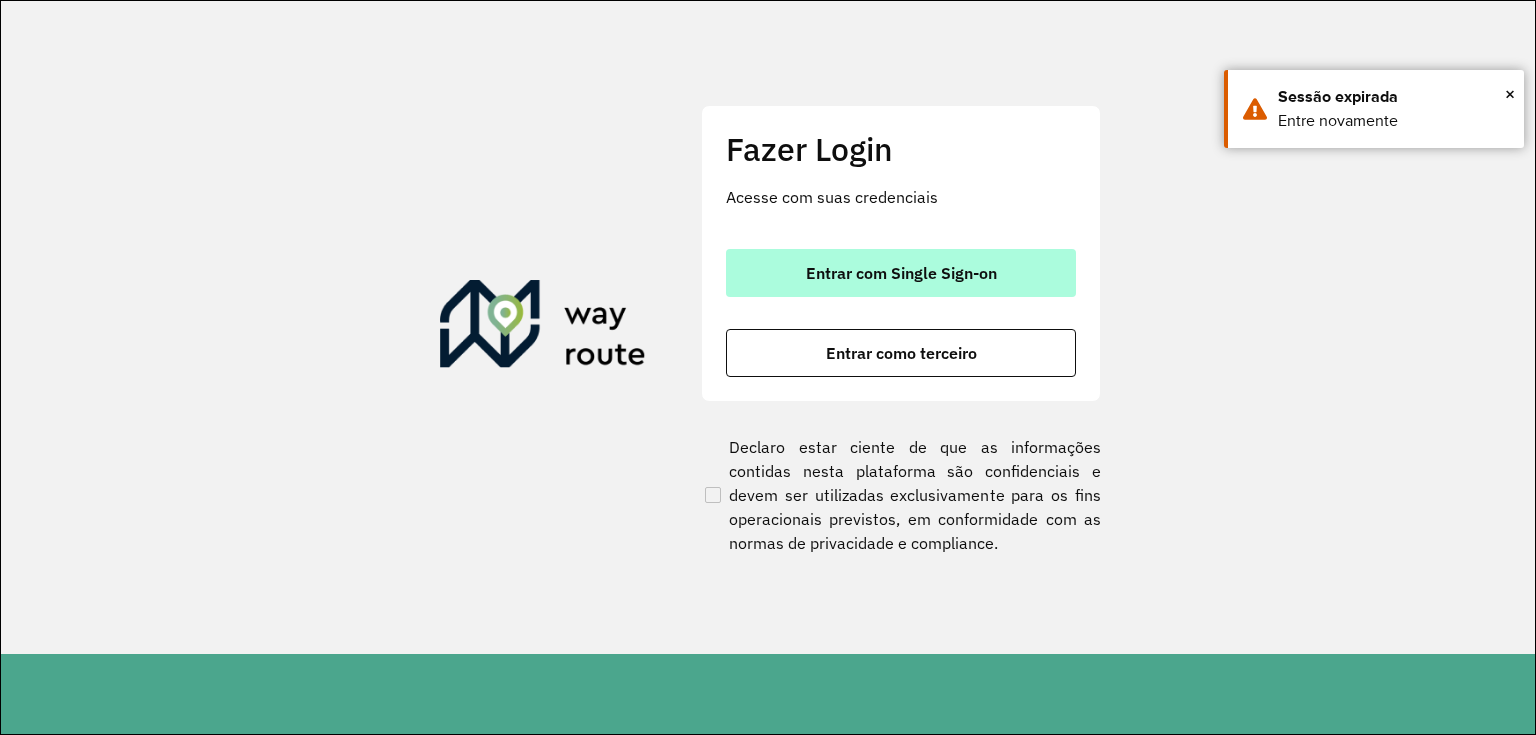 click on "Entrar com Single Sign-on" at bounding box center [901, 273] 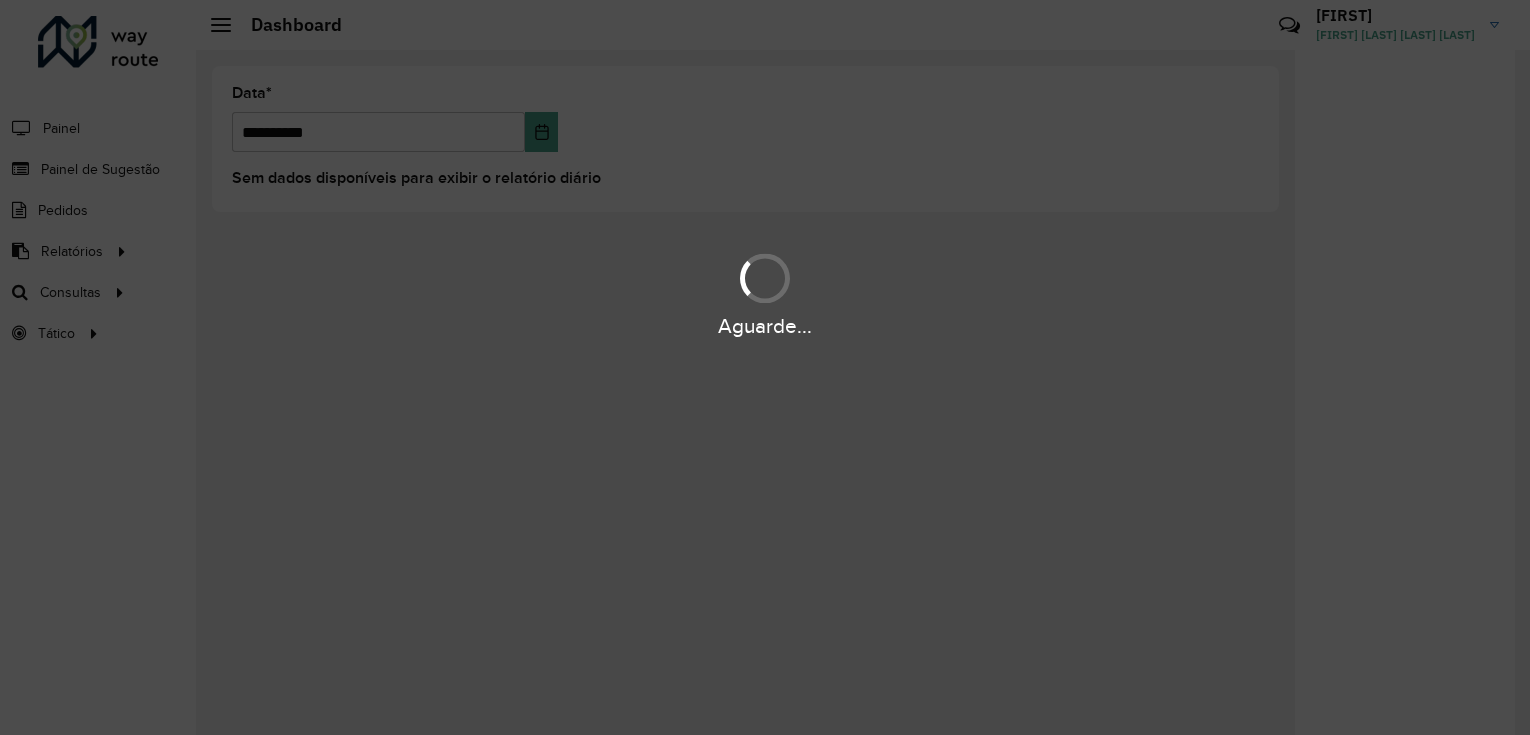 scroll, scrollTop: 0, scrollLeft: 0, axis: both 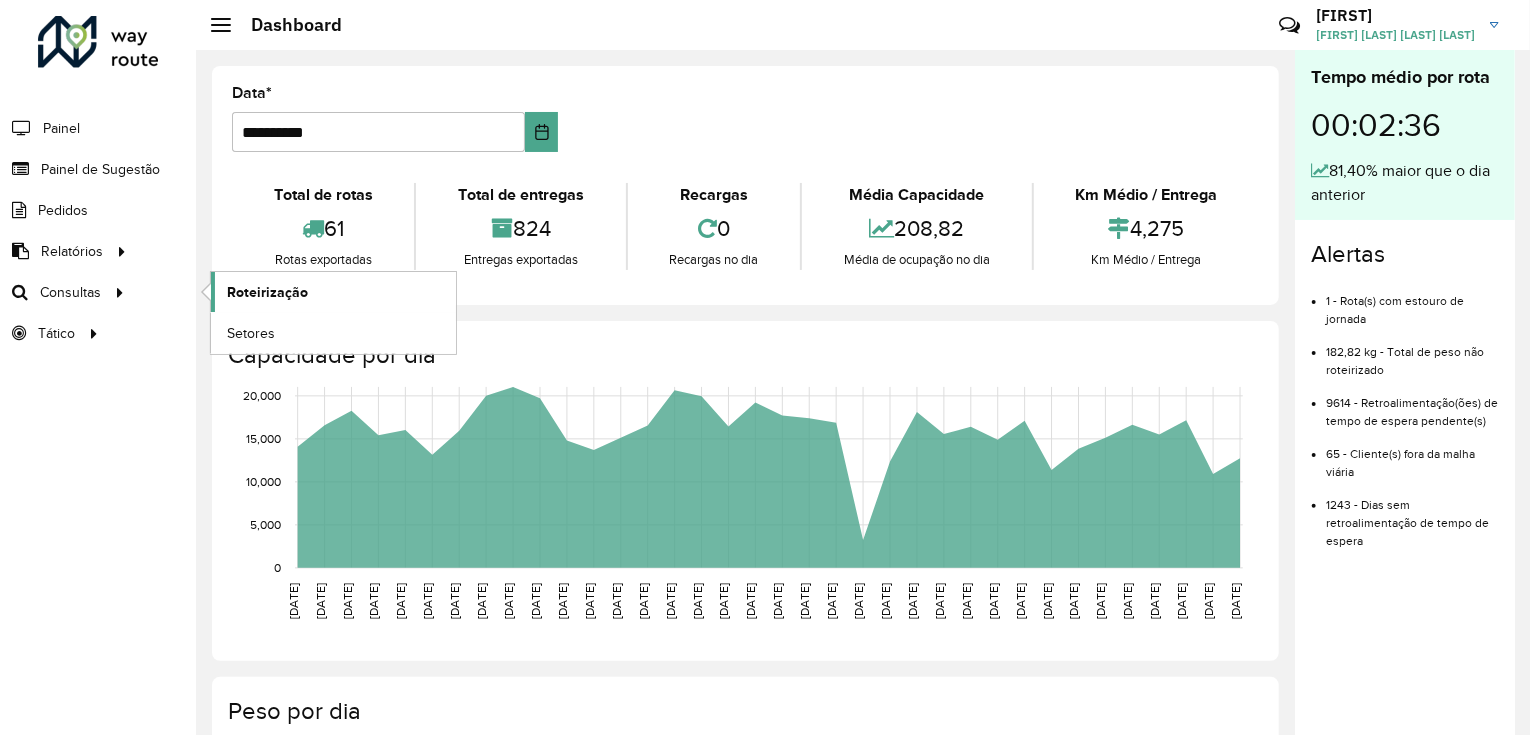 click on "Roteirização" 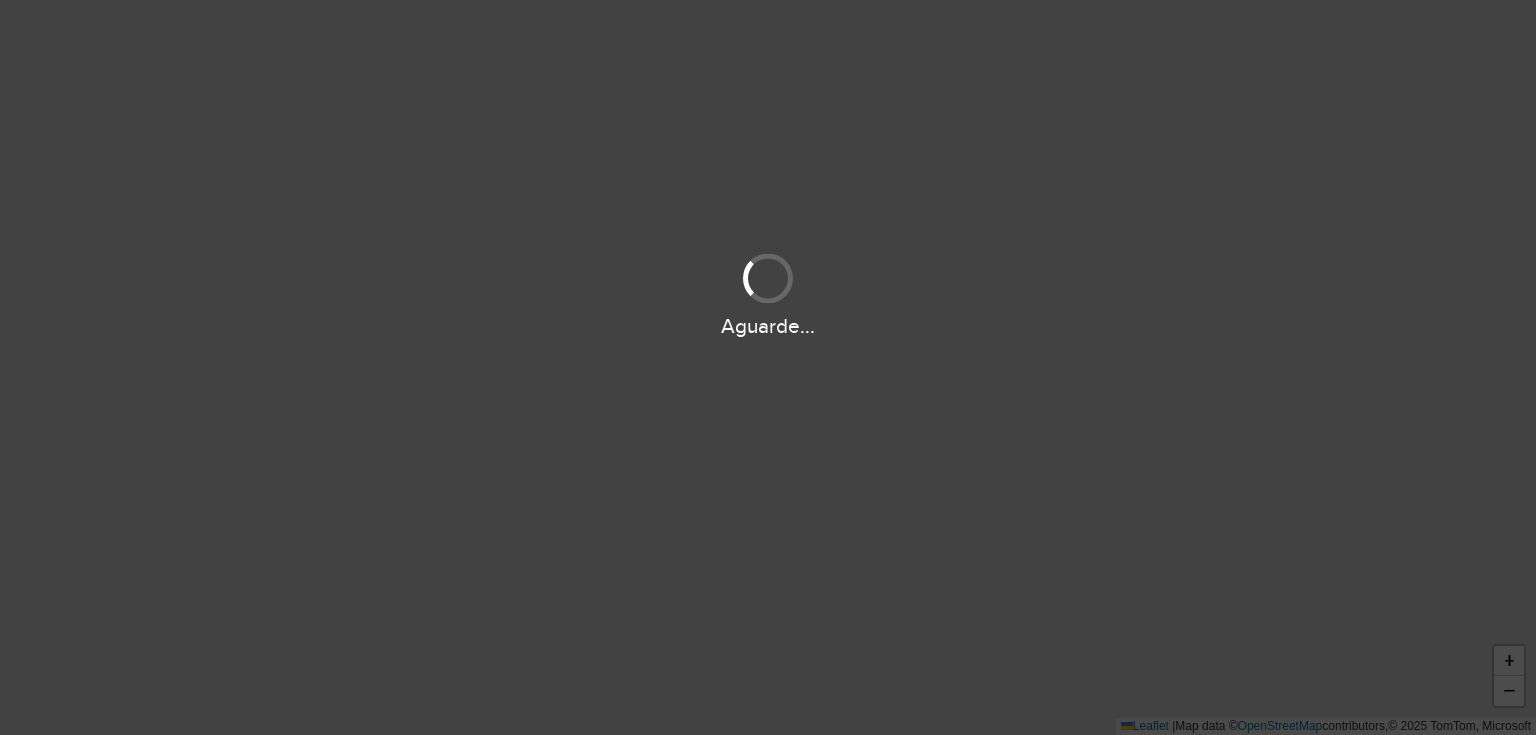 scroll, scrollTop: 0, scrollLeft: 0, axis: both 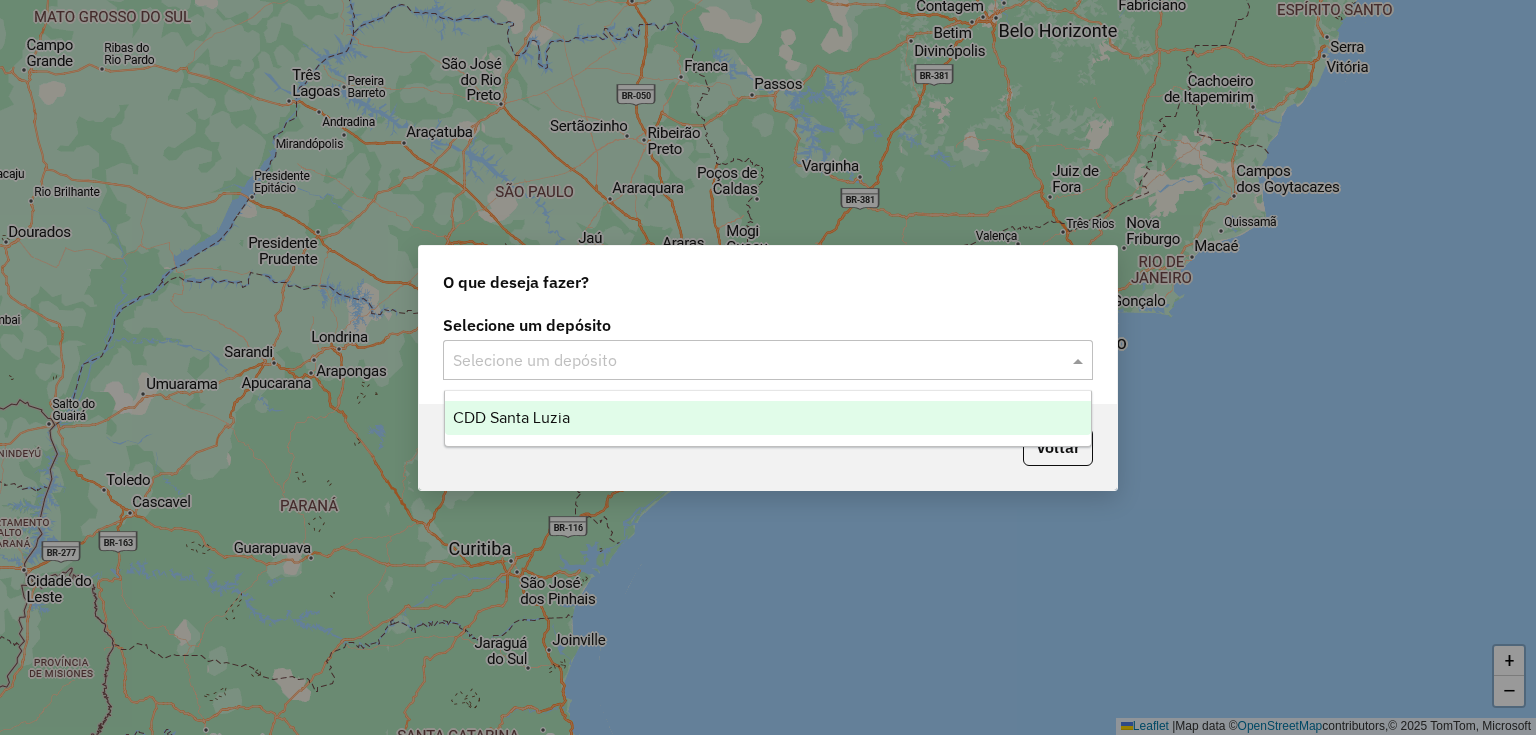 click on "Selecione um depósito" 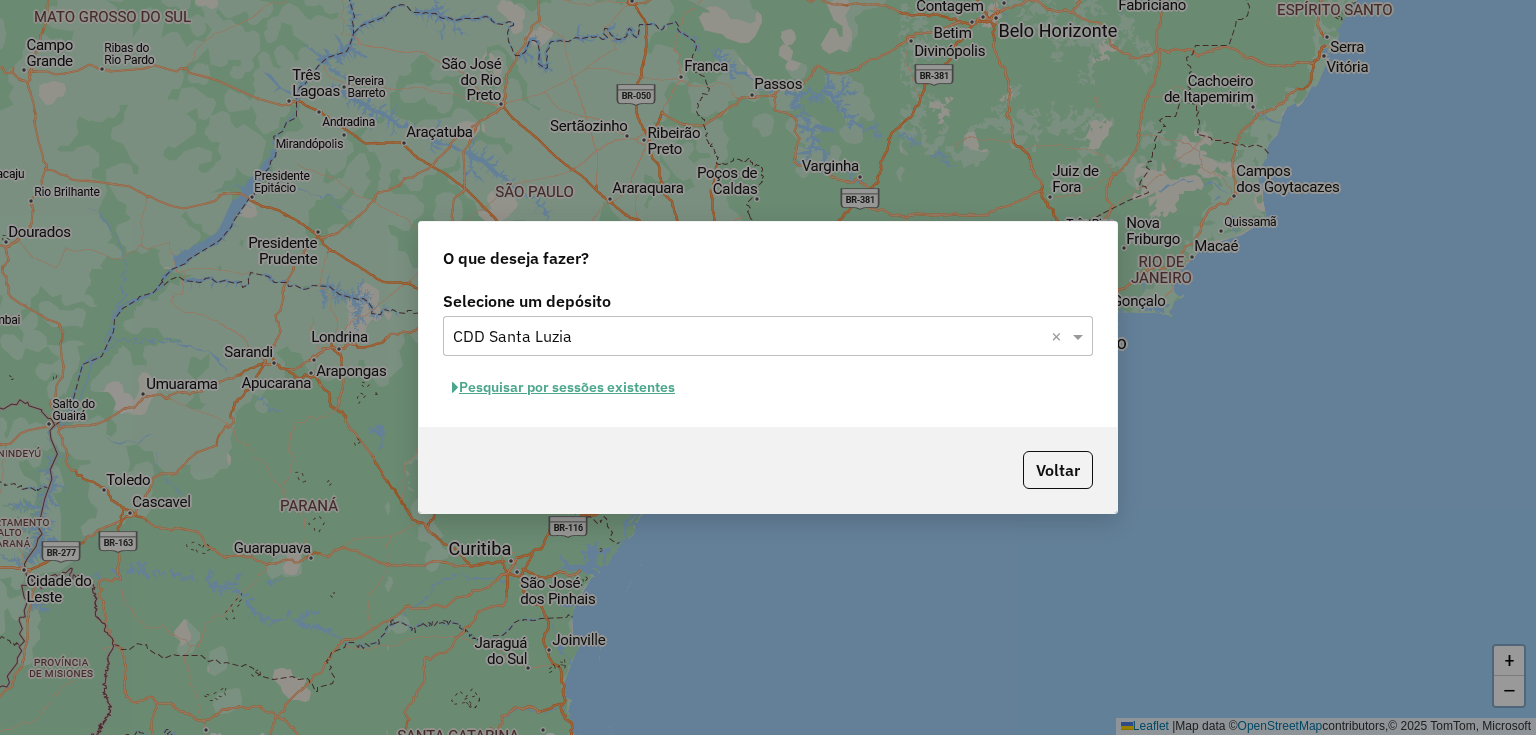 click on "Pesquisar por sessões existentes" 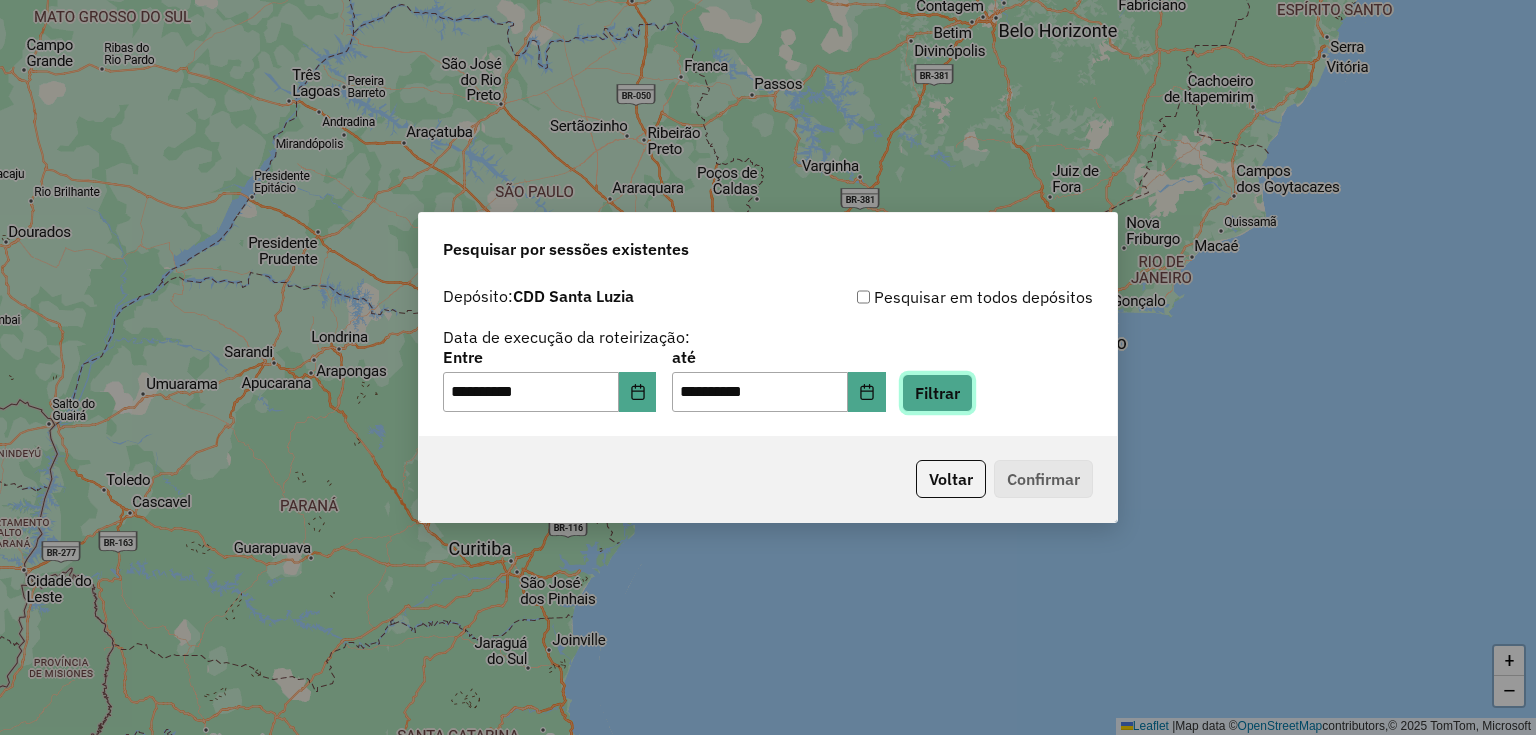 click on "Filtrar" 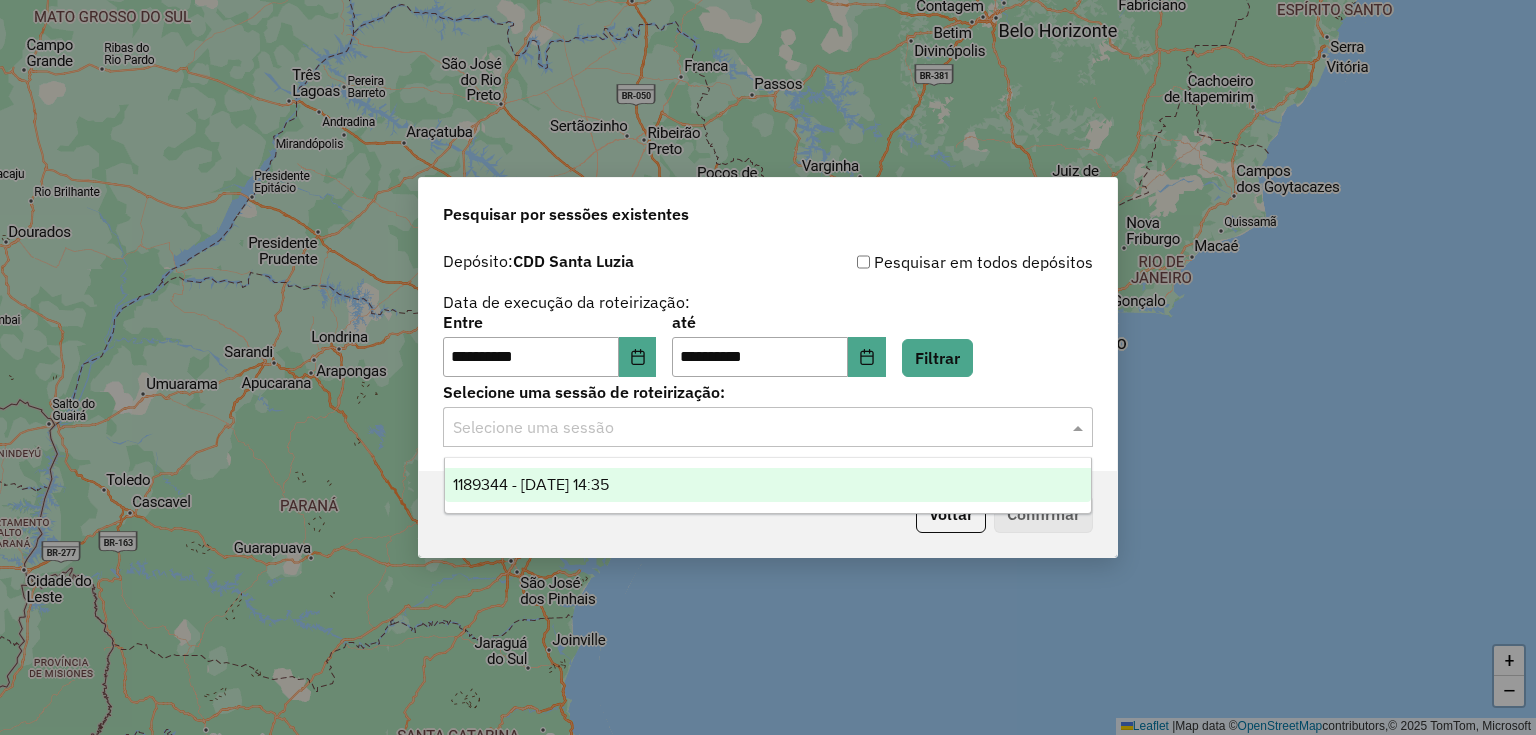 click 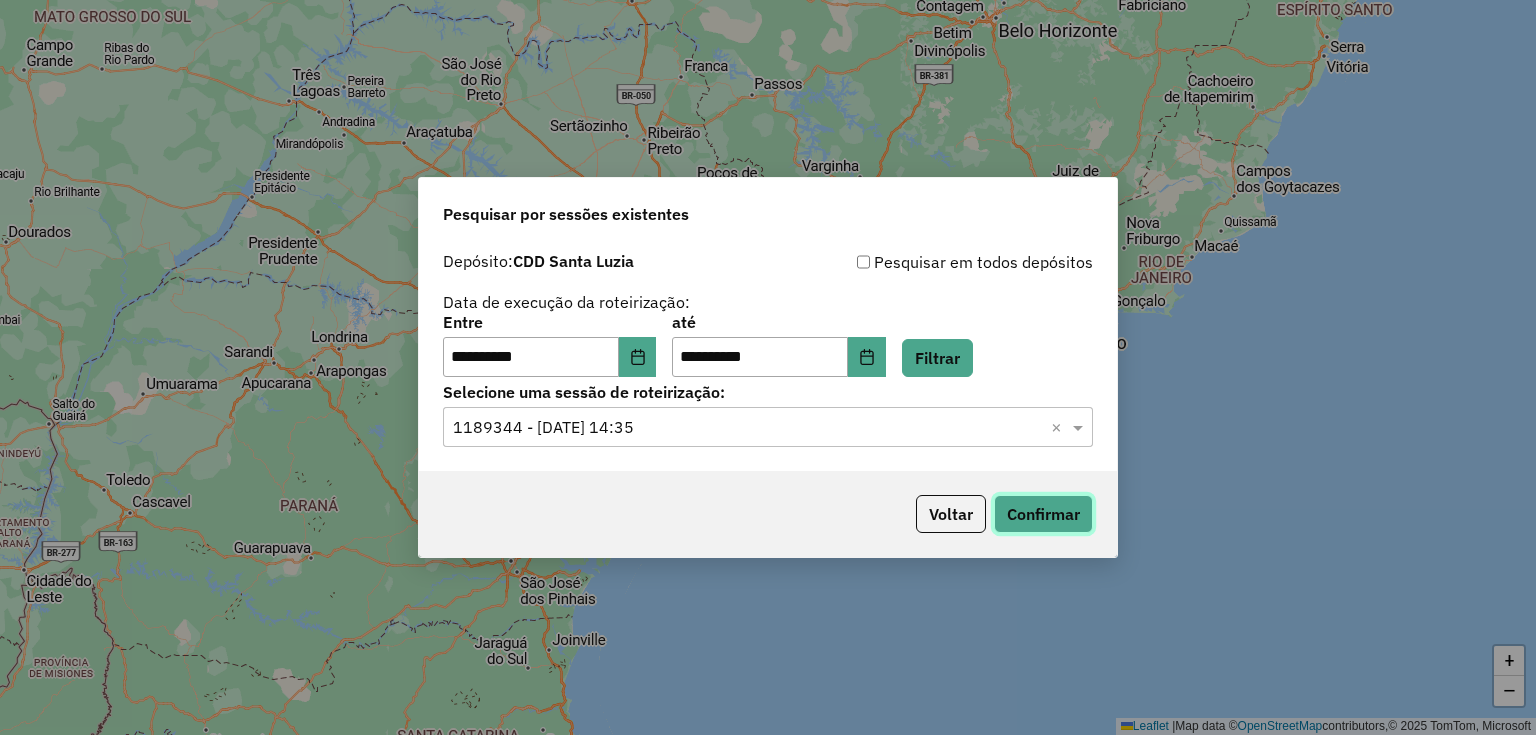 click on "Confirmar" 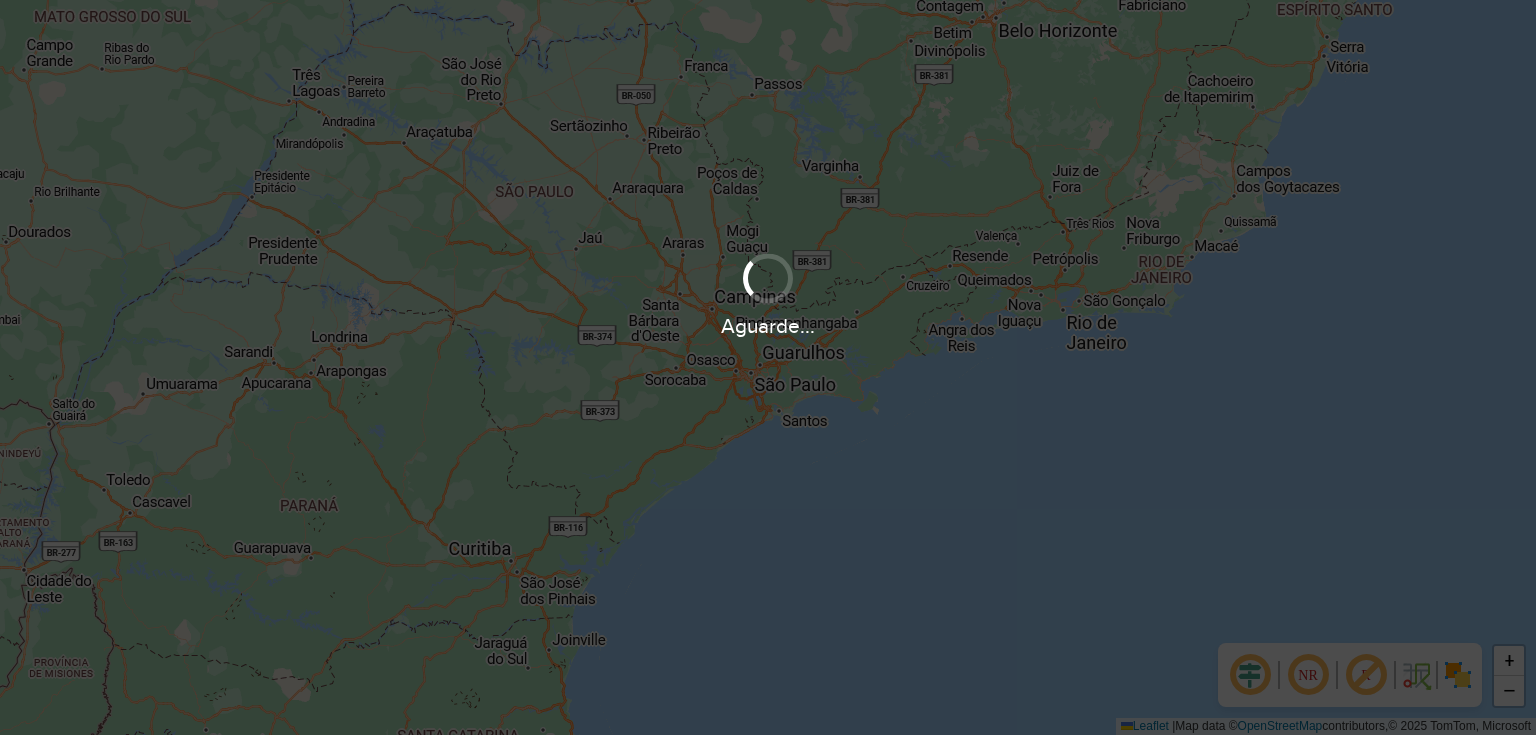 scroll, scrollTop: 0, scrollLeft: 0, axis: both 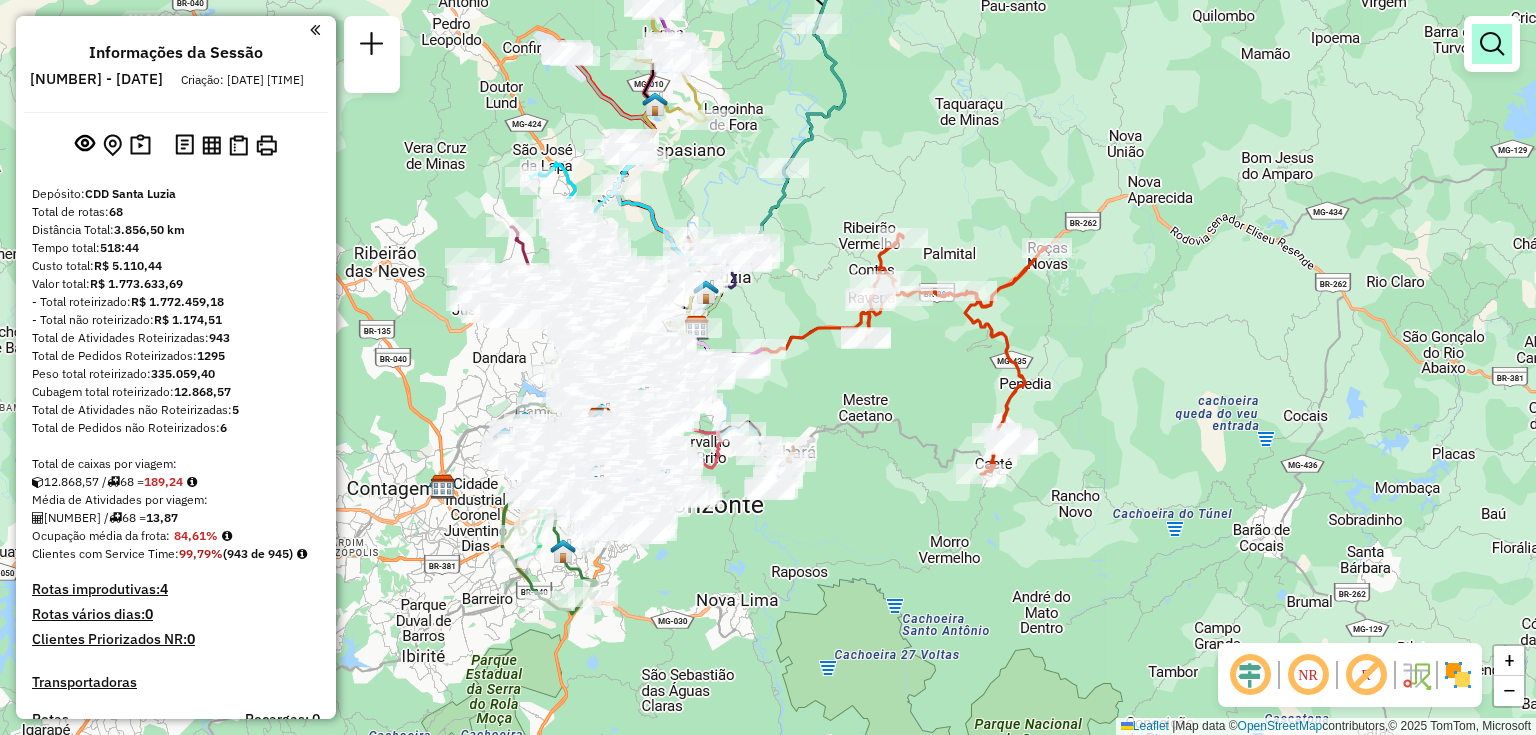 click at bounding box center (1492, 44) 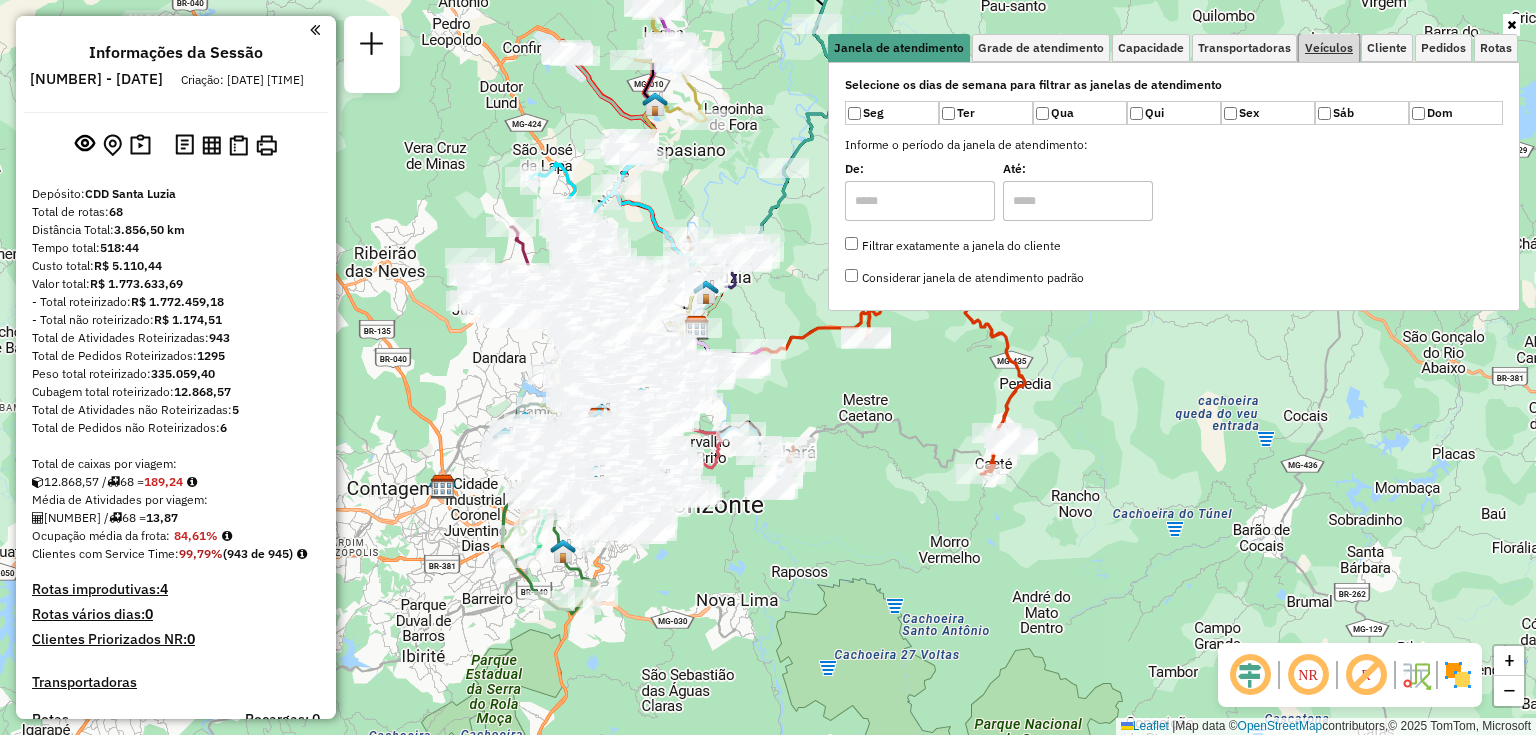 click on "Veículos" at bounding box center [1329, 48] 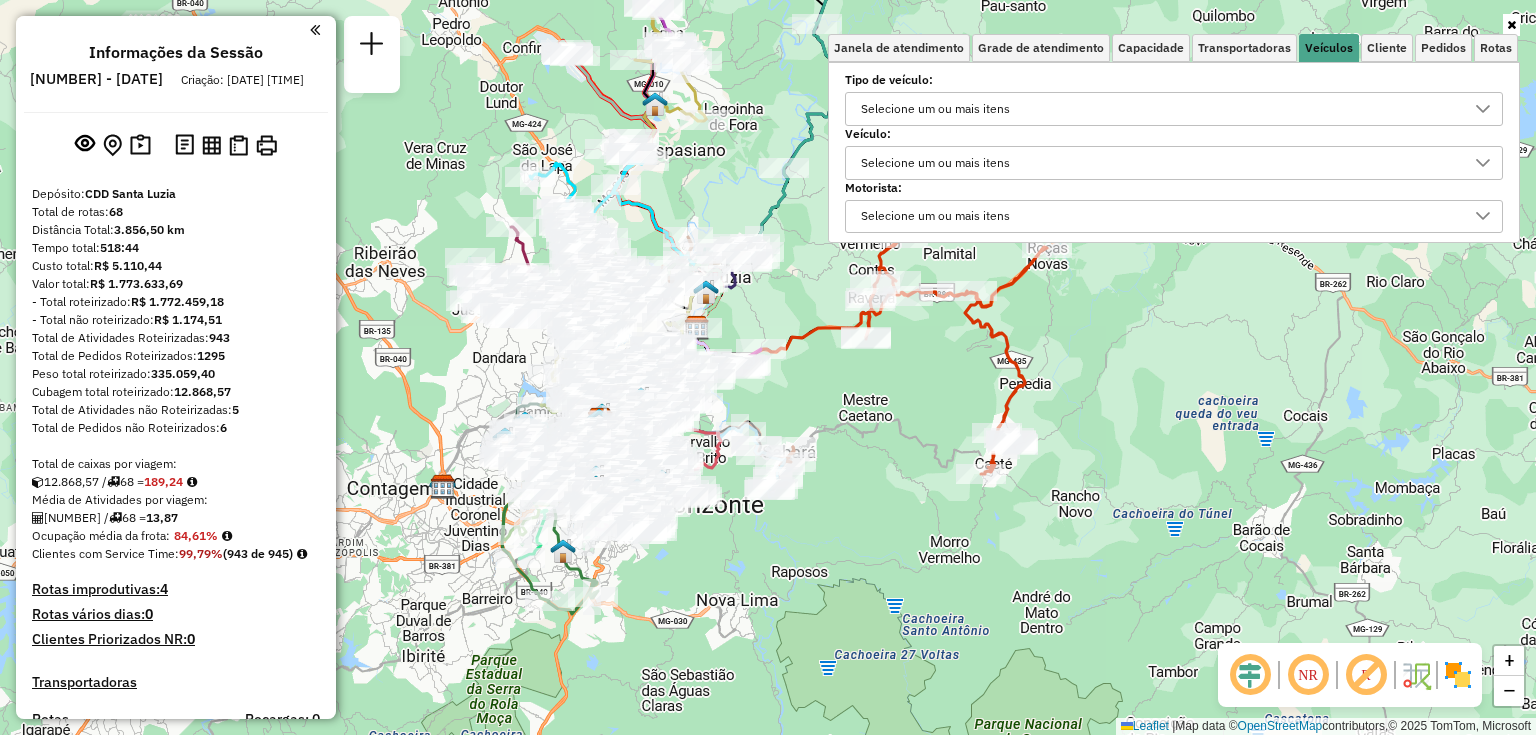 click on "Selecione um ou mais itens" at bounding box center [935, 163] 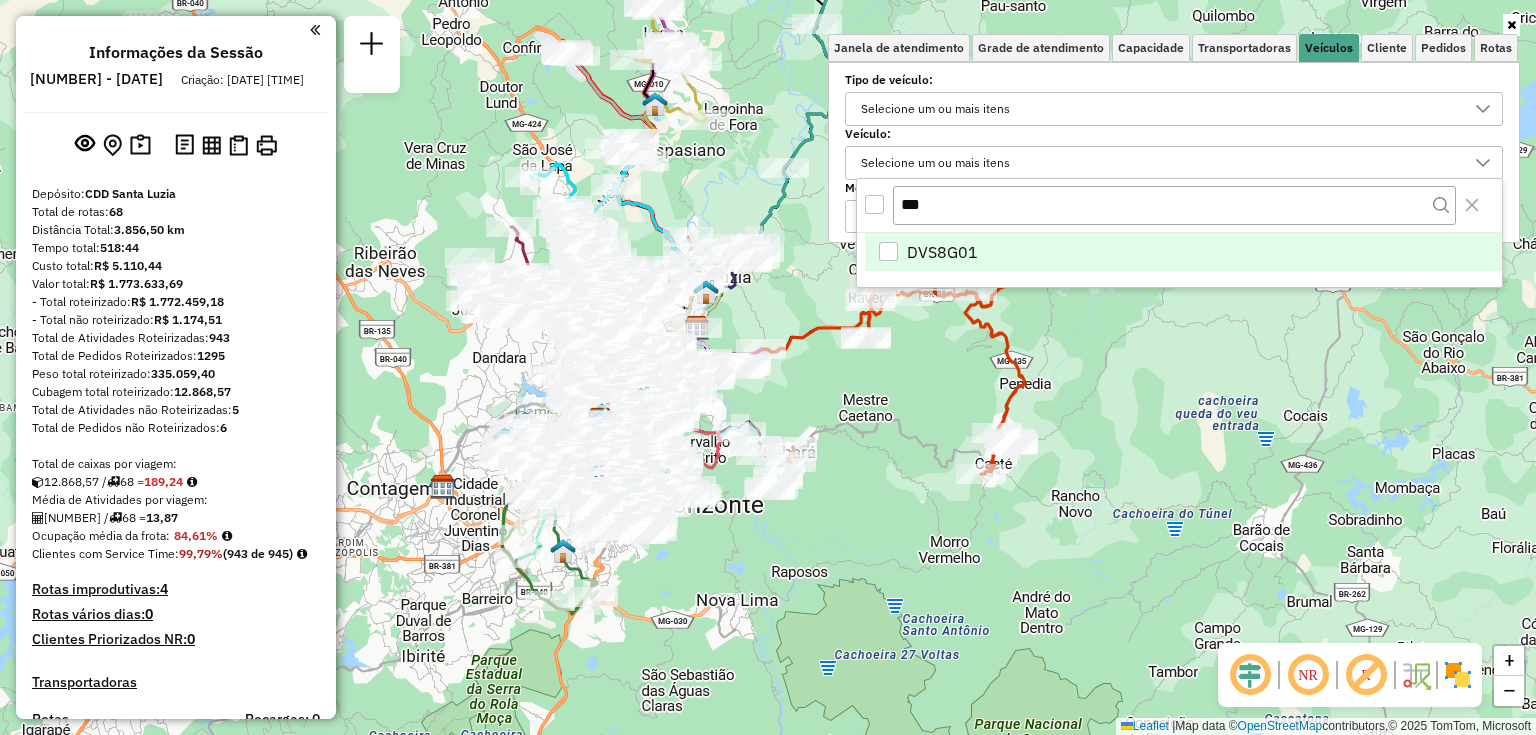 type on "***" 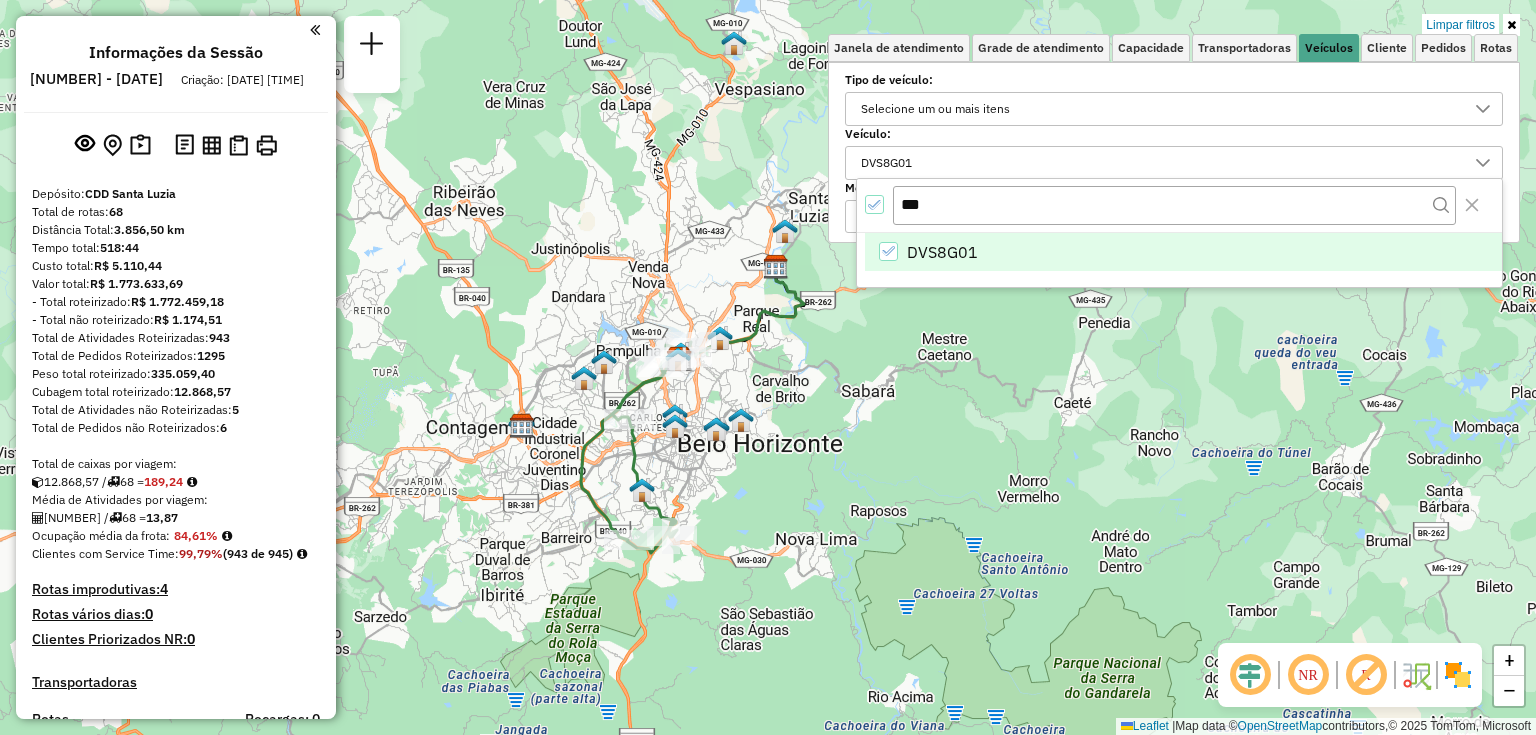 drag, startPoint x: 872, startPoint y: 528, endPoint x: 956, endPoint y: 462, distance: 106.826965 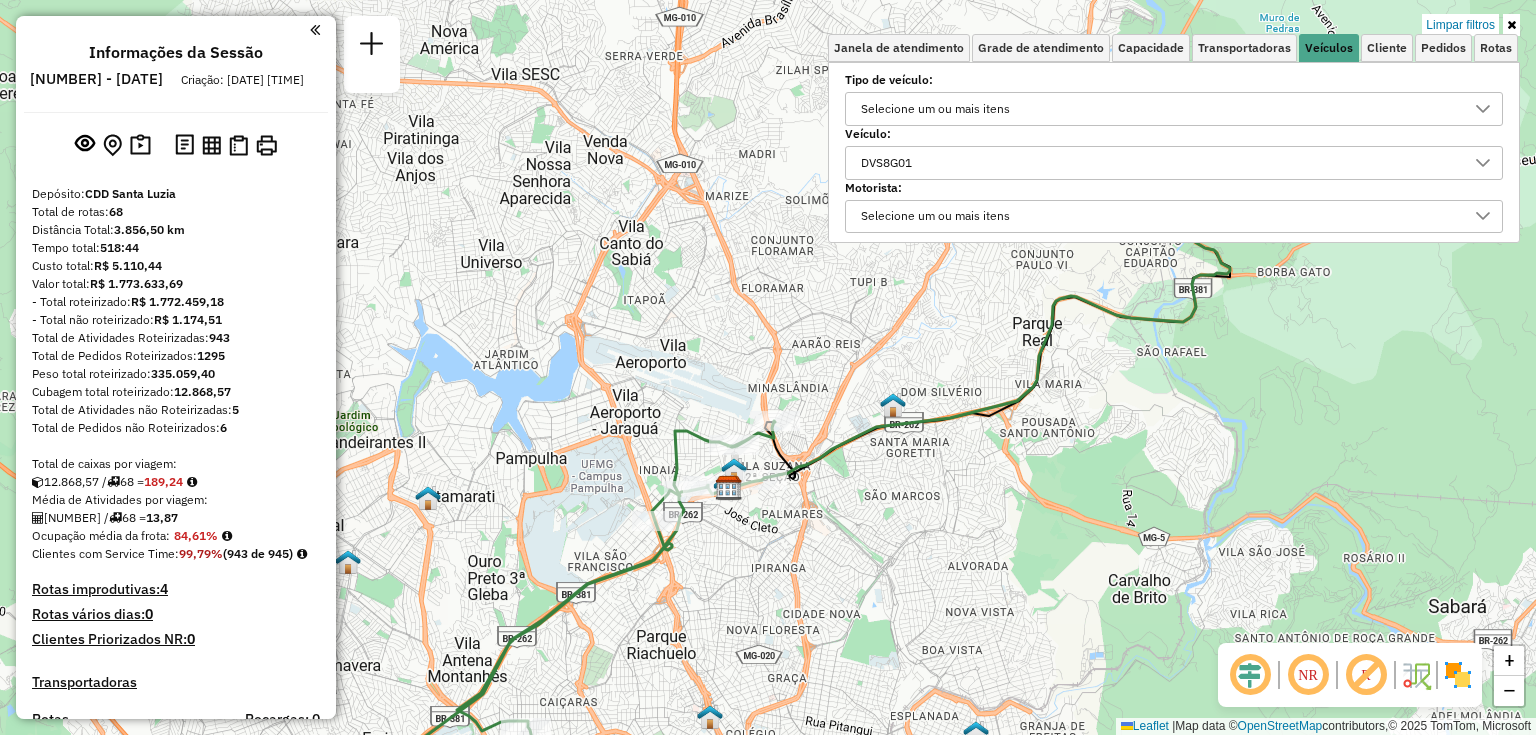 click 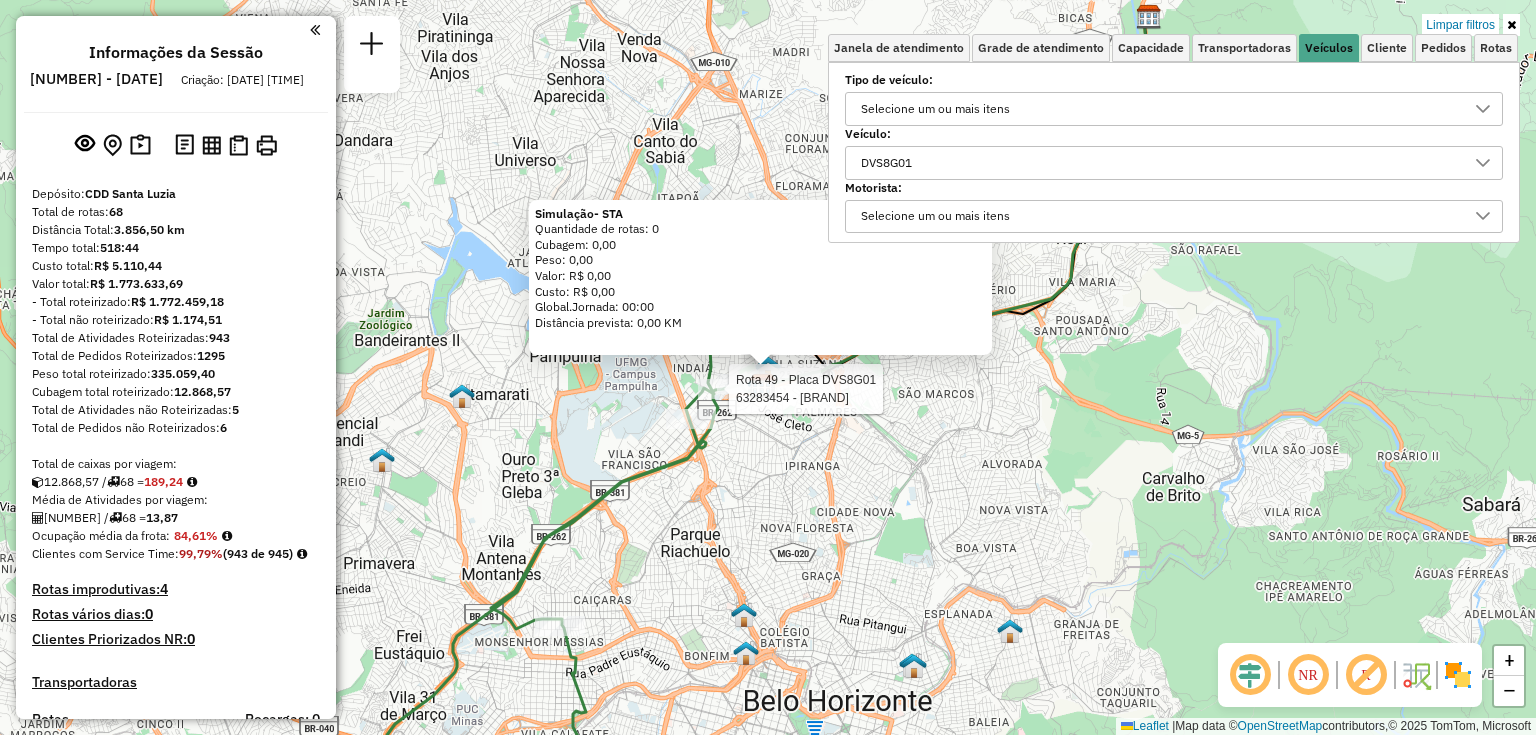 select on "**********" 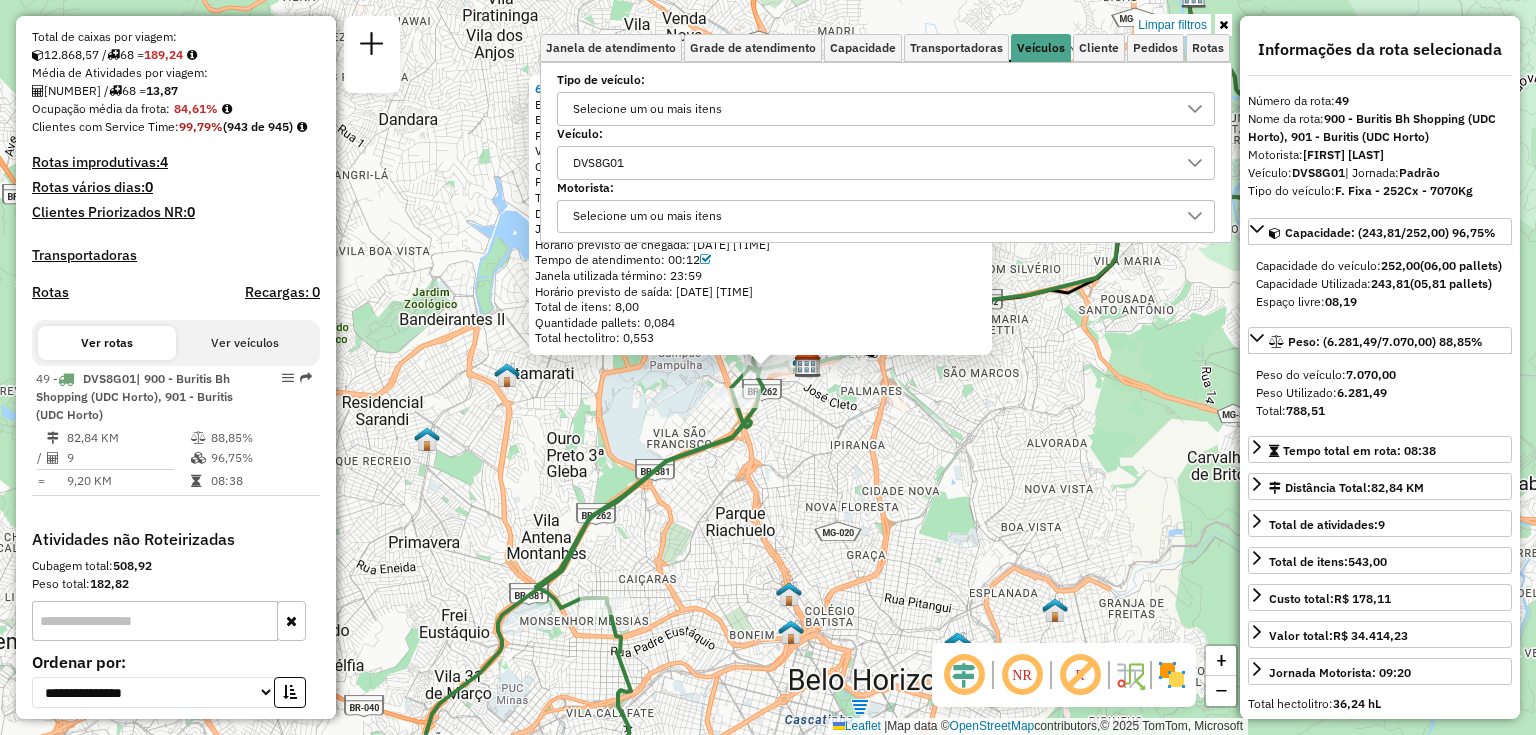 scroll, scrollTop: 267, scrollLeft: 0, axis: vertical 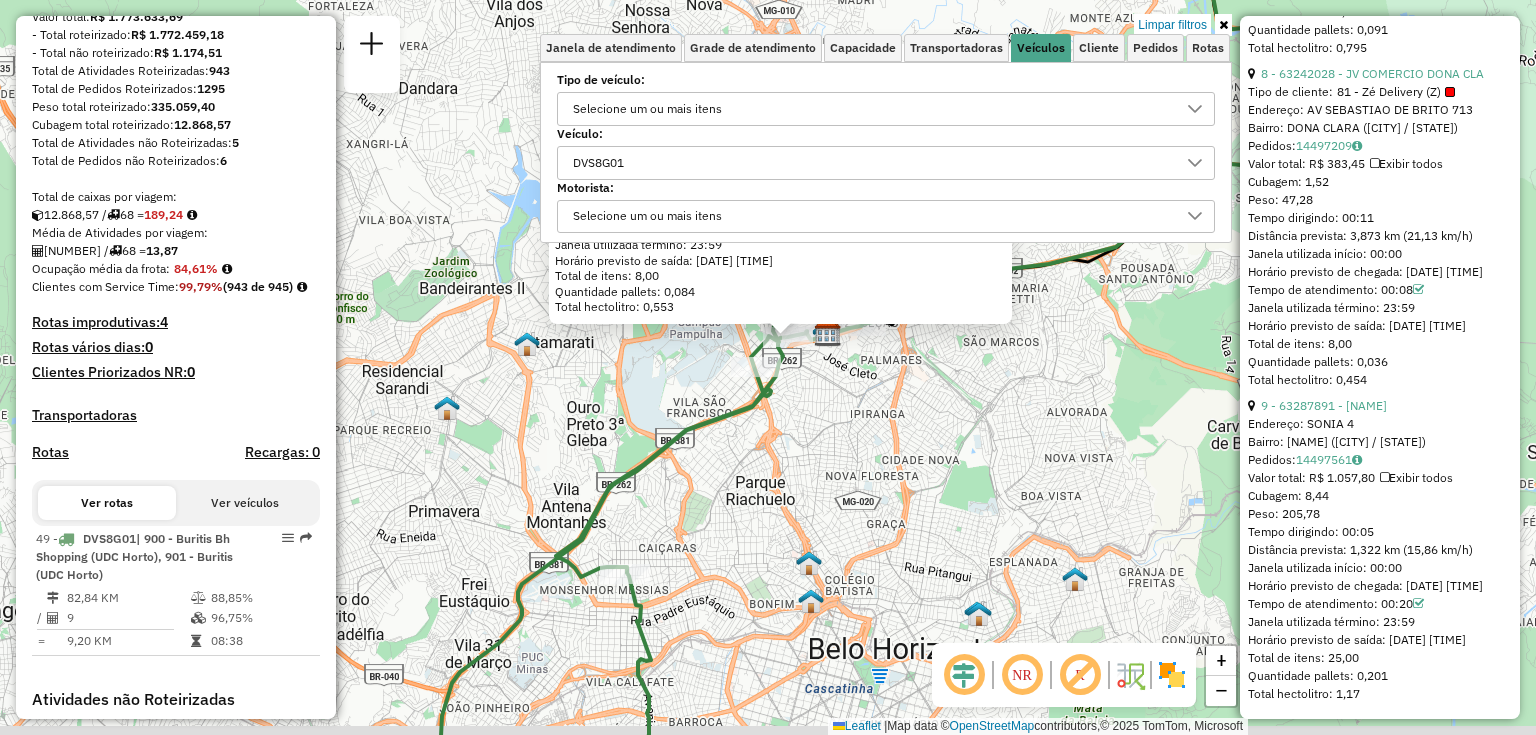 drag, startPoint x: 796, startPoint y: 563, endPoint x: 788, endPoint y: 452, distance: 111.28792 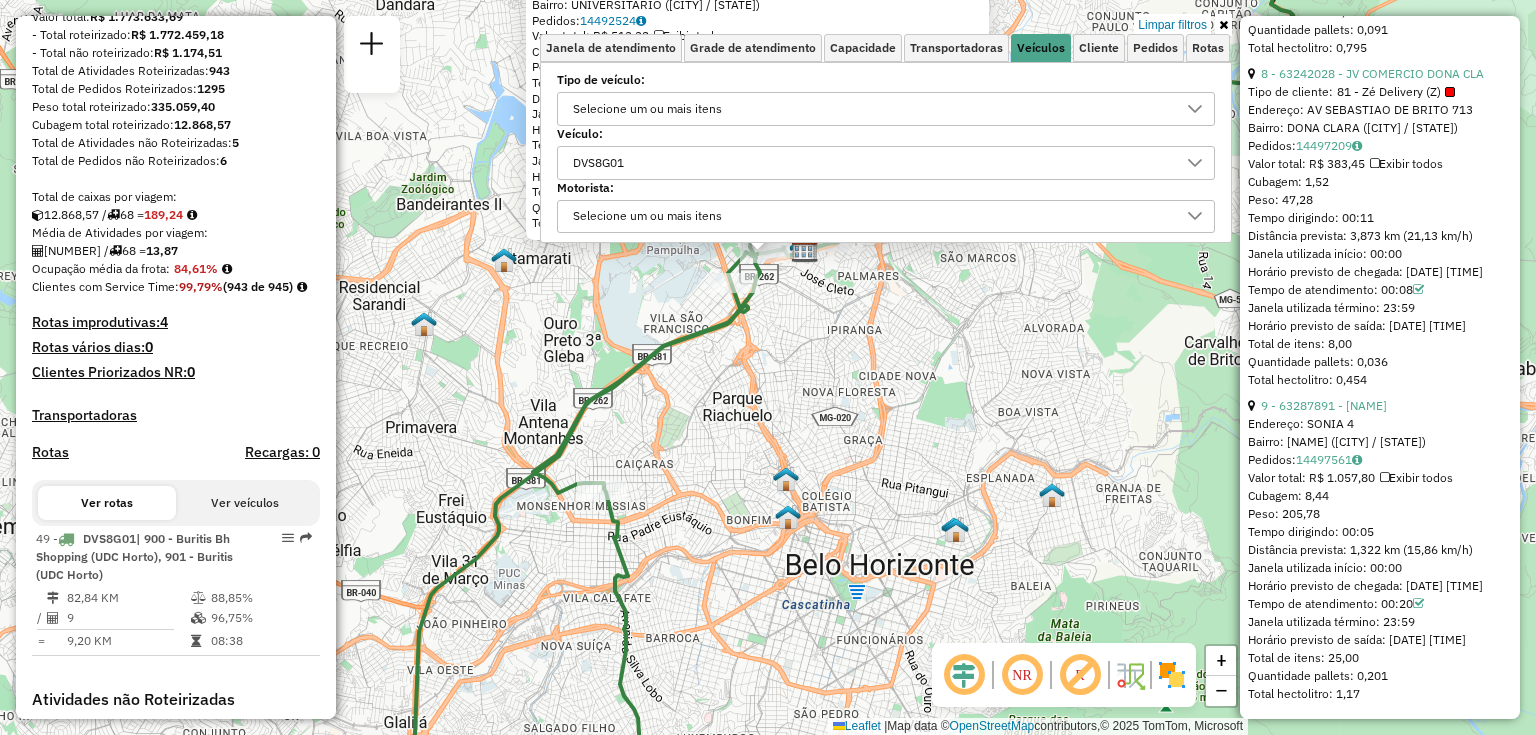 drag, startPoint x: 759, startPoint y: 565, endPoint x: 716, endPoint y: 328, distance: 240.86926 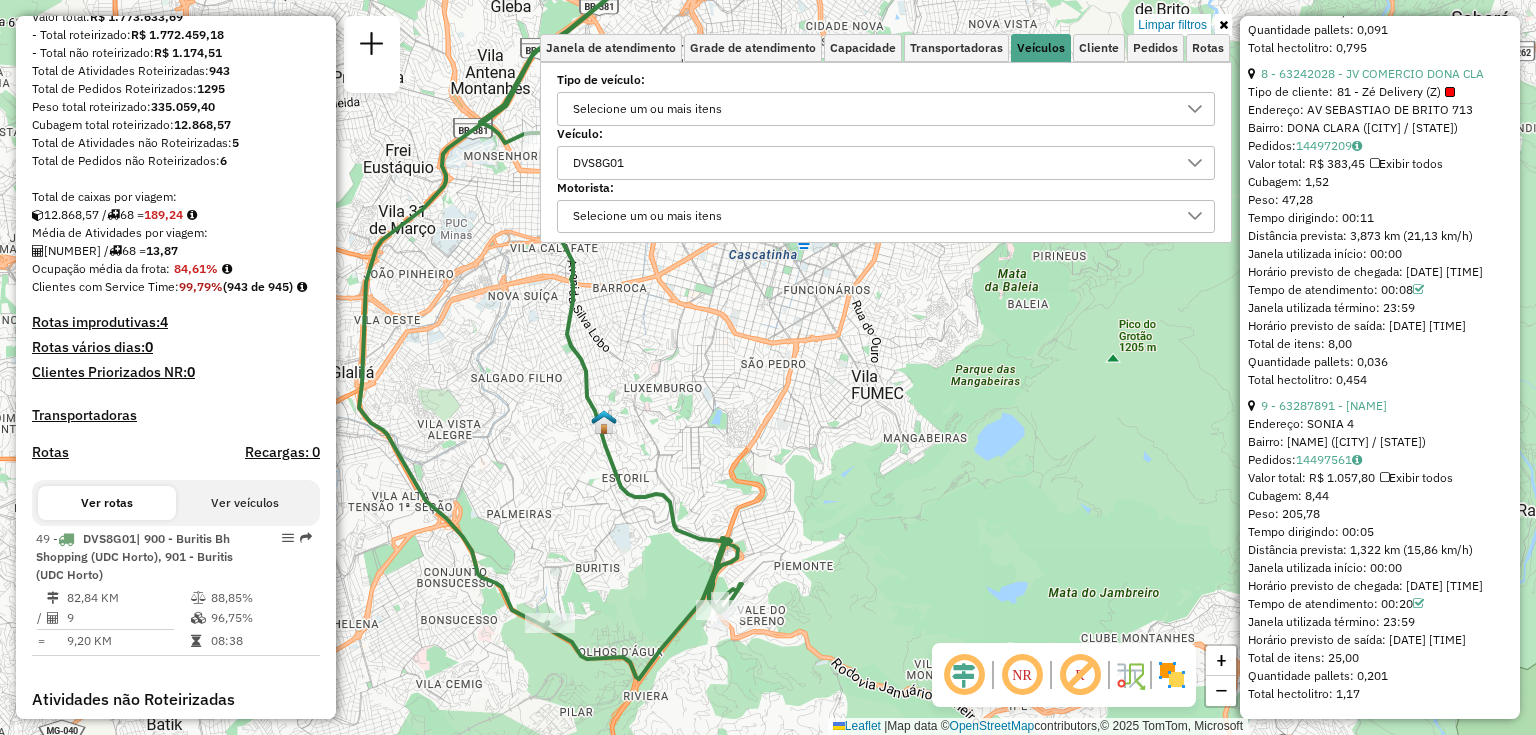 drag, startPoint x: 686, startPoint y: 466, endPoint x: 680, endPoint y: 285, distance: 181.09943 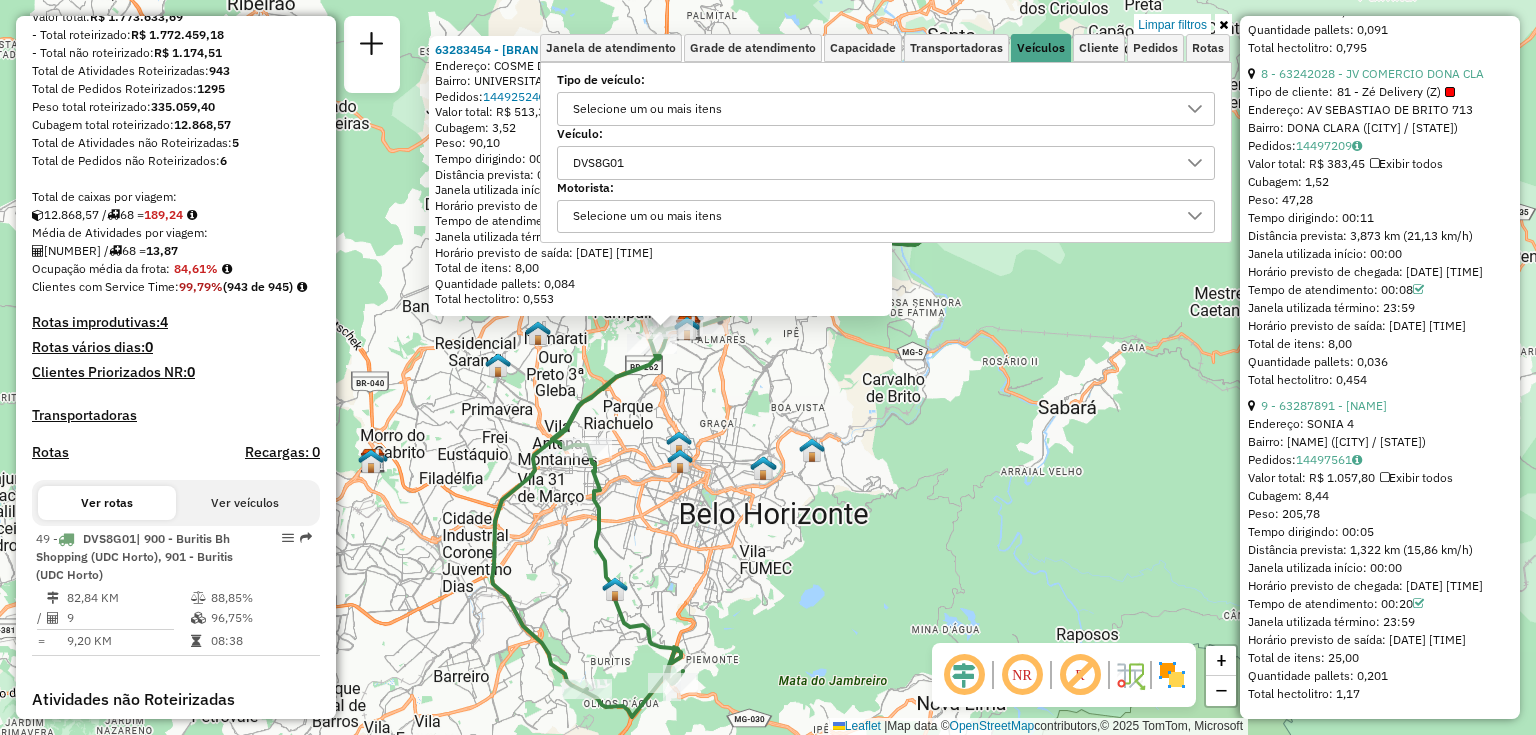 drag, startPoint x: 712, startPoint y: 268, endPoint x: 681, endPoint y: 424, distance: 159.05031 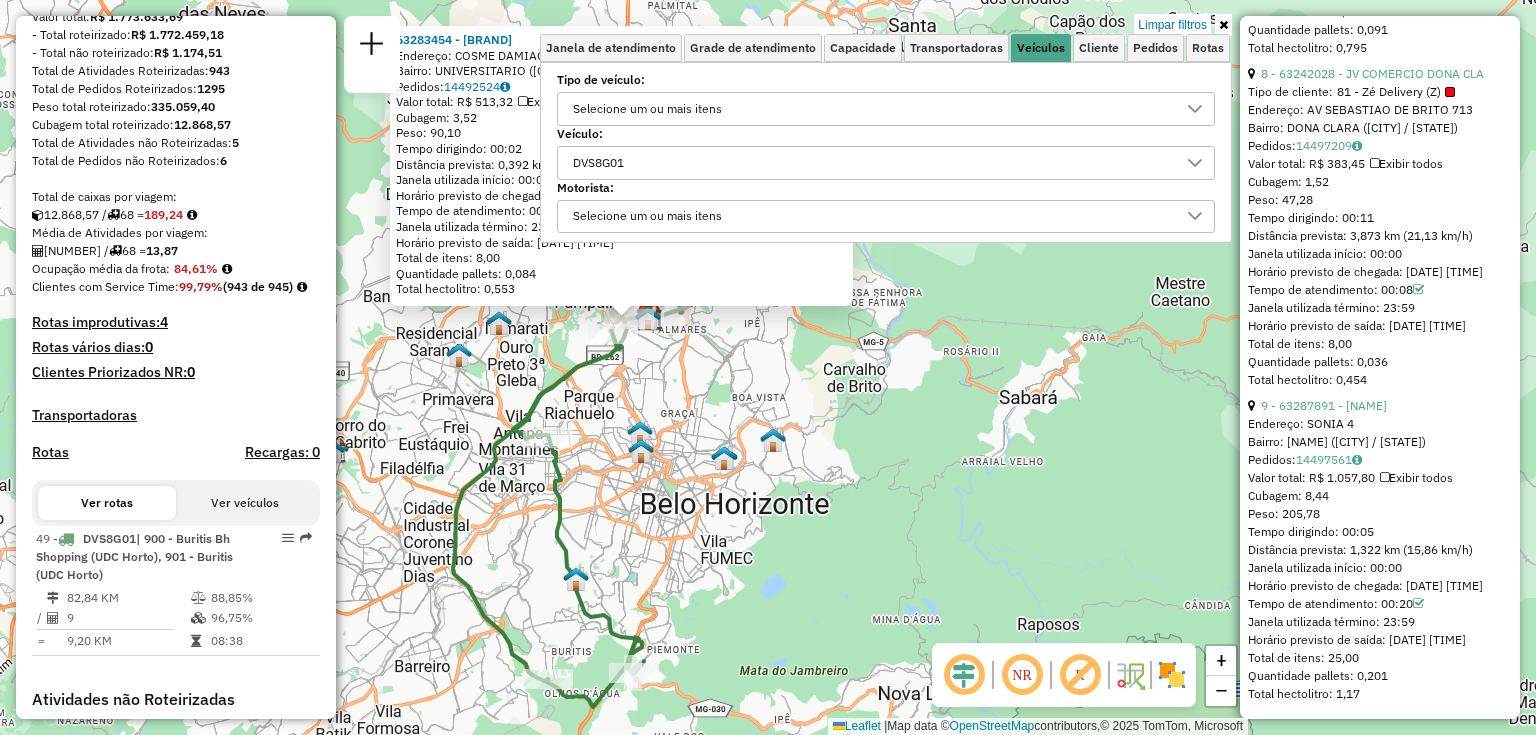 drag, startPoint x: 703, startPoint y: 476, endPoint x: 663, endPoint y: 478, distance: 40.04997 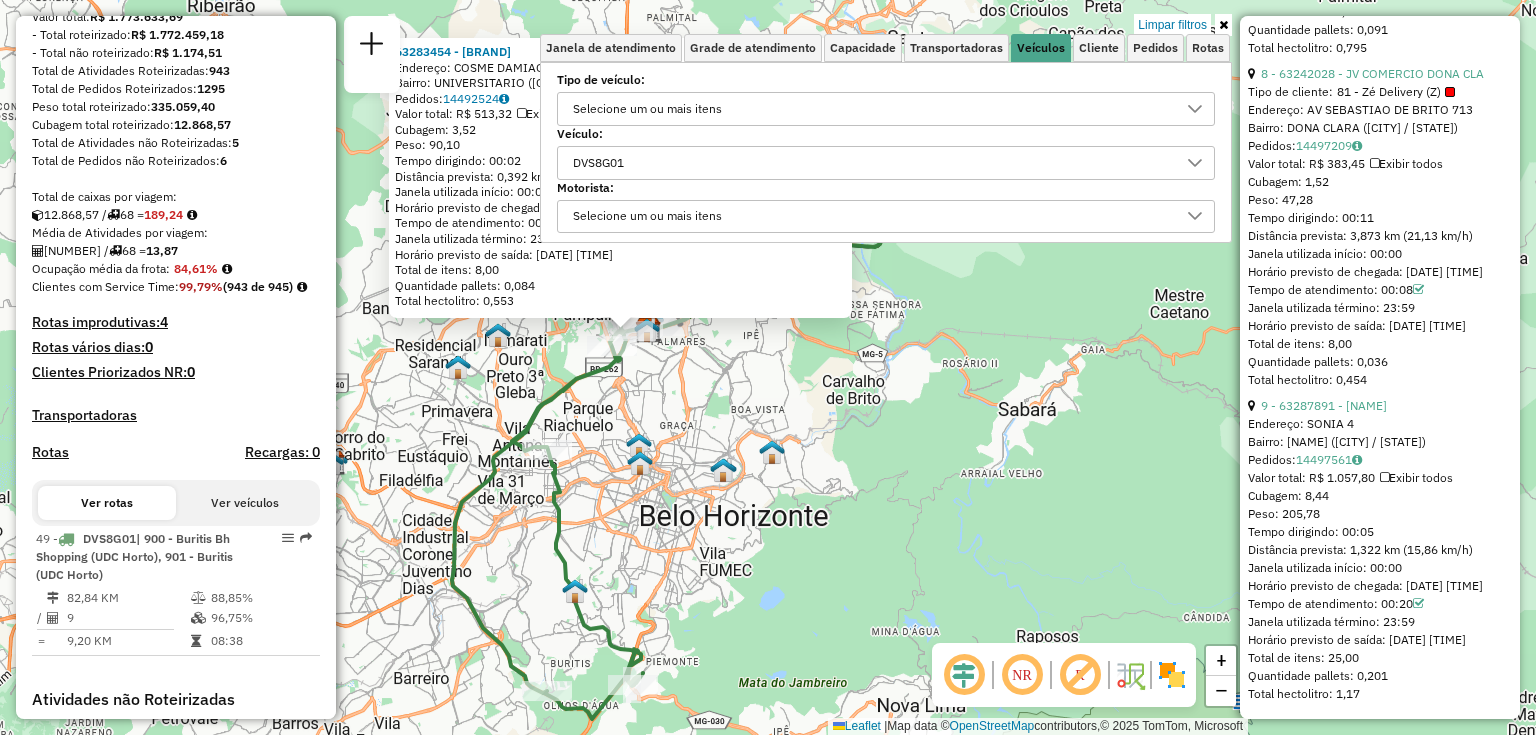 click at bounding box center [1223, 25] 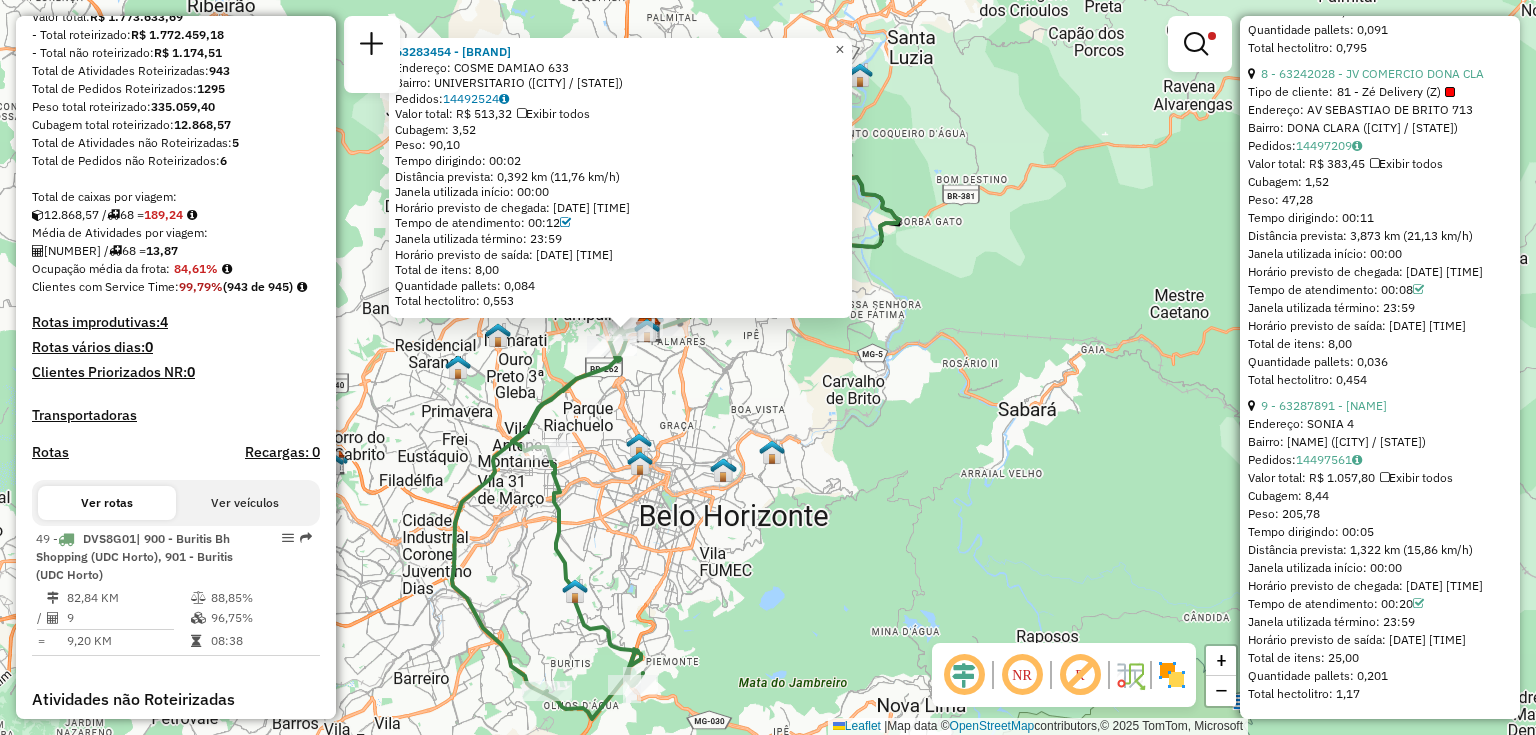 click on "×" 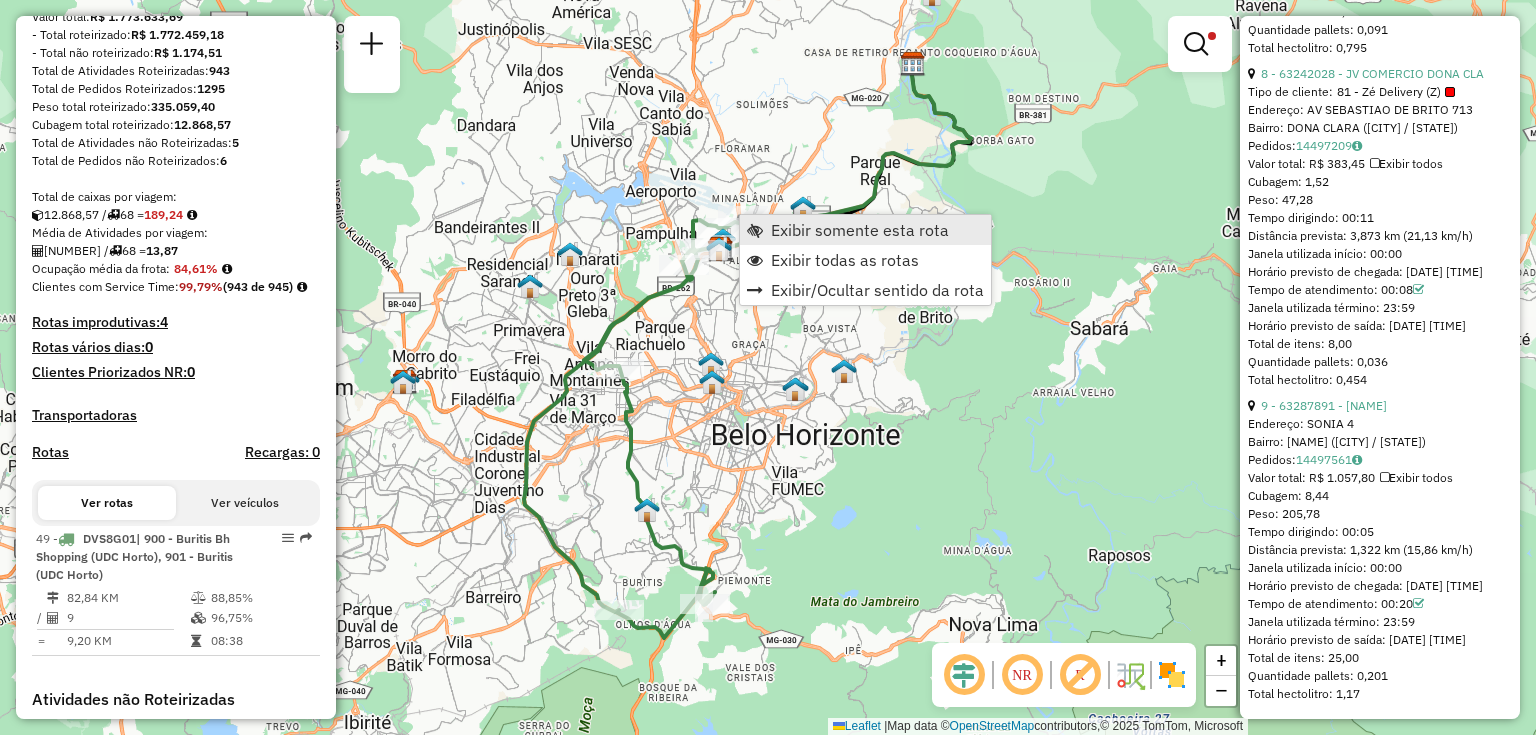 scroll, scrollTop: 587, scrollLeft: 0, axis: vertical 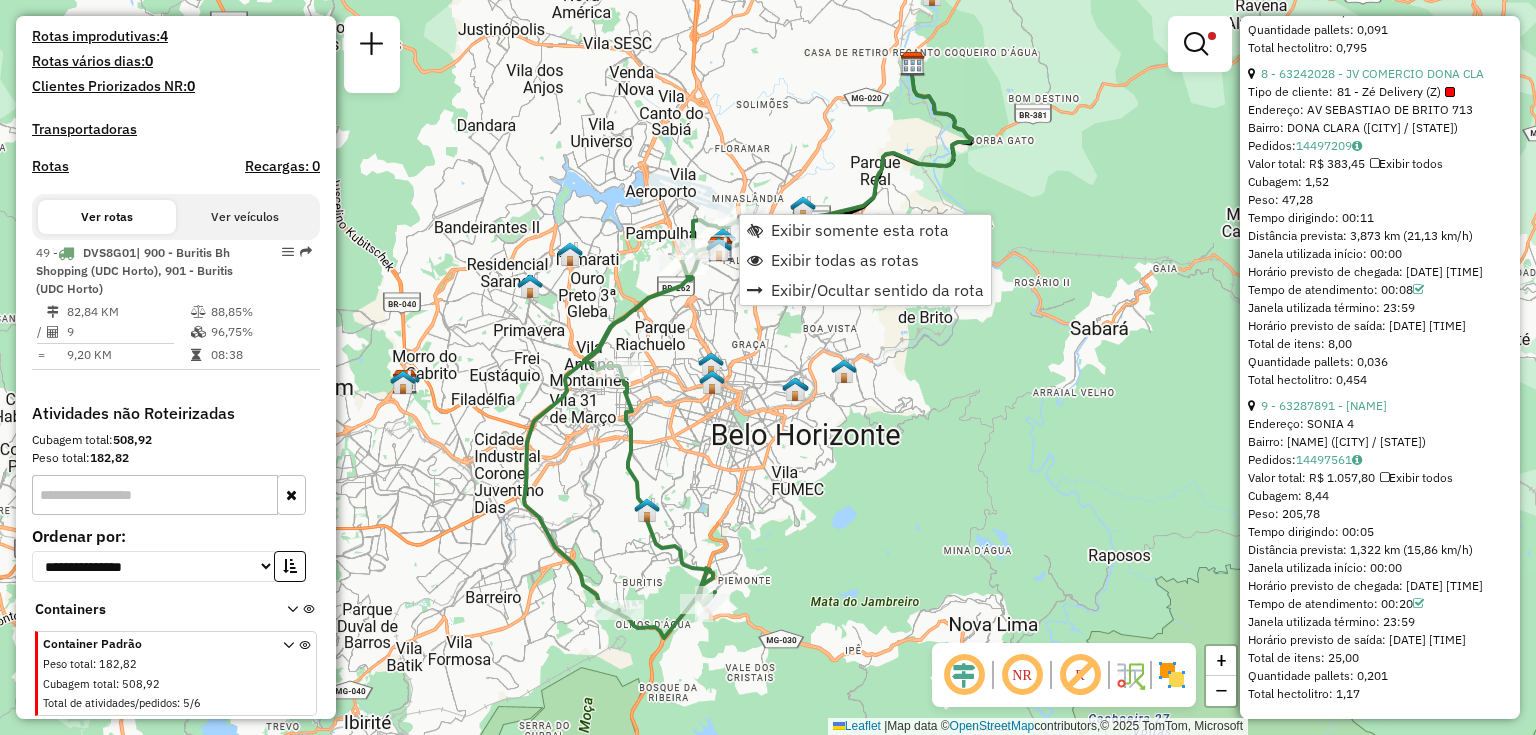 click 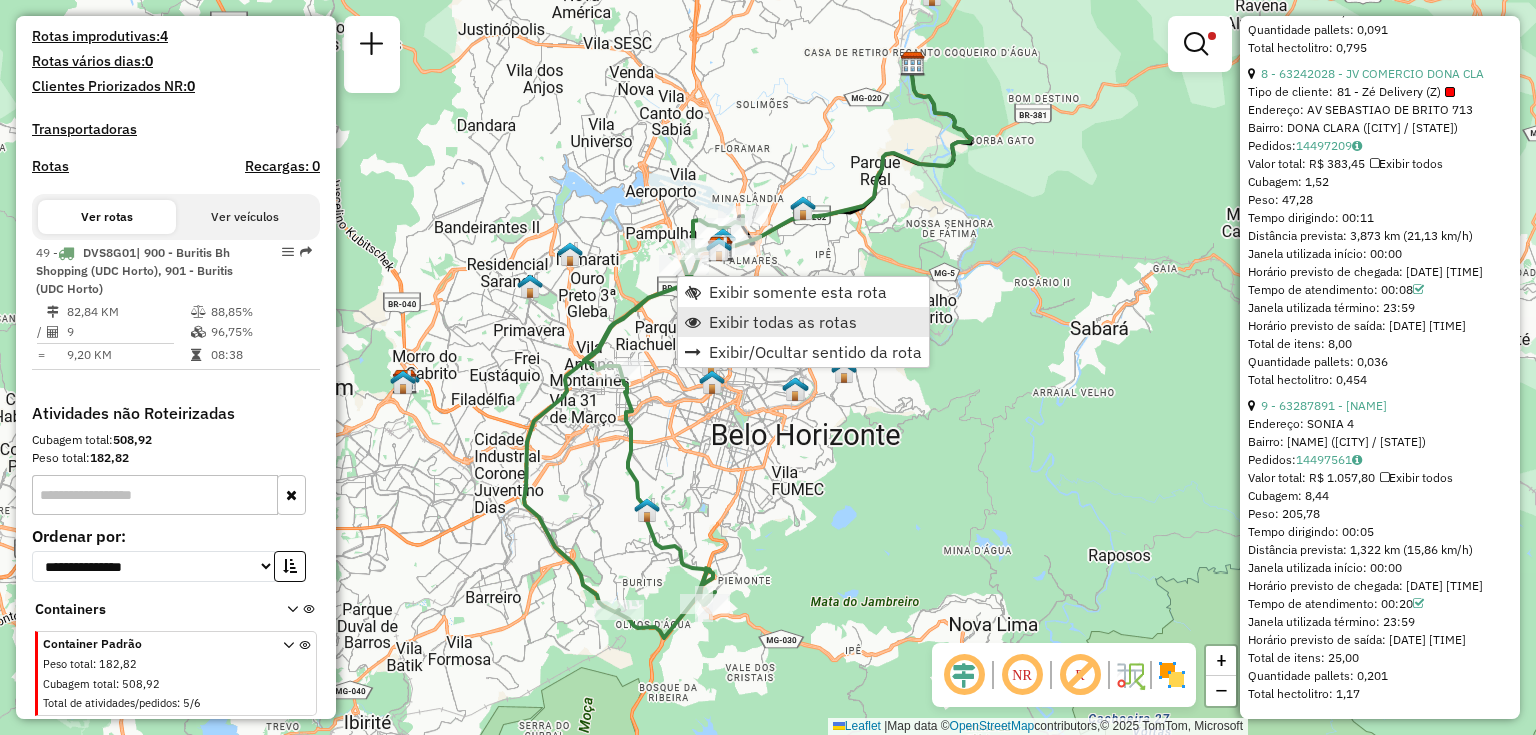 click on "Exibir todas as rotas" at bounding box center [783, 322] 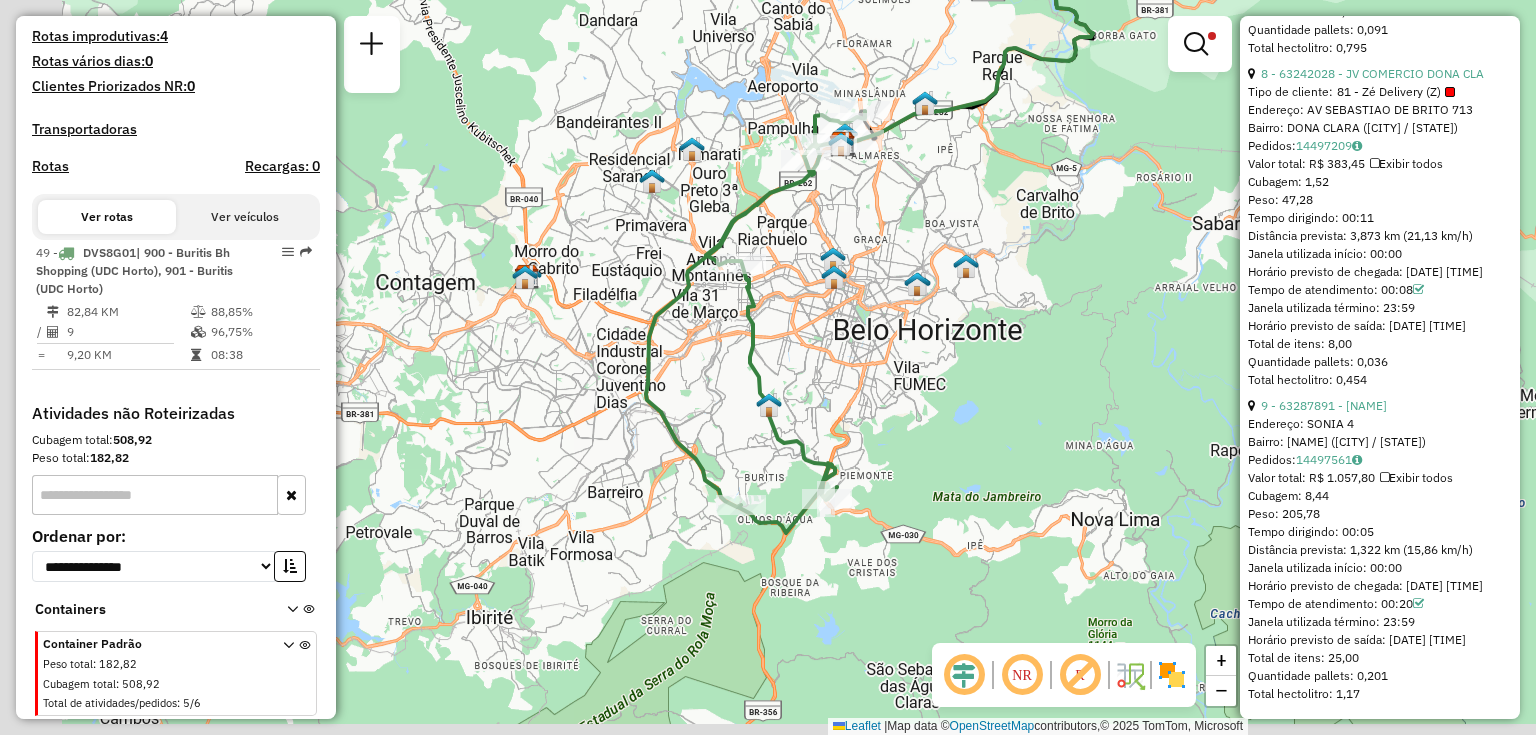 drag, startPoint x: 823, startPoint y: 316, endPoint x: 945, endPoint y: 211, distance: 160.96272 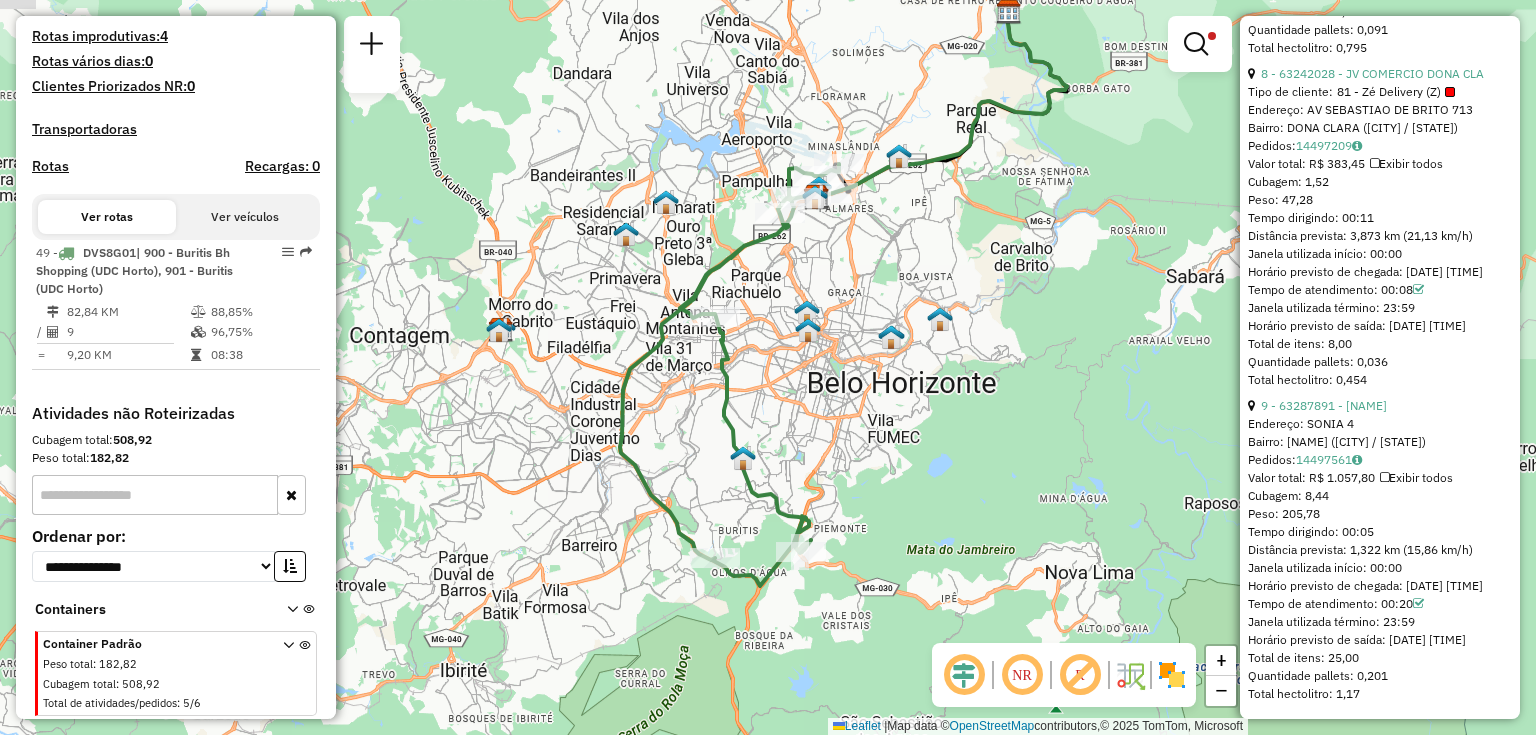 drag, startPoint x: 834, startPoint y: 251, endPoint x: 808, endPoint y: 306, distance: 60.835846 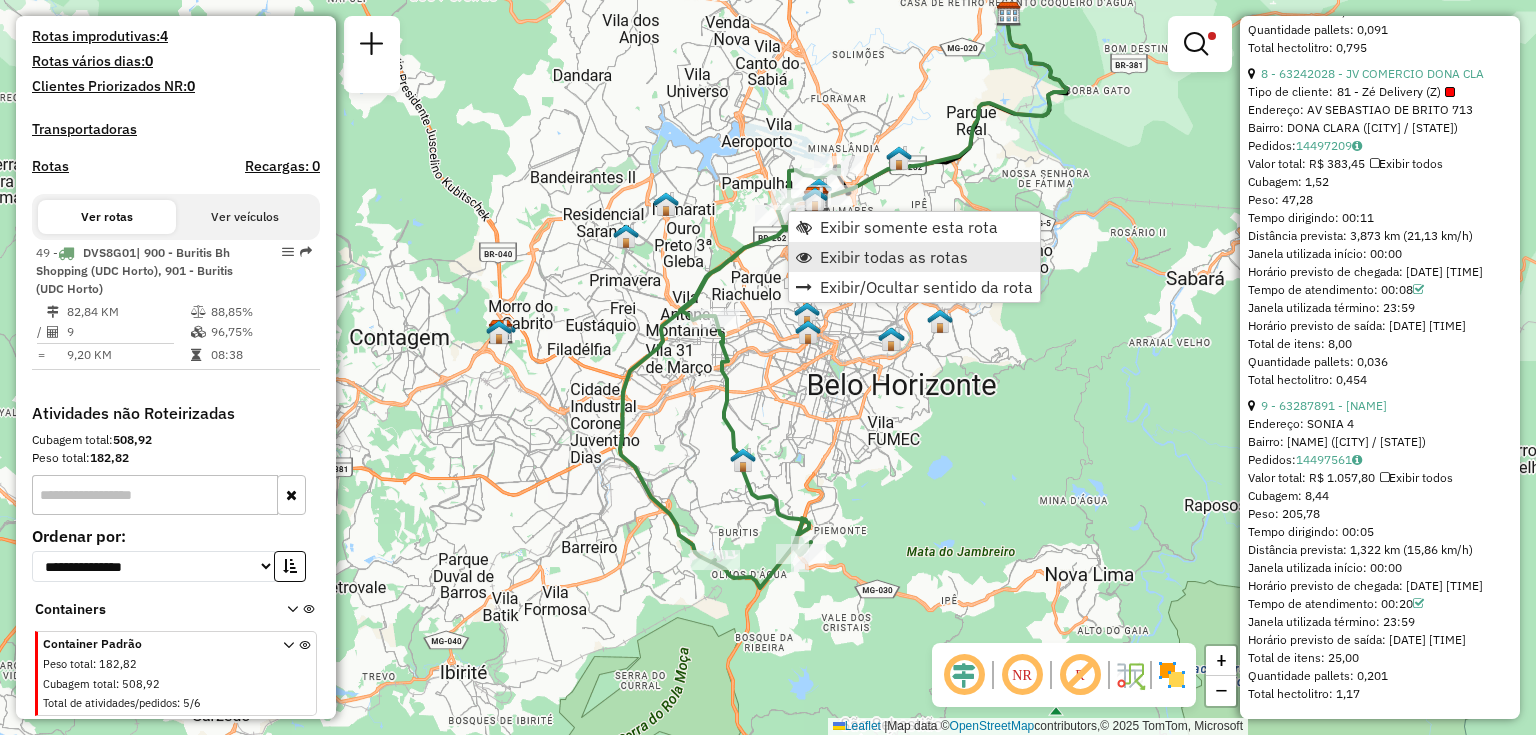 click on "Exibir todas as rotas" at bounding box center [894, 257] 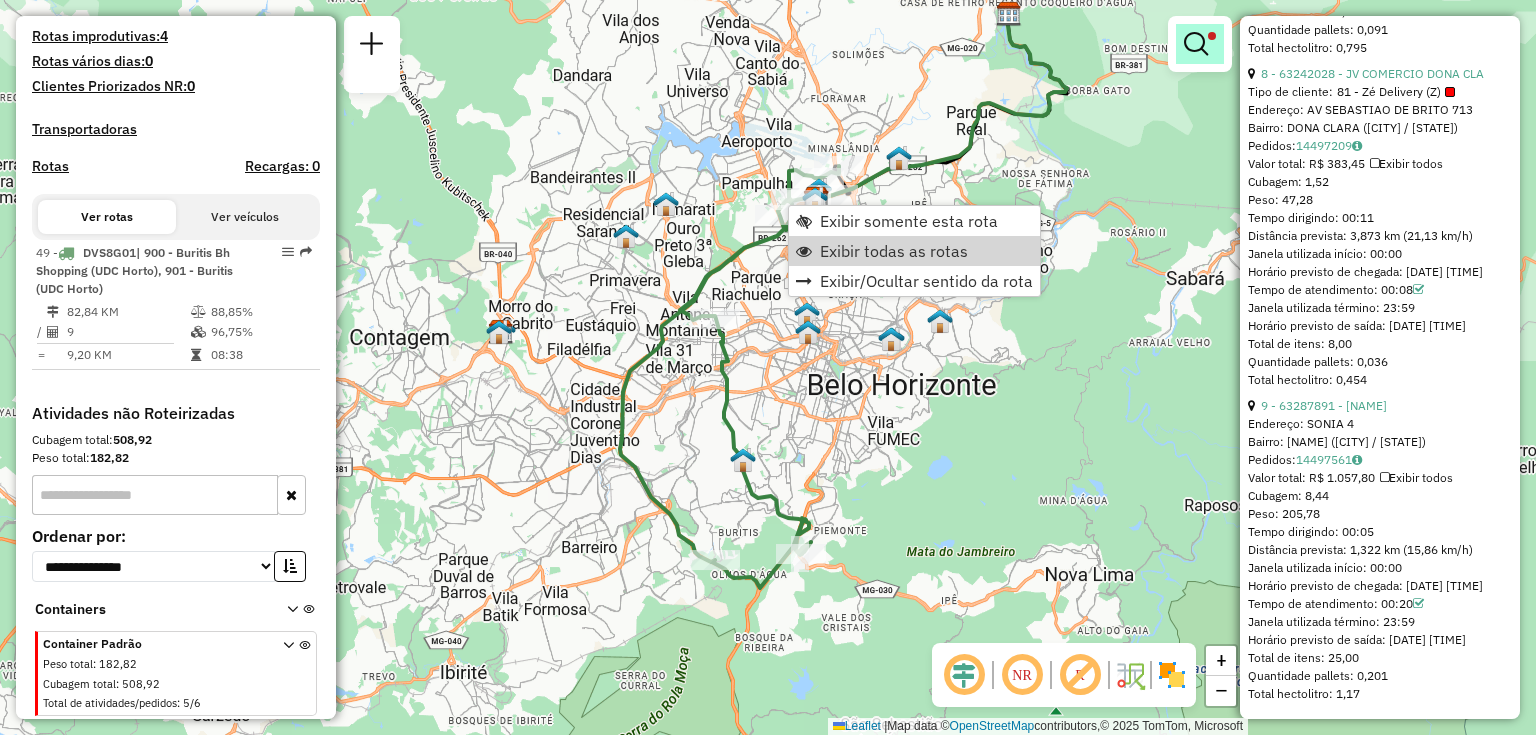 click at bounding box center (1196, 44) 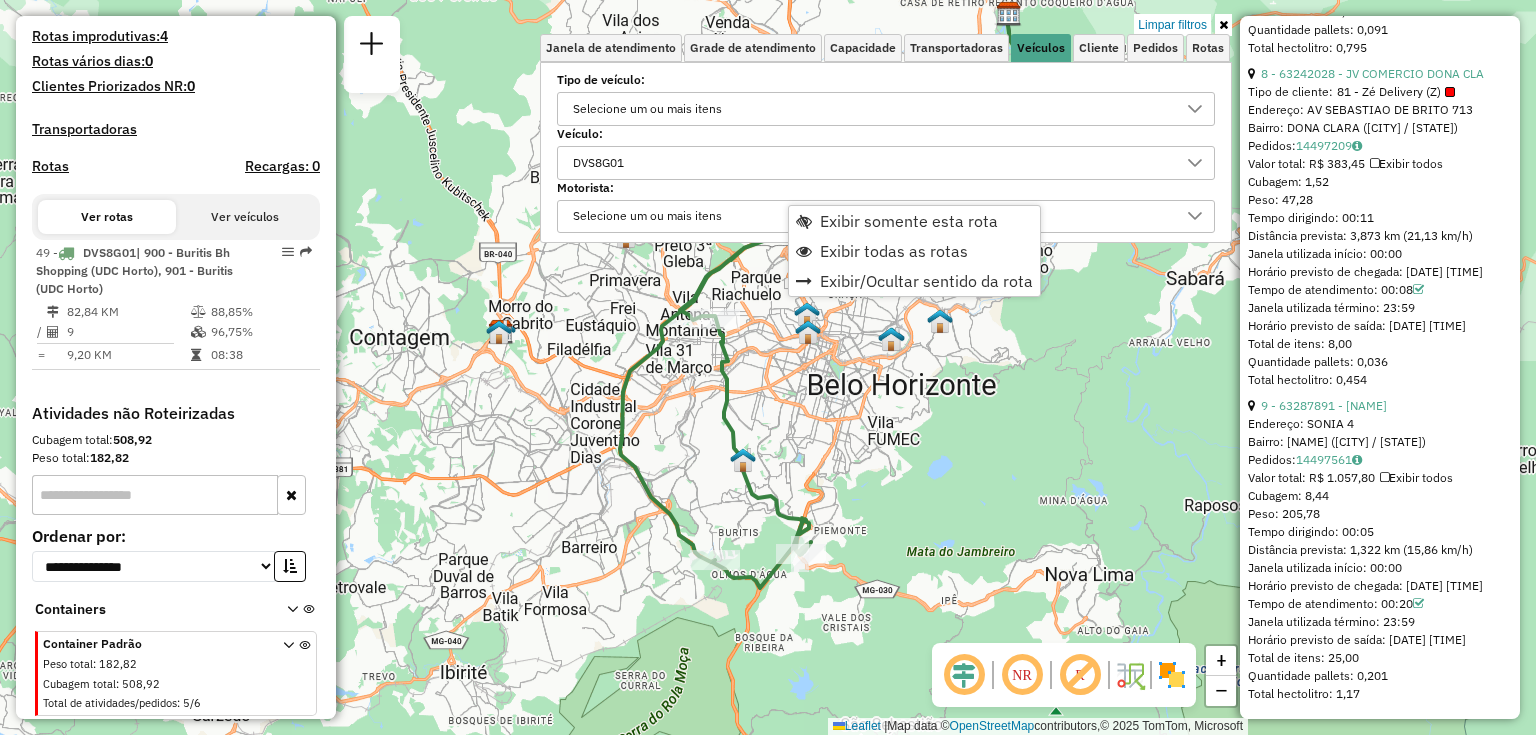 click on "DVS8G01" at bounding box center (871, 163) 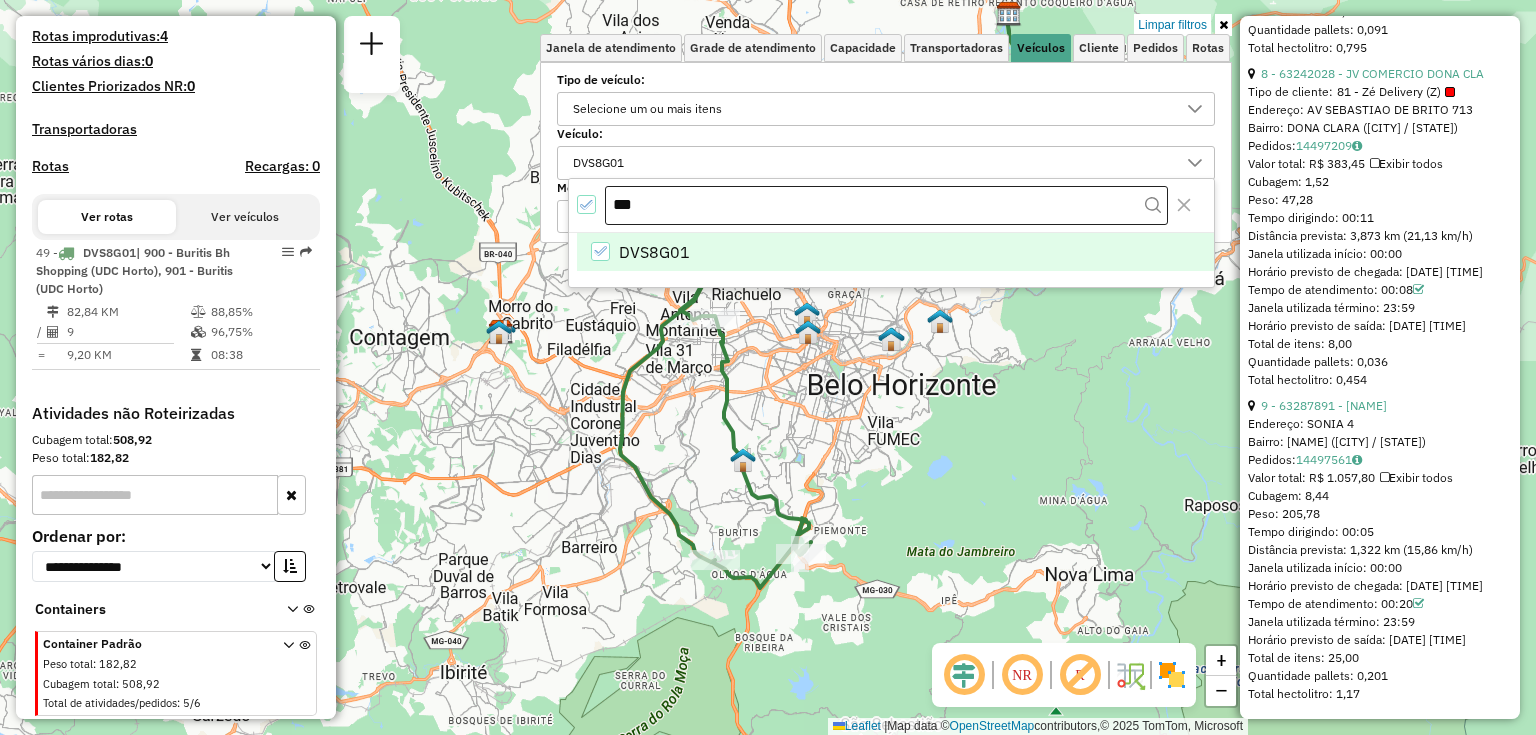 click on "***" at bounding box center [886, 206] 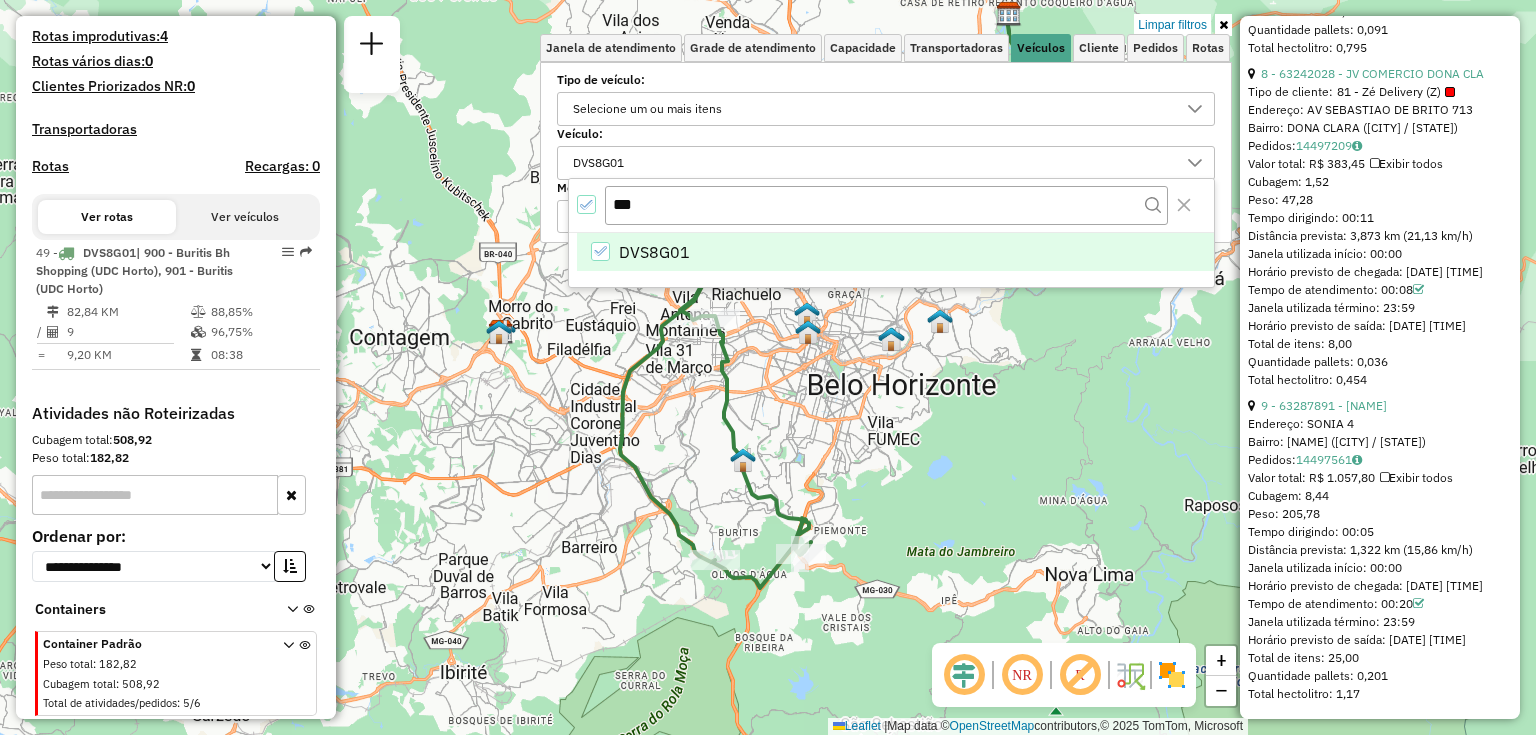 click at bounding box center [600, 251] 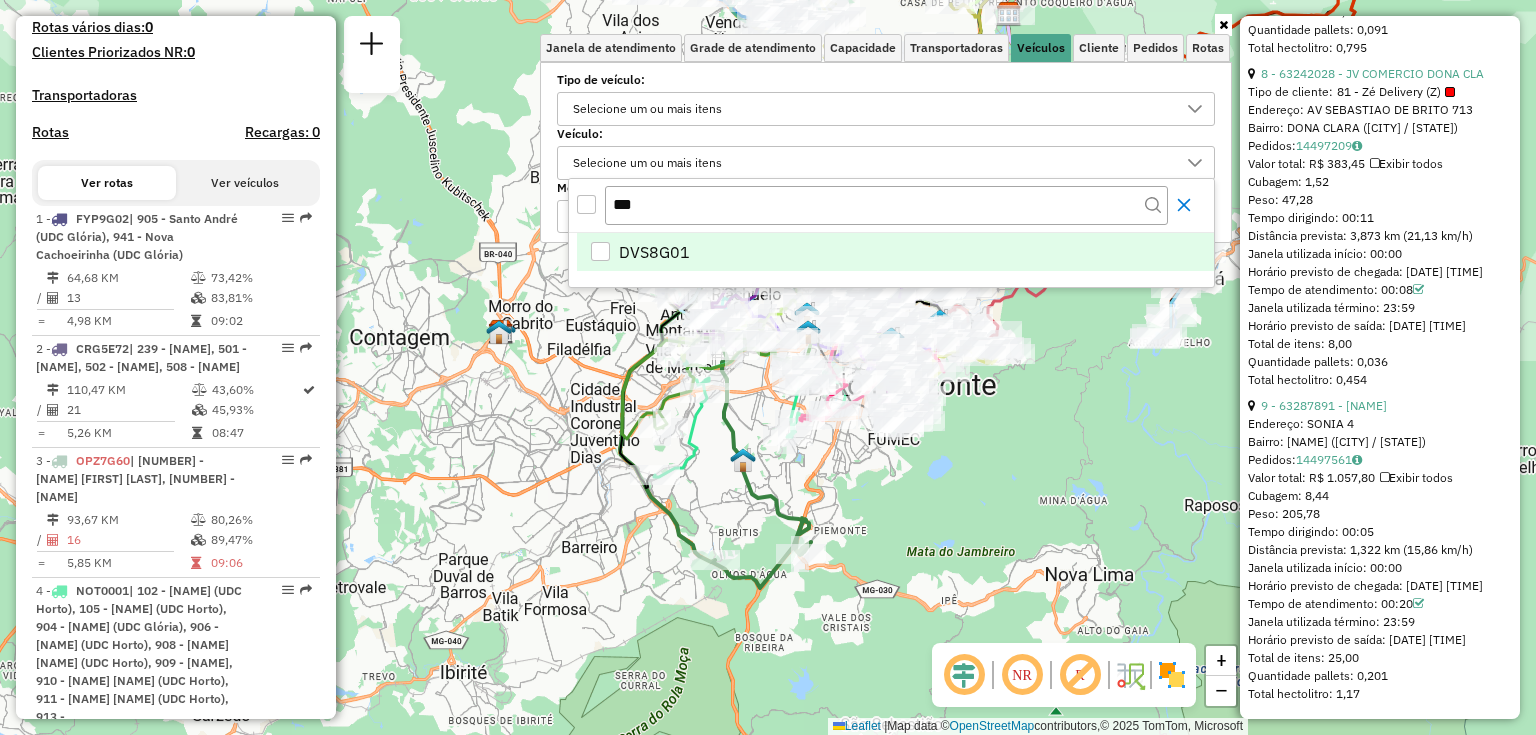 click 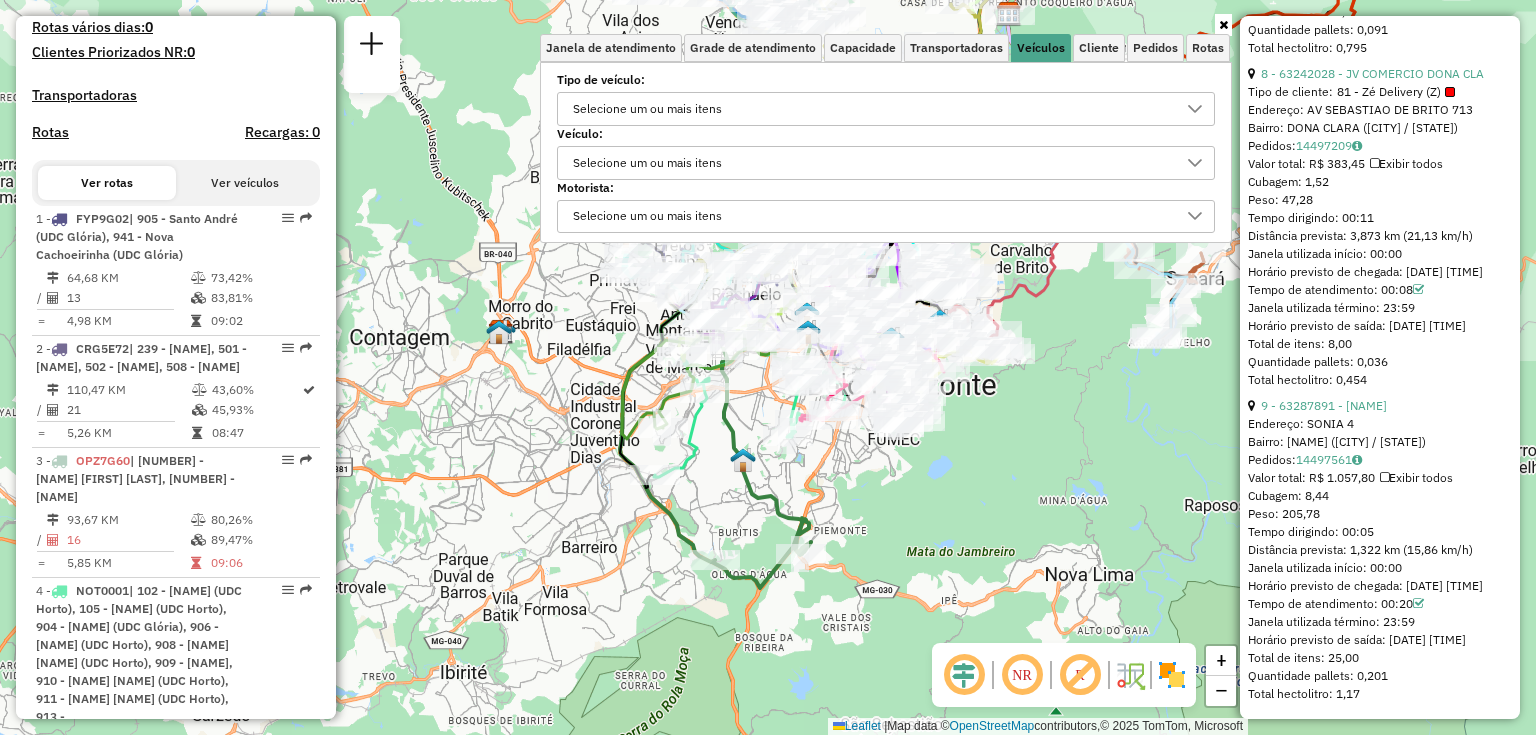 click on "Selecione um ou mais itens" at bounding box center [871, 163] 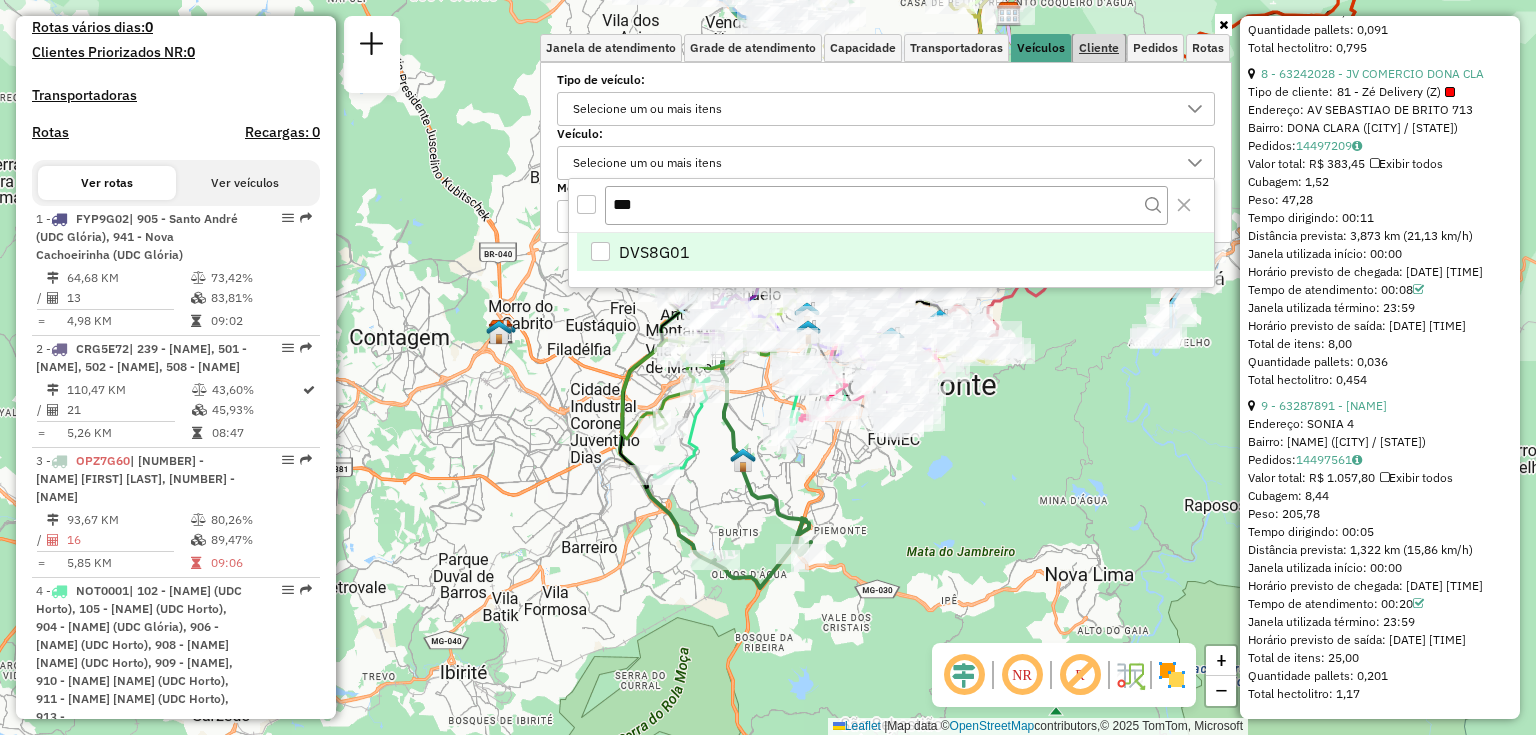 click on "Cliente" at bounding box center [1099, 48] 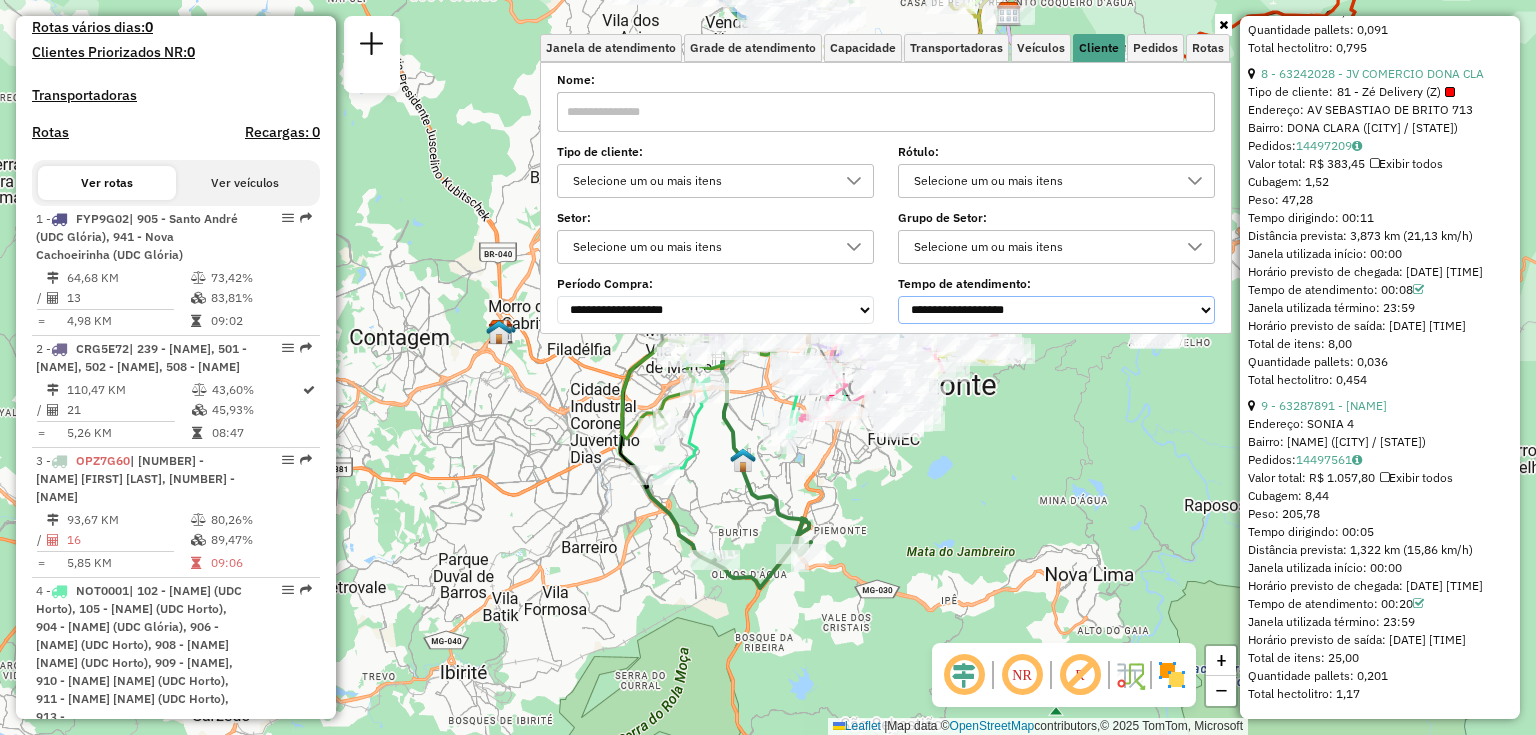 drag, startPoint x: 1004, startPoint y: 304, endPoint x: 1024, endPoint y: 297, distance: 21.189621 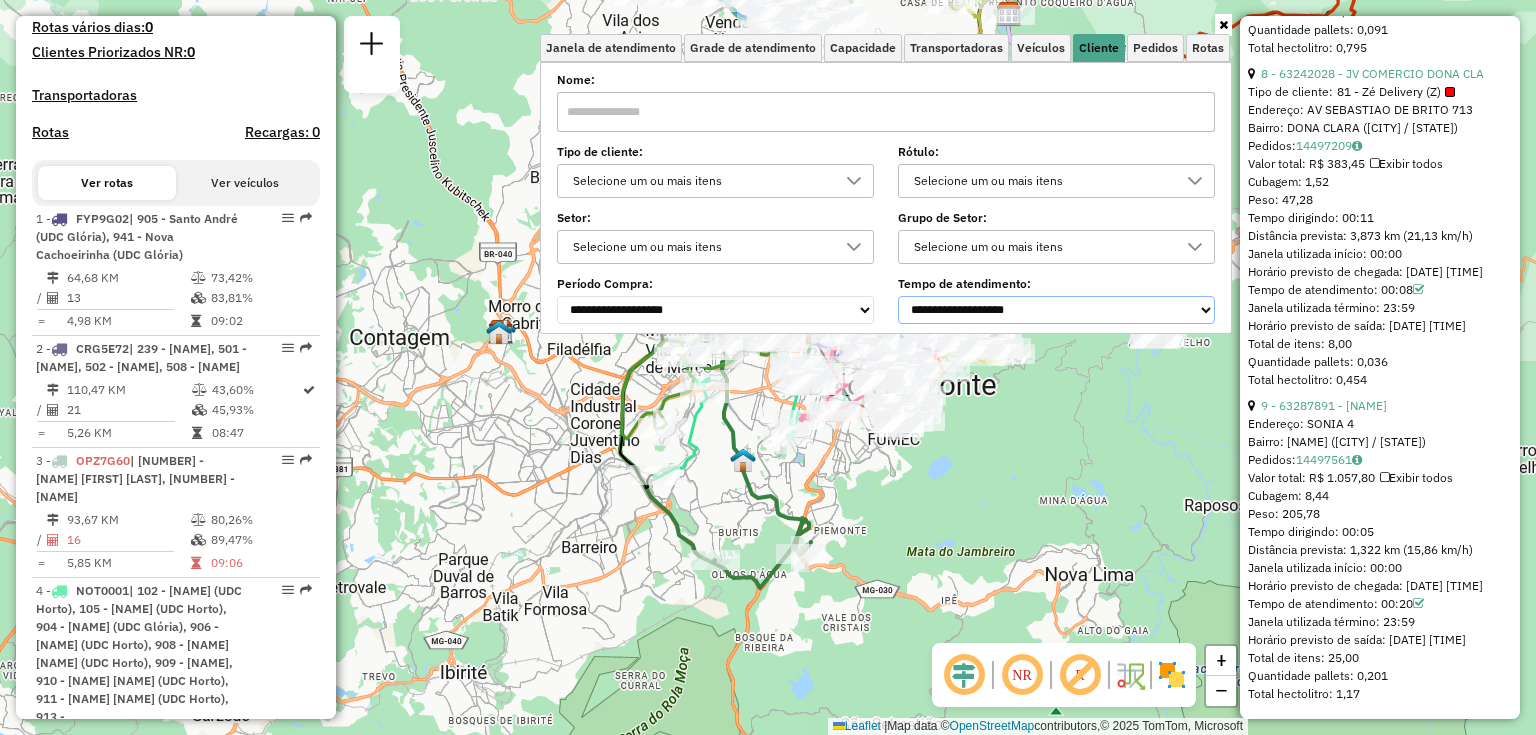 click on "**********" at bounding box center (1056, 310) 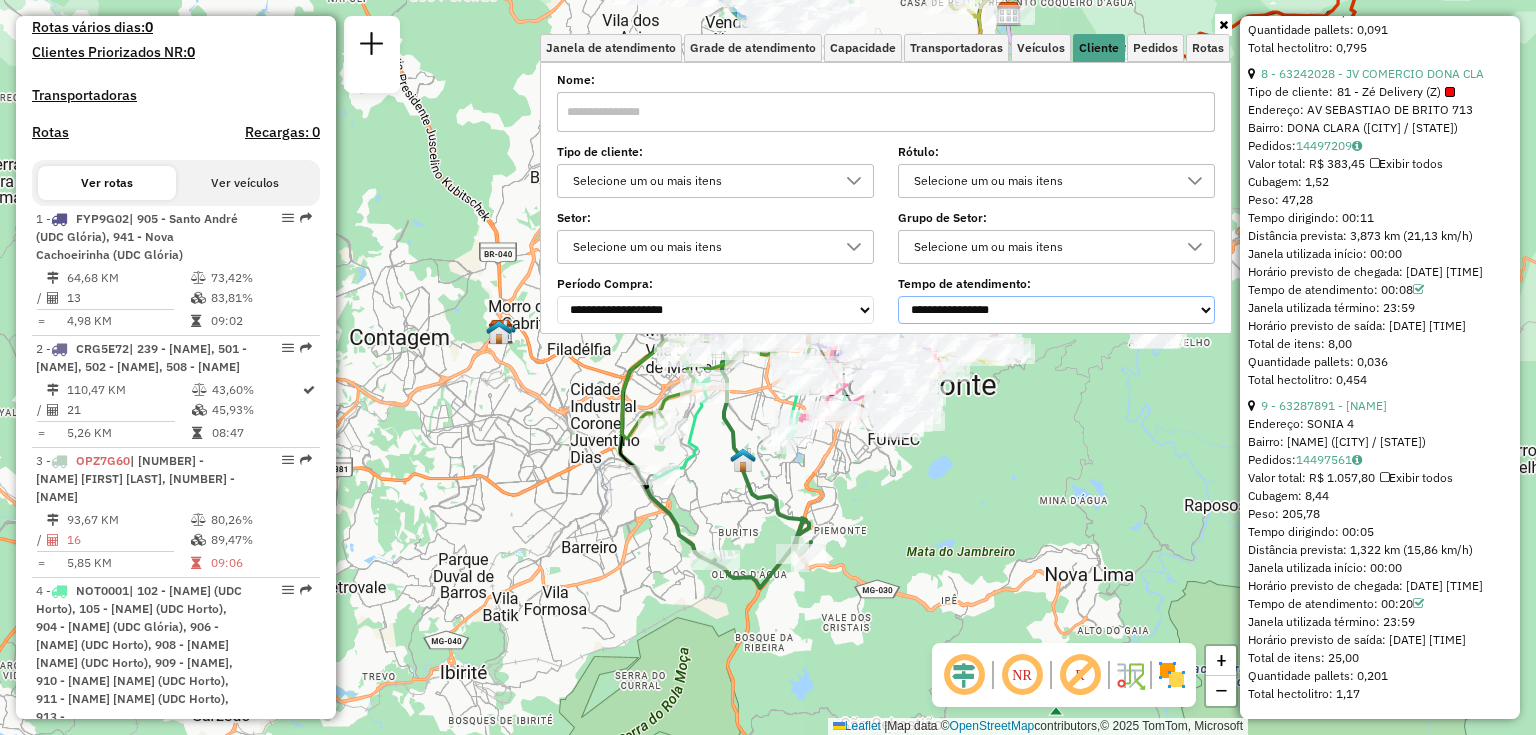 click on "**********" at bounding box center [1056, 310] 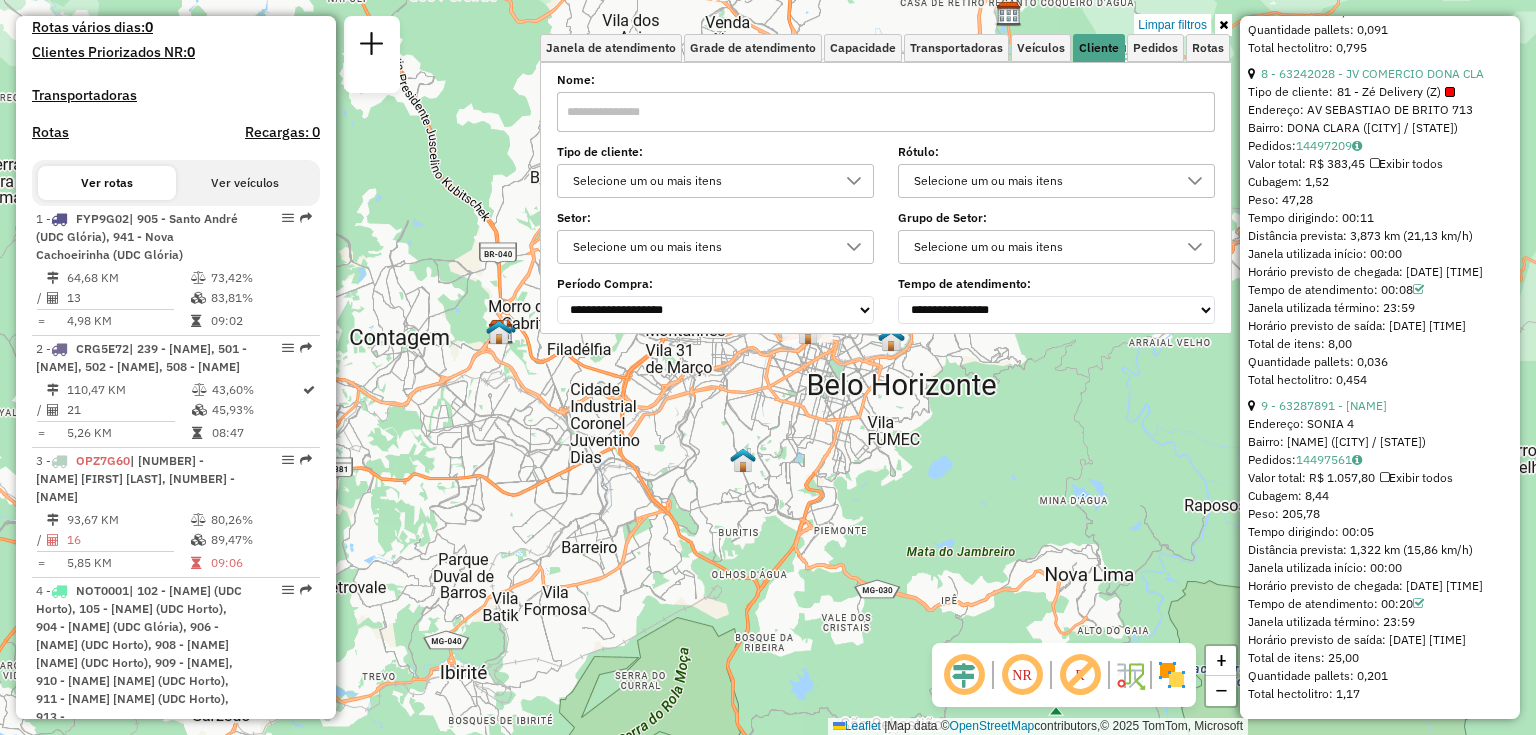 drag, startPoint x: 936, startPoint y: 424, endPoint x: 829, endPoint y: 565, distance: 177.00282 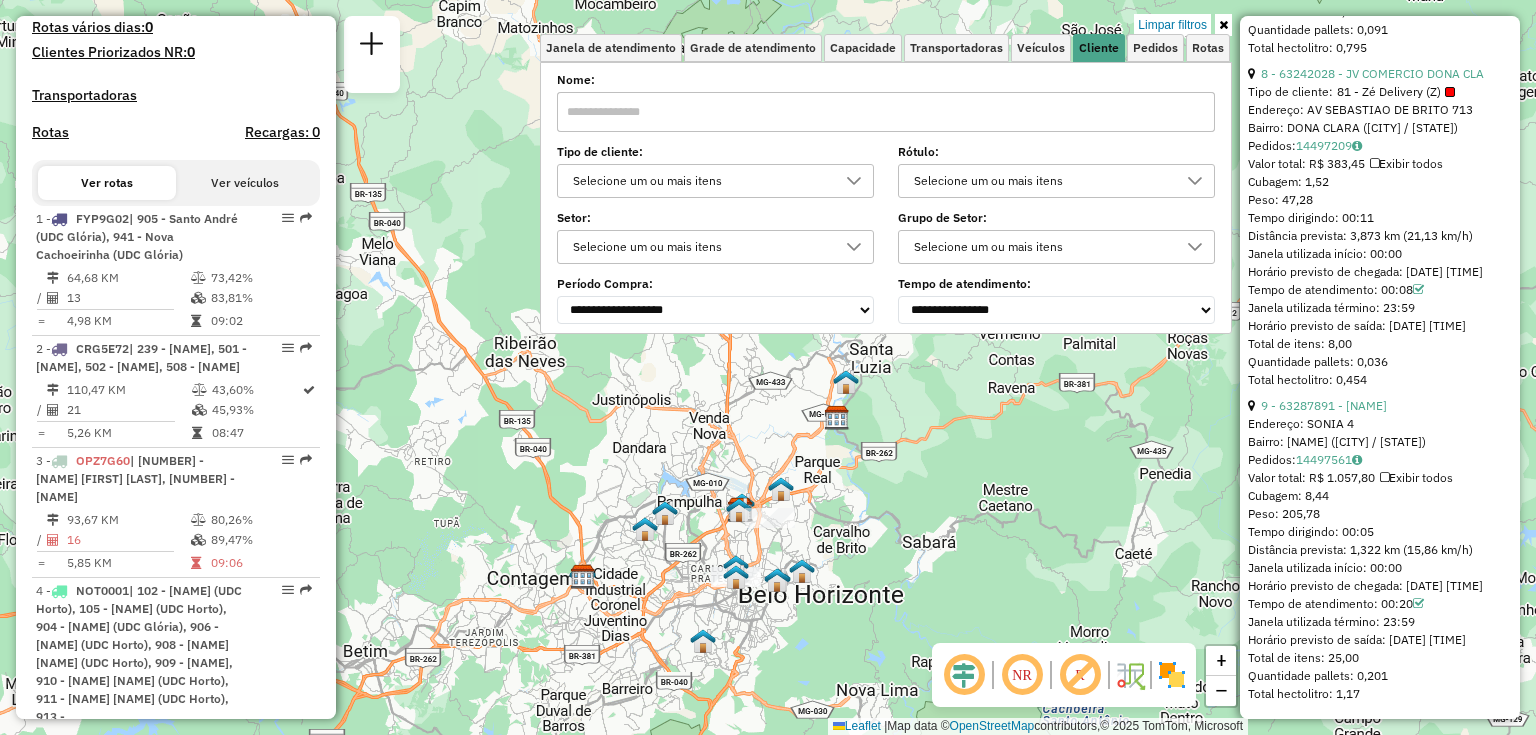 drag, startPoint x: 732, startPoint y: 465, endPoint x: 761, endPoint y: 559, distance: 98.37174 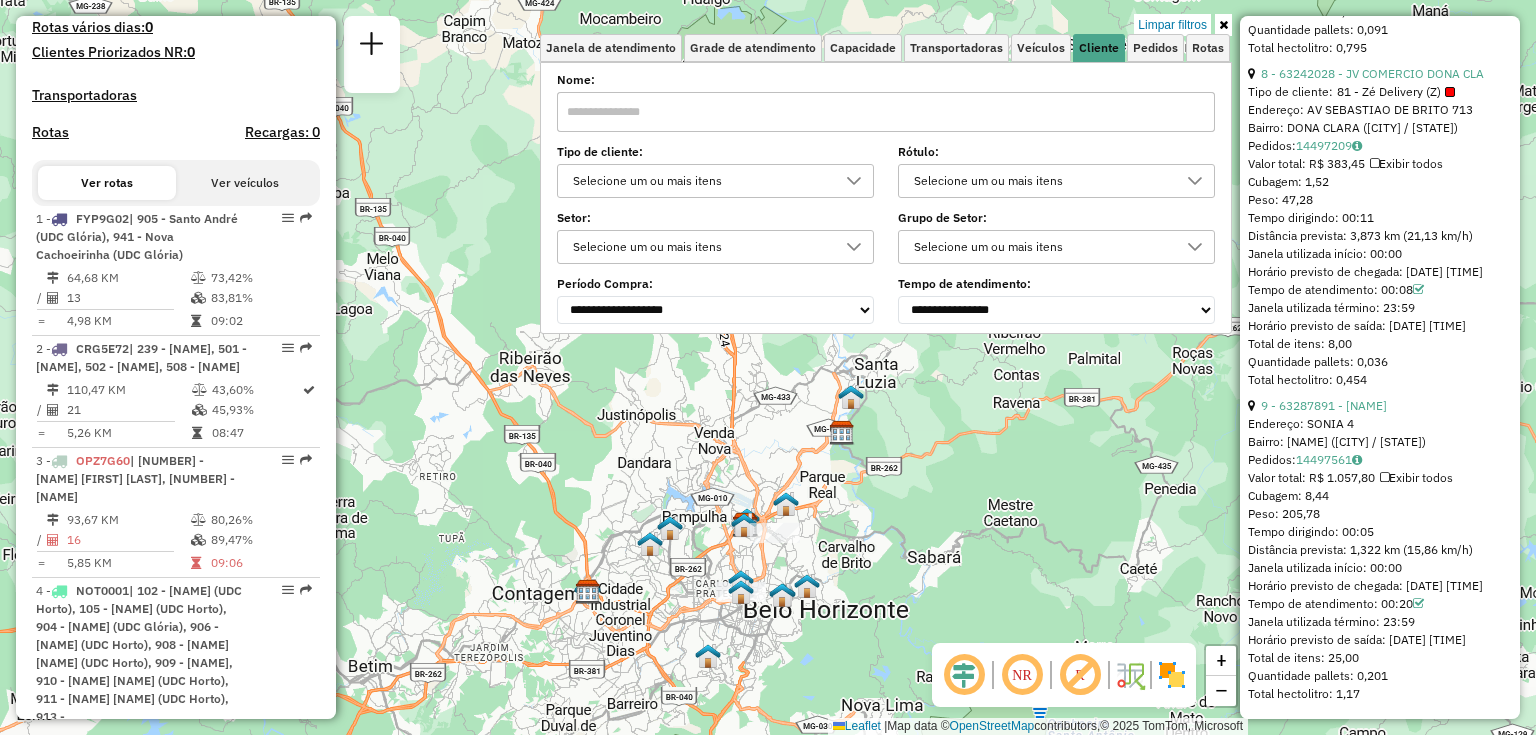 click on "Selecione um ou mais itens" at bounding box center [1041, 247] 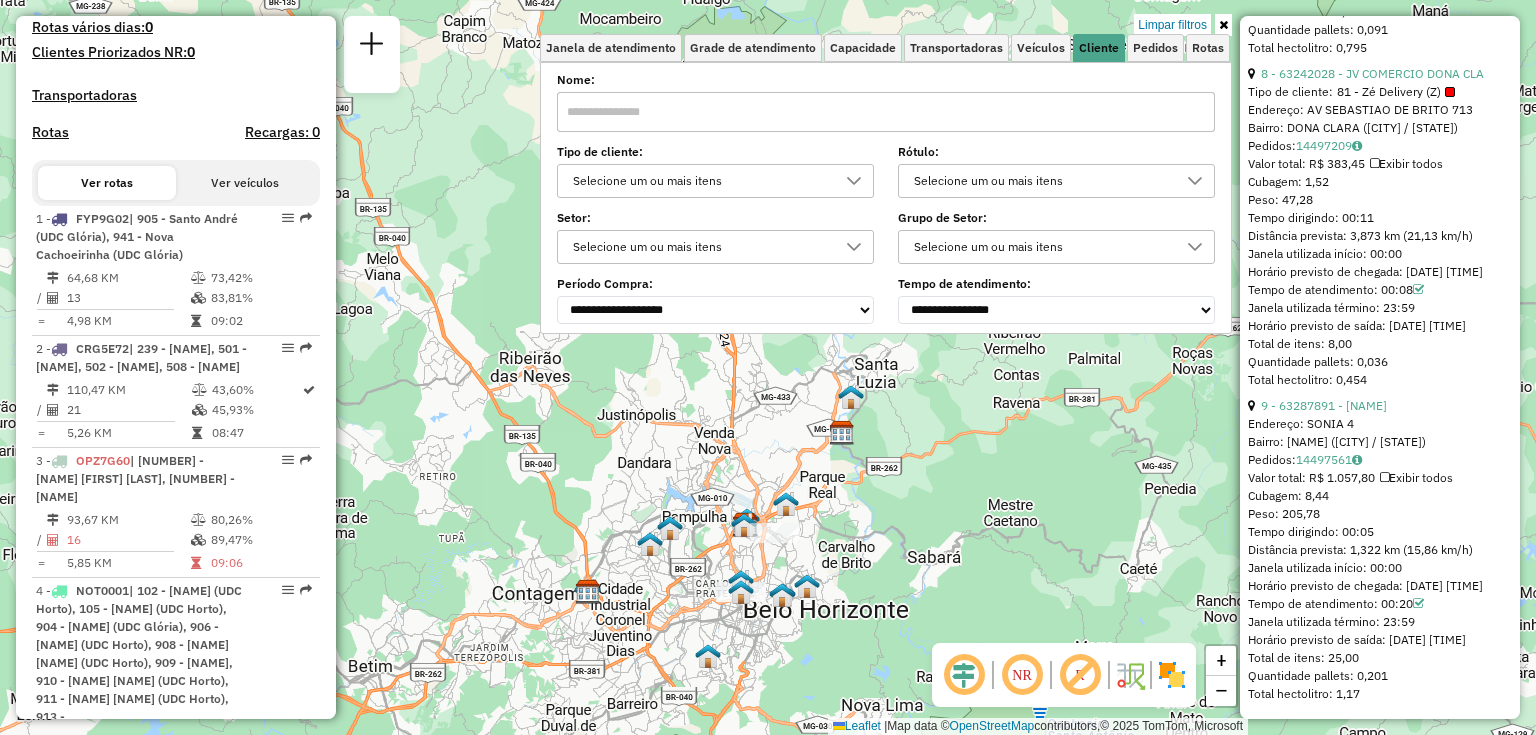 scroll, scrollTop: 11, scrollLeft: 71, axis: both 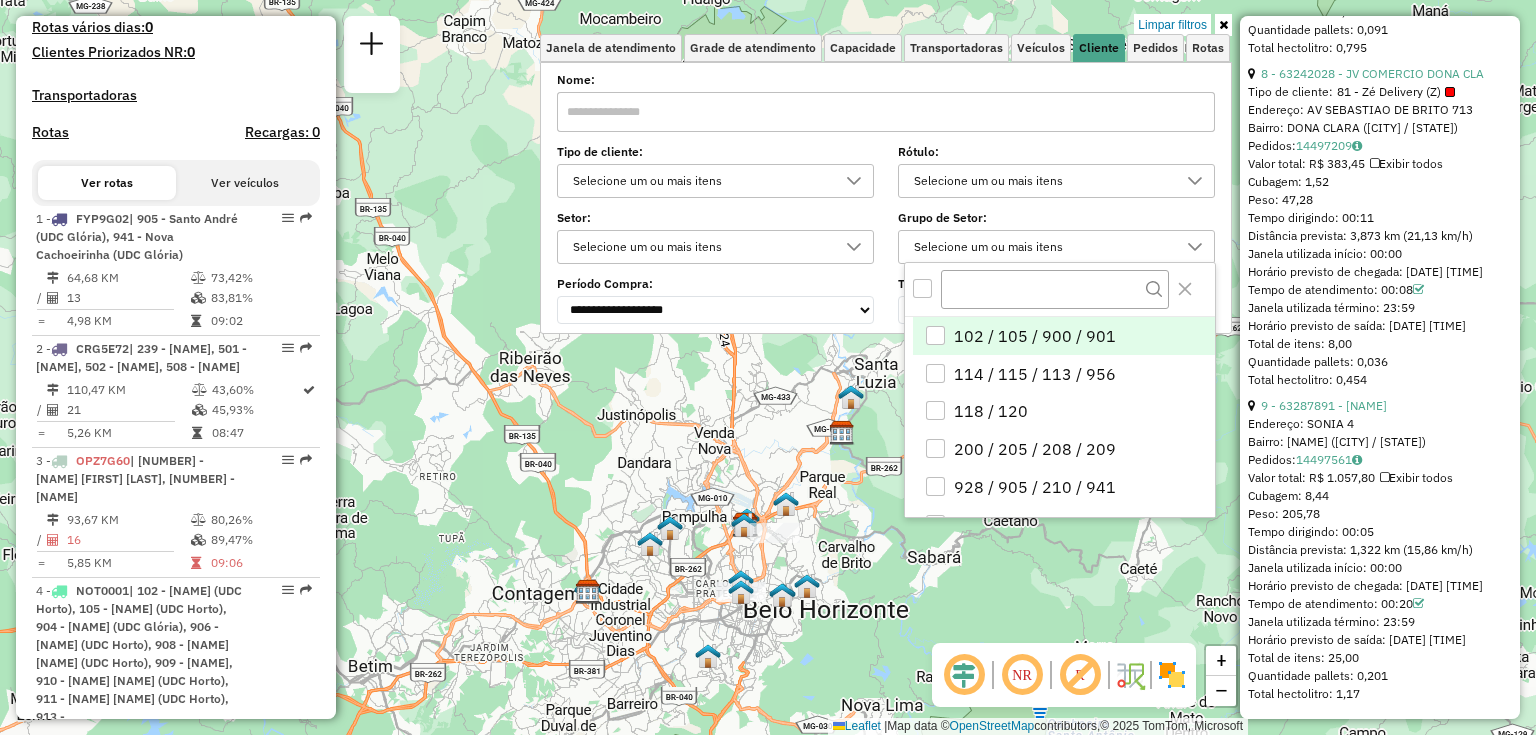 click on "Selecione um ou mais itens" at bounding box center [1041, 247] 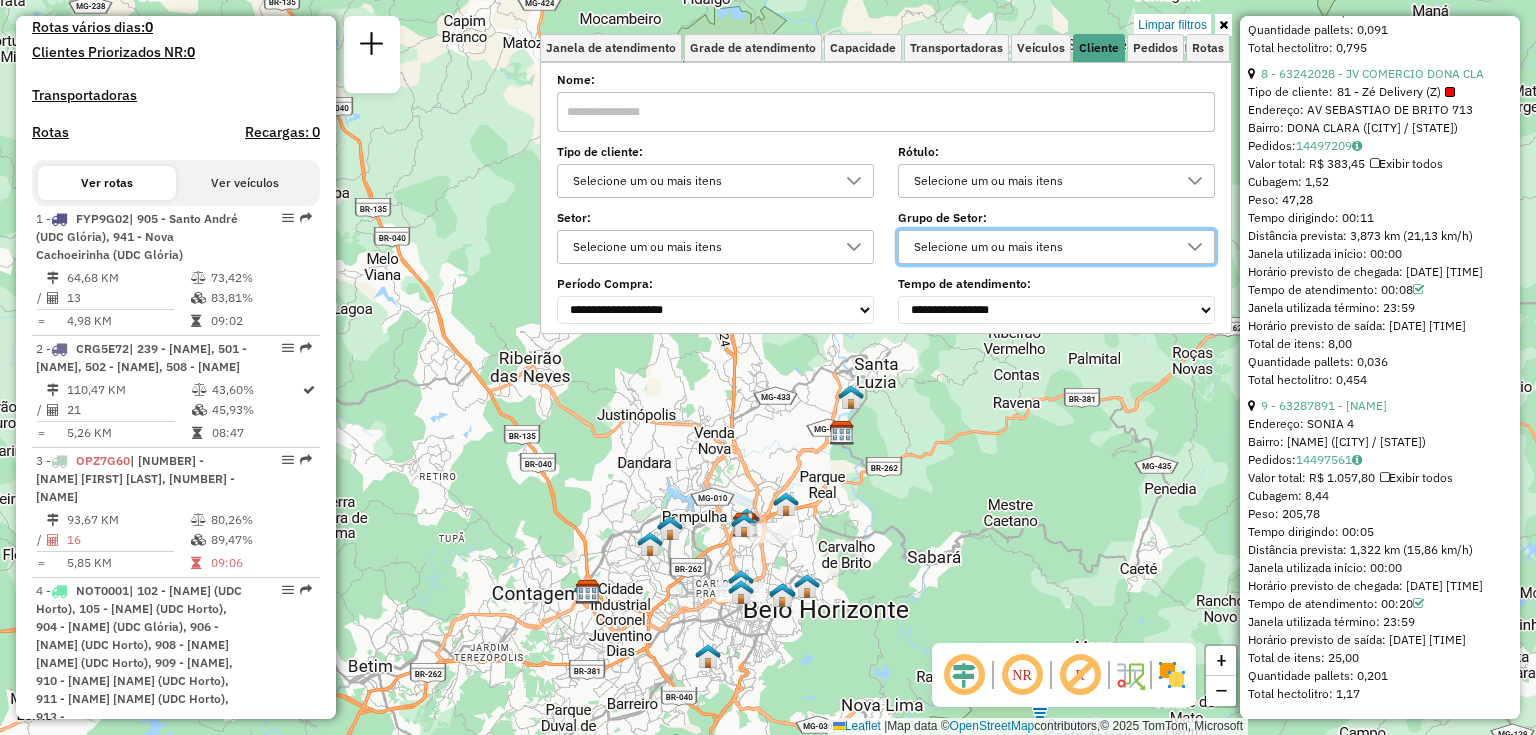 drag, startPoint x: 1054, startPoint y: 292, endPoint x: 1054, endPoint y: 309, distance: 17 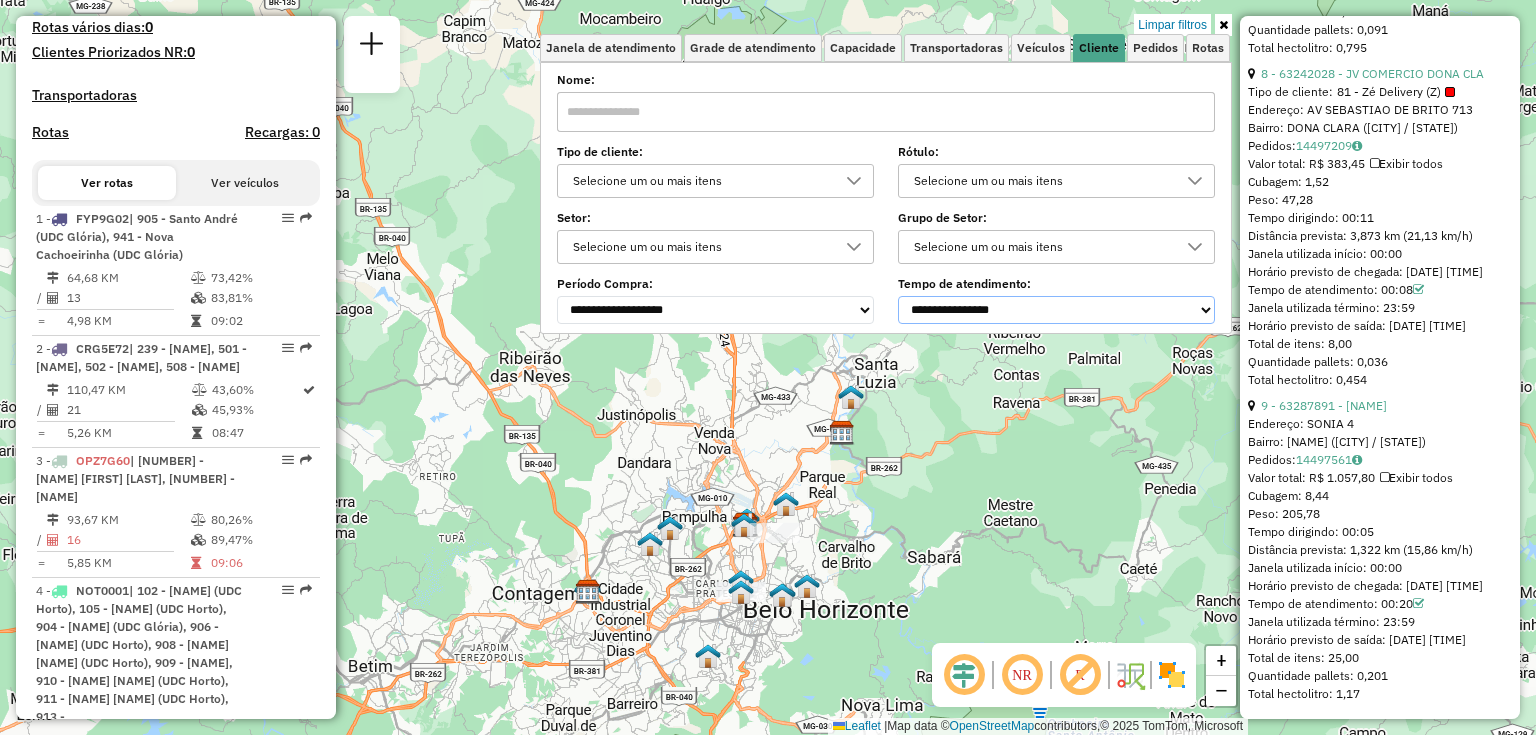 click on "**********" at bounding box center [1056, 310] 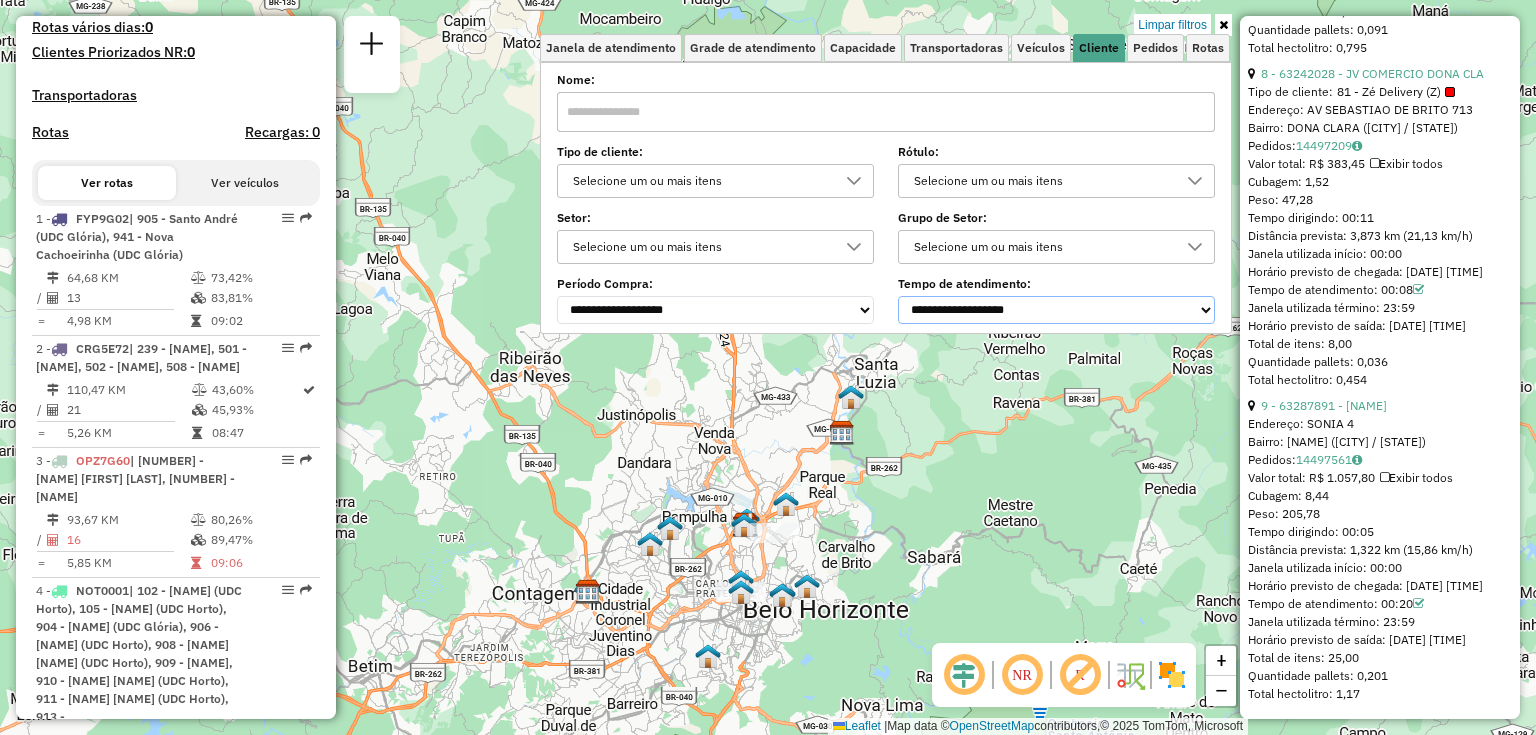 click on "**********" at bounding box center (1056, 310) 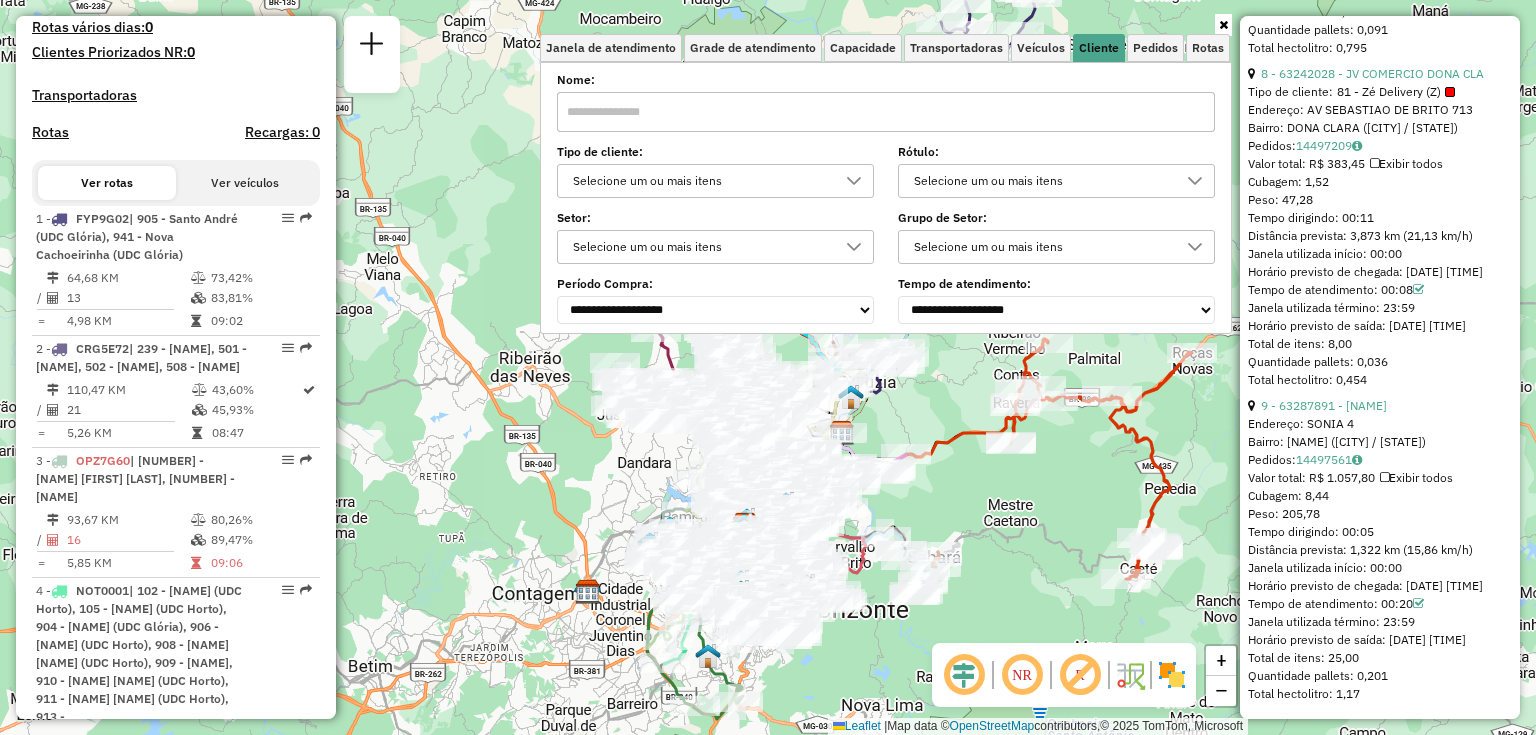 click at bounding box center (1223, 25) 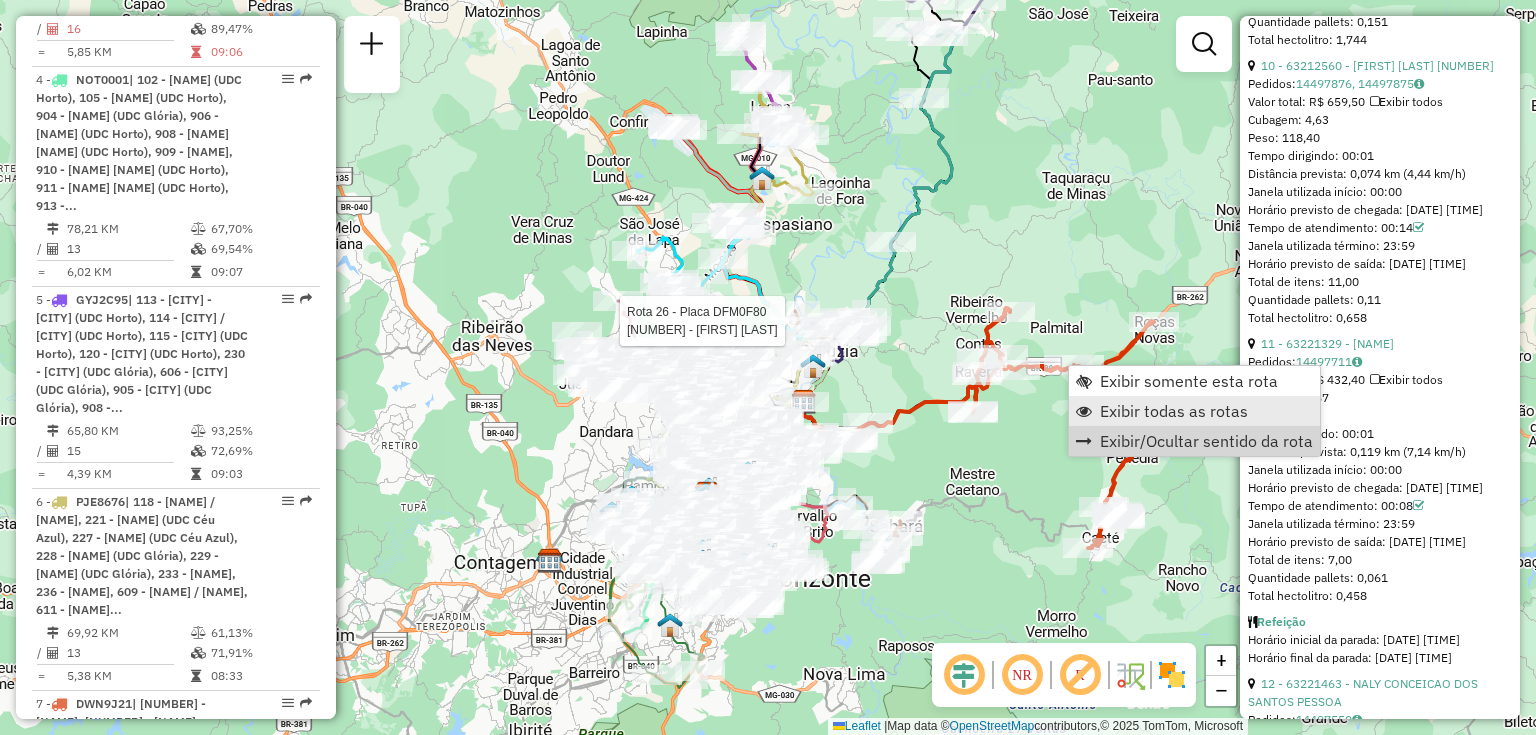 scroll, scrollTop: 1862, scrollLeft: 0, axis: vertical 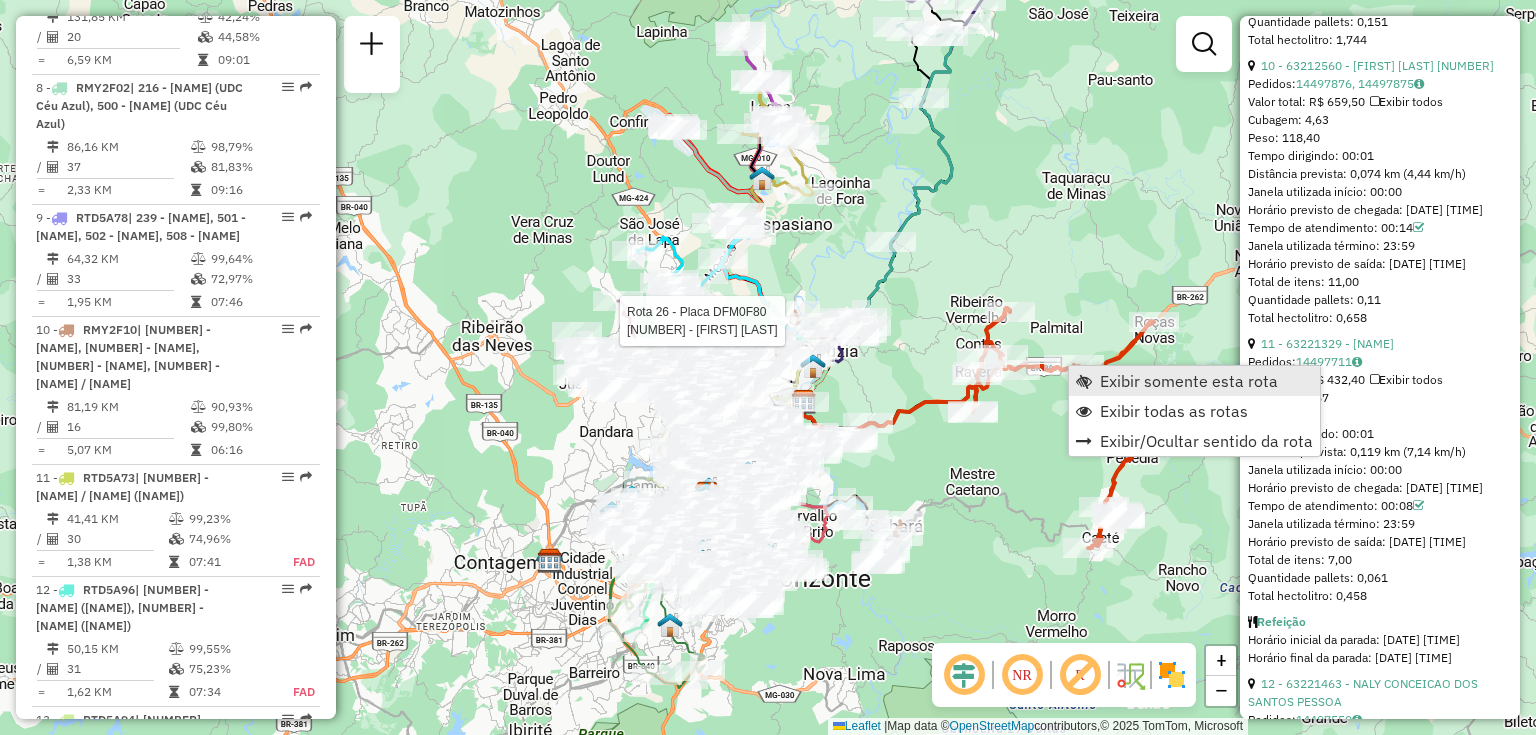 click on "Exibir somente esta rota" at bounding box center [1189, 381] 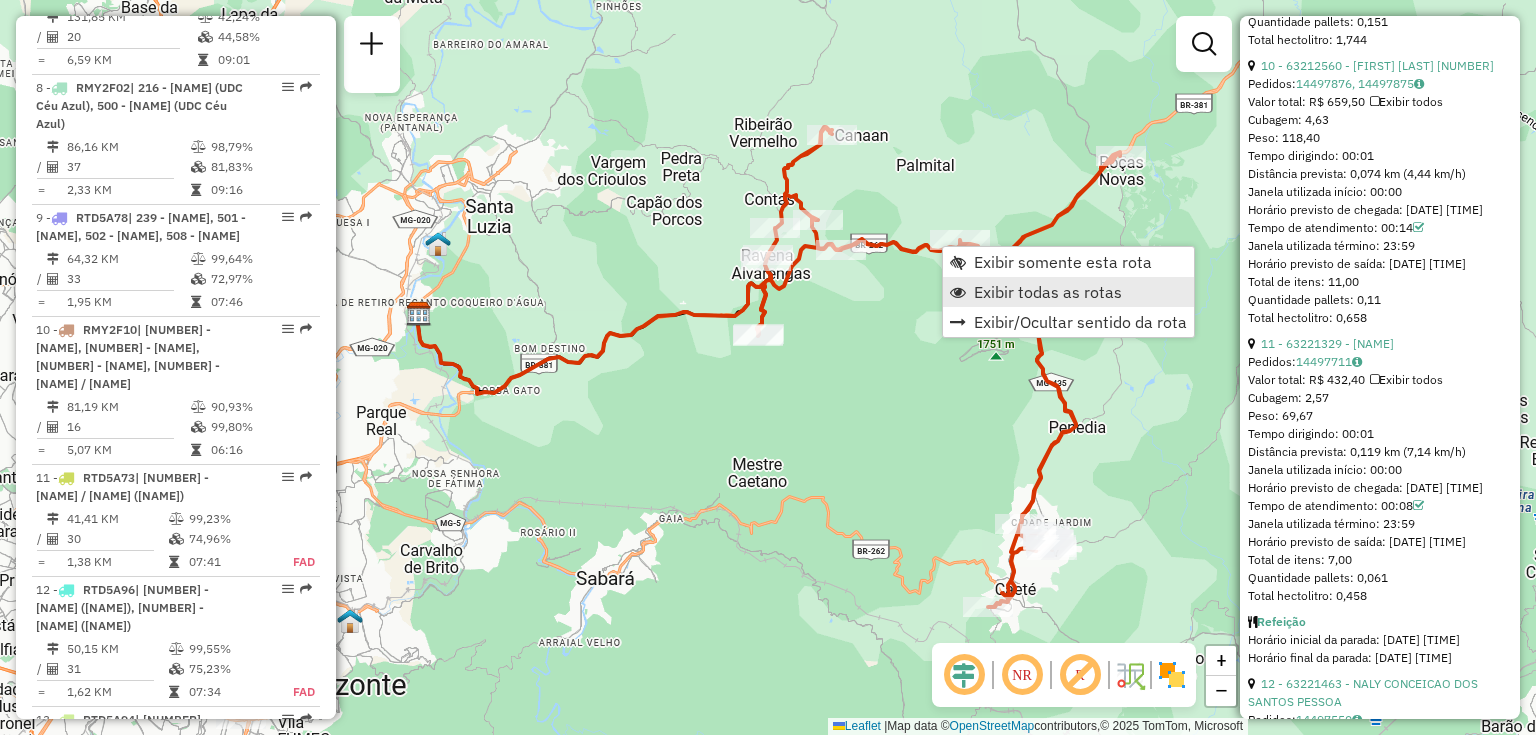 click on "Exibir todas as rotas" at bounding box center [1048, 292] 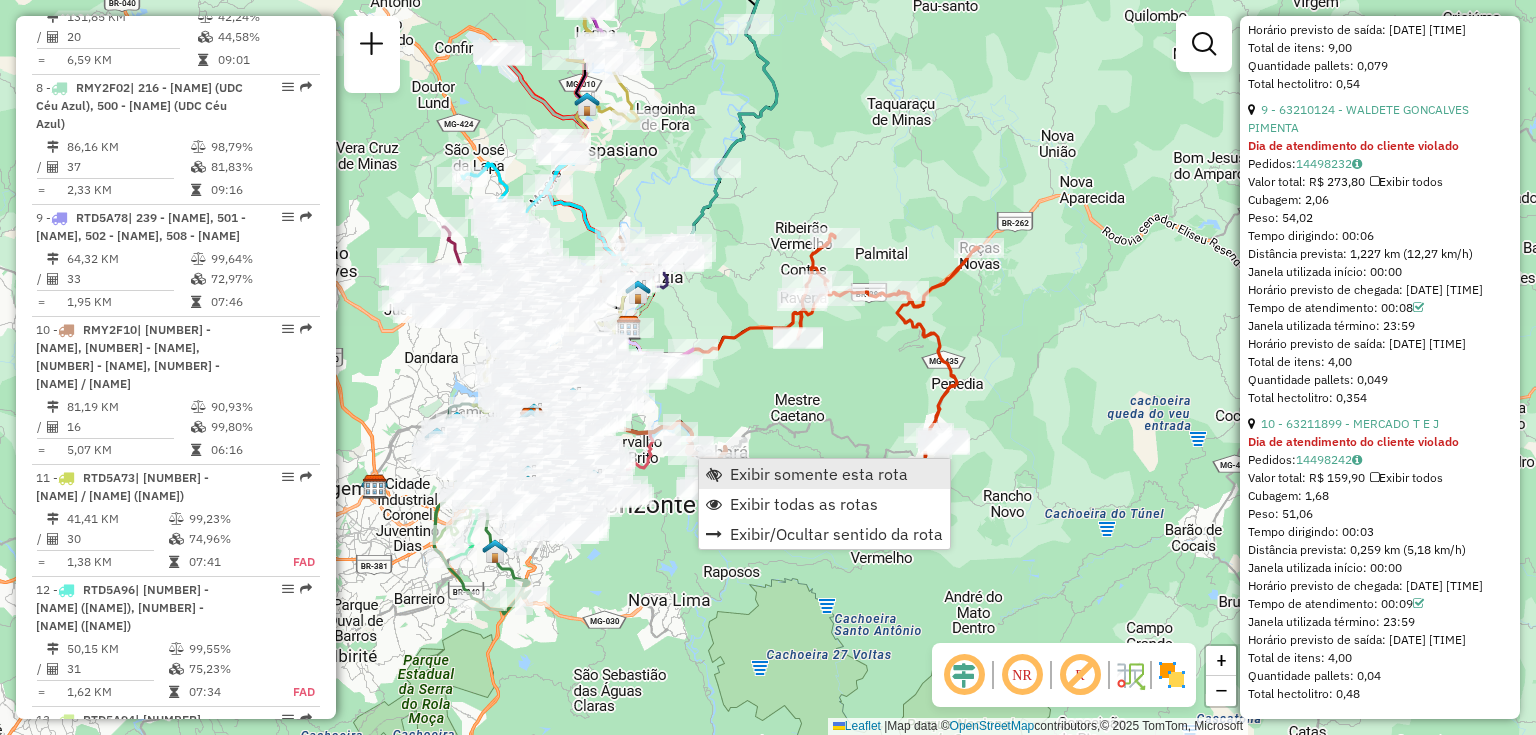 scroll, scrollTop: 3268, scrollLeft: 0, axis: vertical 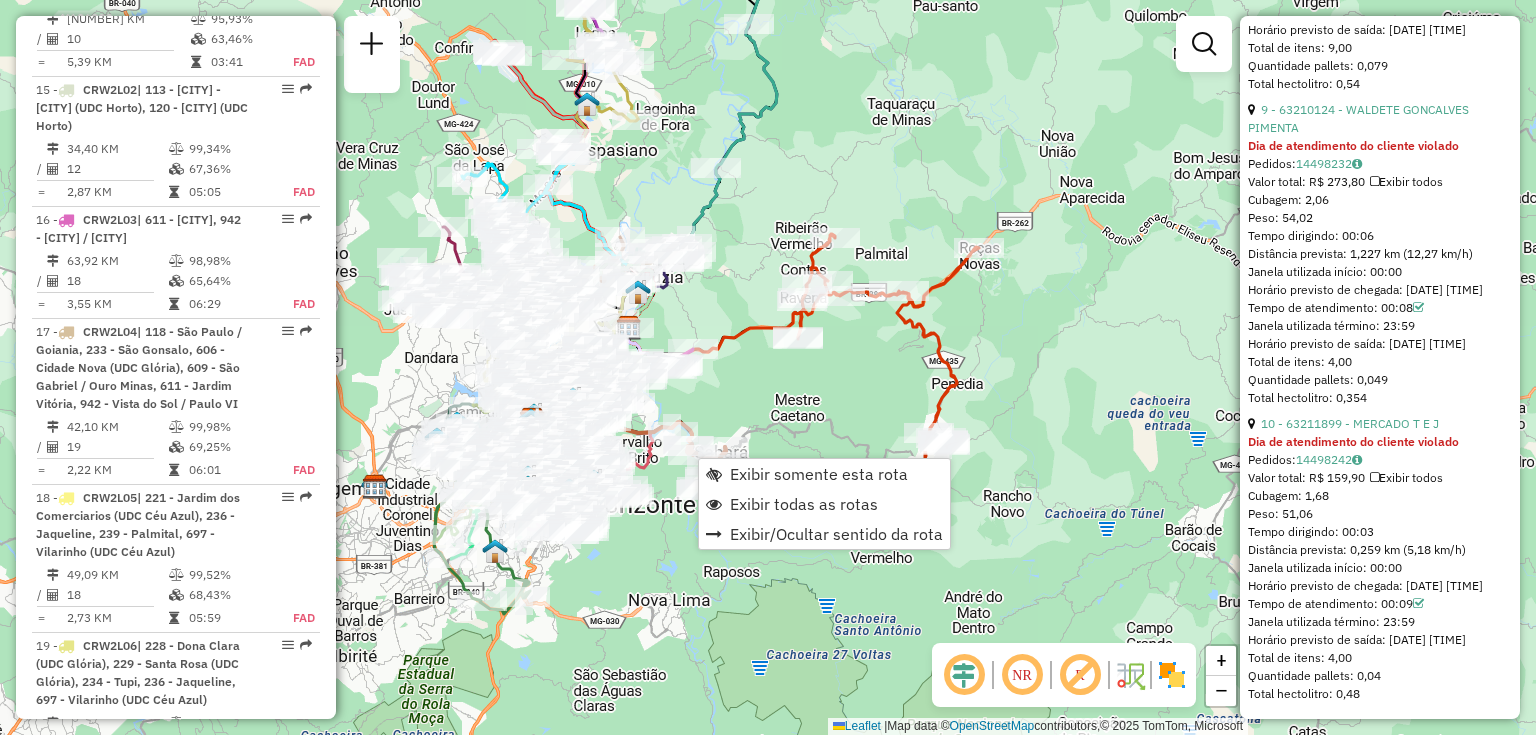 drag, startPoint x: 777, startPoint y: 419, endPoint x: 820, endPoint y: 400, distance: 47.010635 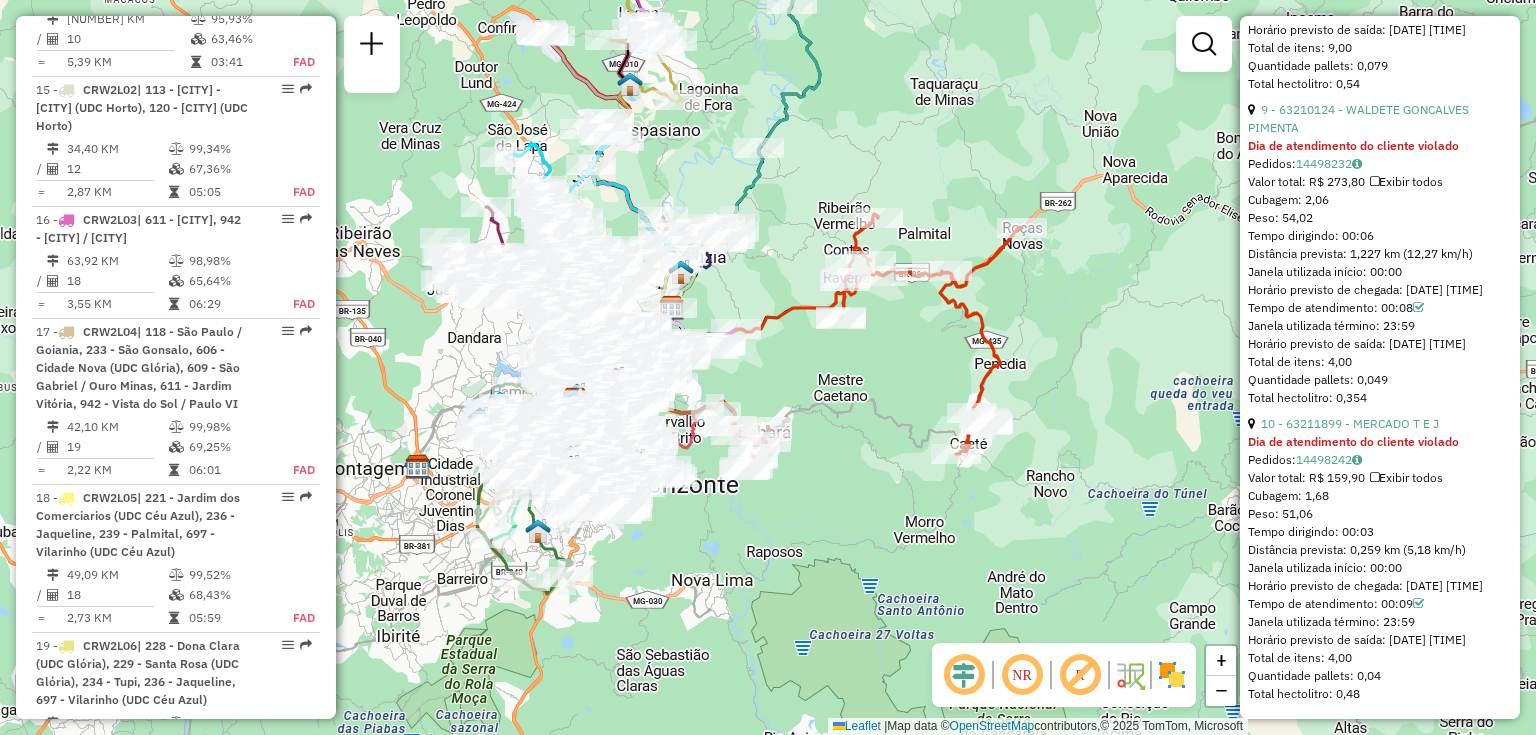 drag, startPoint x: 620, startPoint y: 534, endPoint x: 740, endPoint y: 573, distance: 126.178444 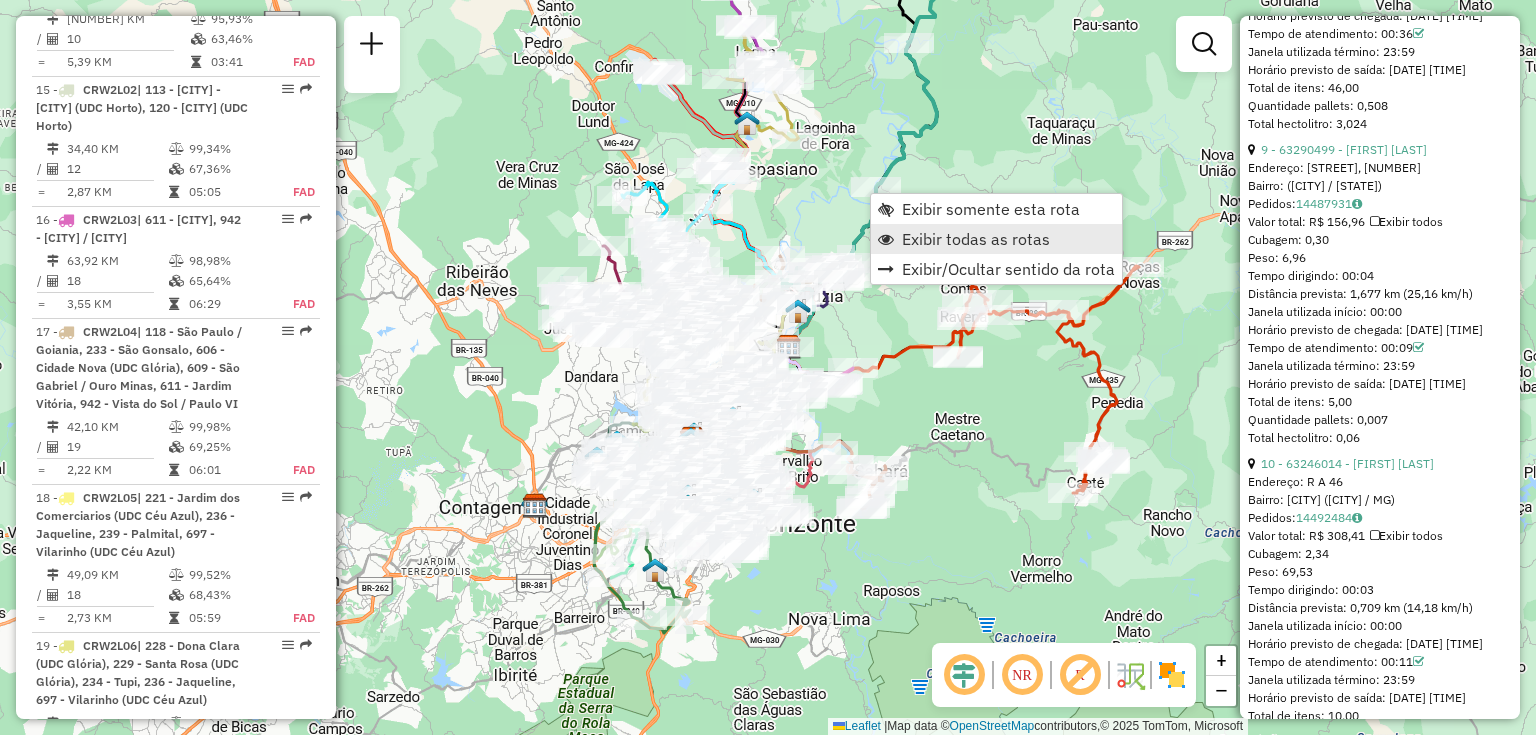 scroll, scrollTop: 3342, scrollLeft: 0, axis: vertical 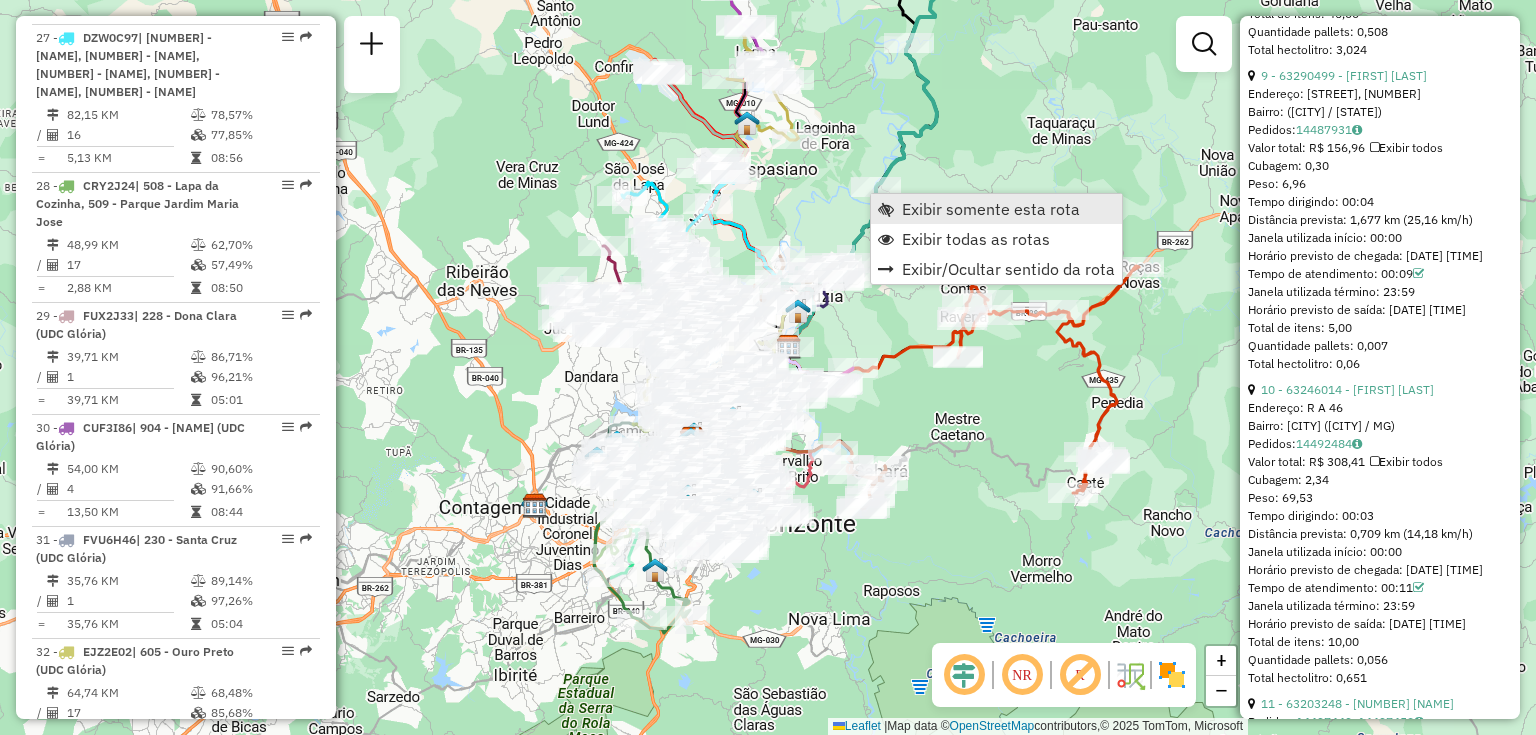 click on "Exibir somente esta rota" at bounding box center (991, 209) 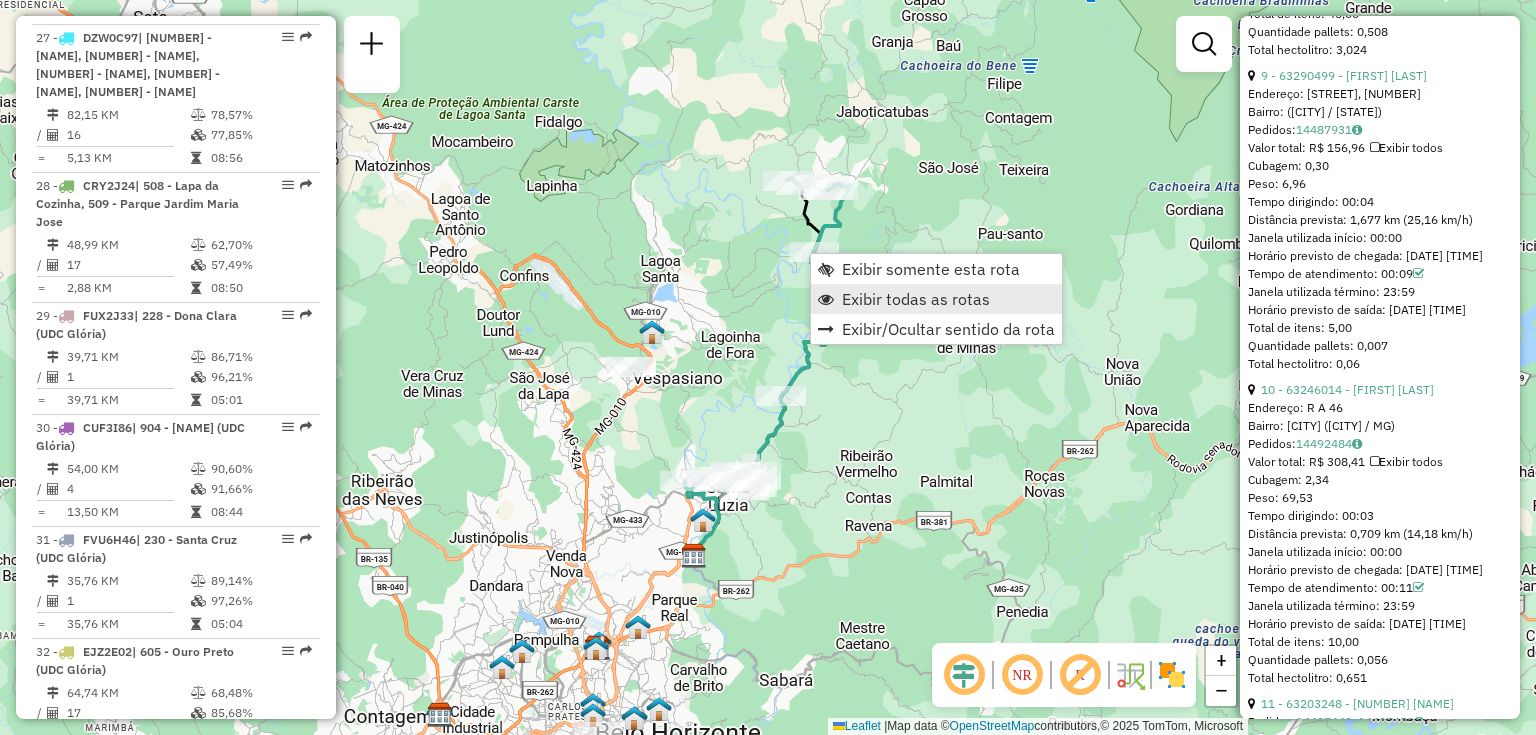 click on "Exibir todas as rotas" at bounding box center (916, 299) 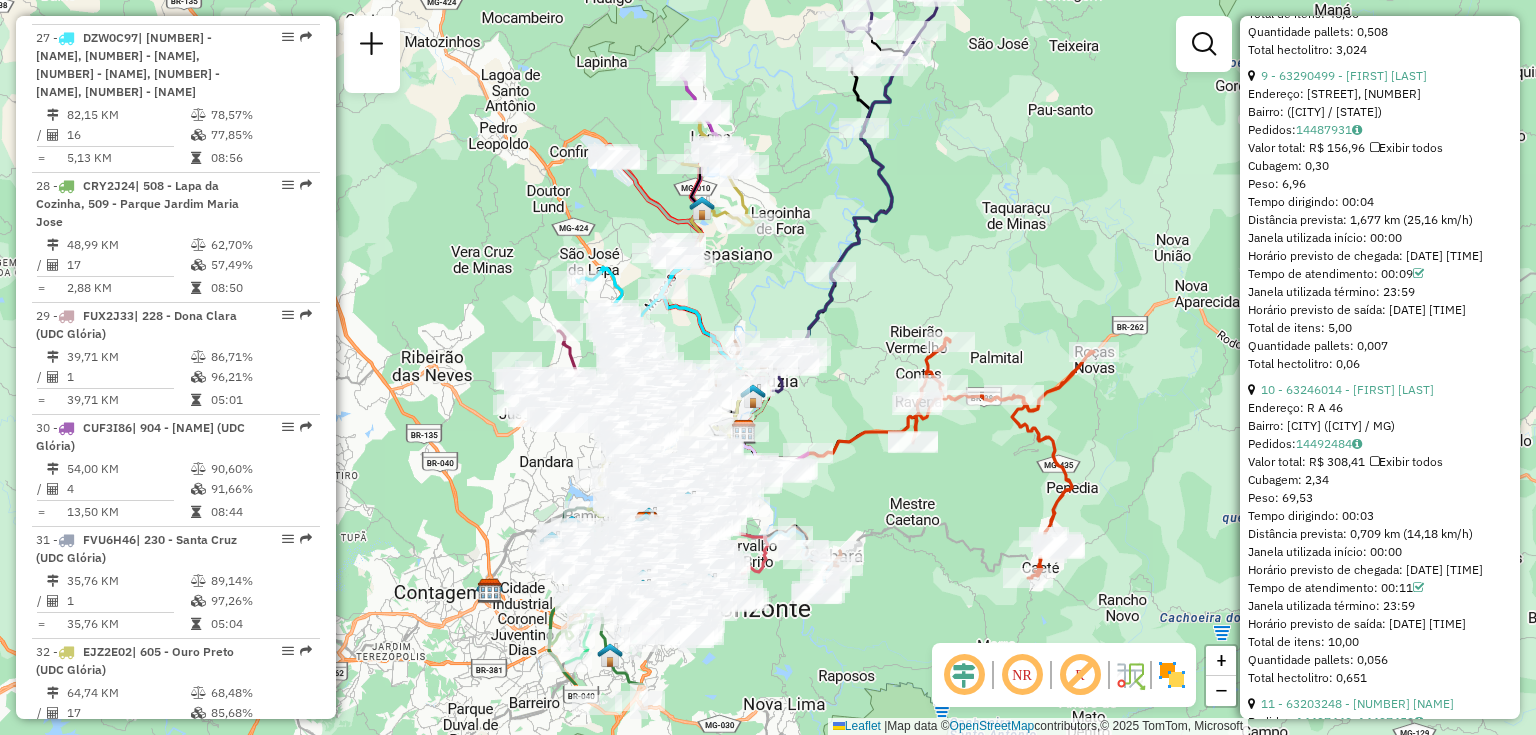 drag, startPoint x: 847, startPoint y: 424, endPoint x: 884, endPoint y: 323, distance: 107.563934 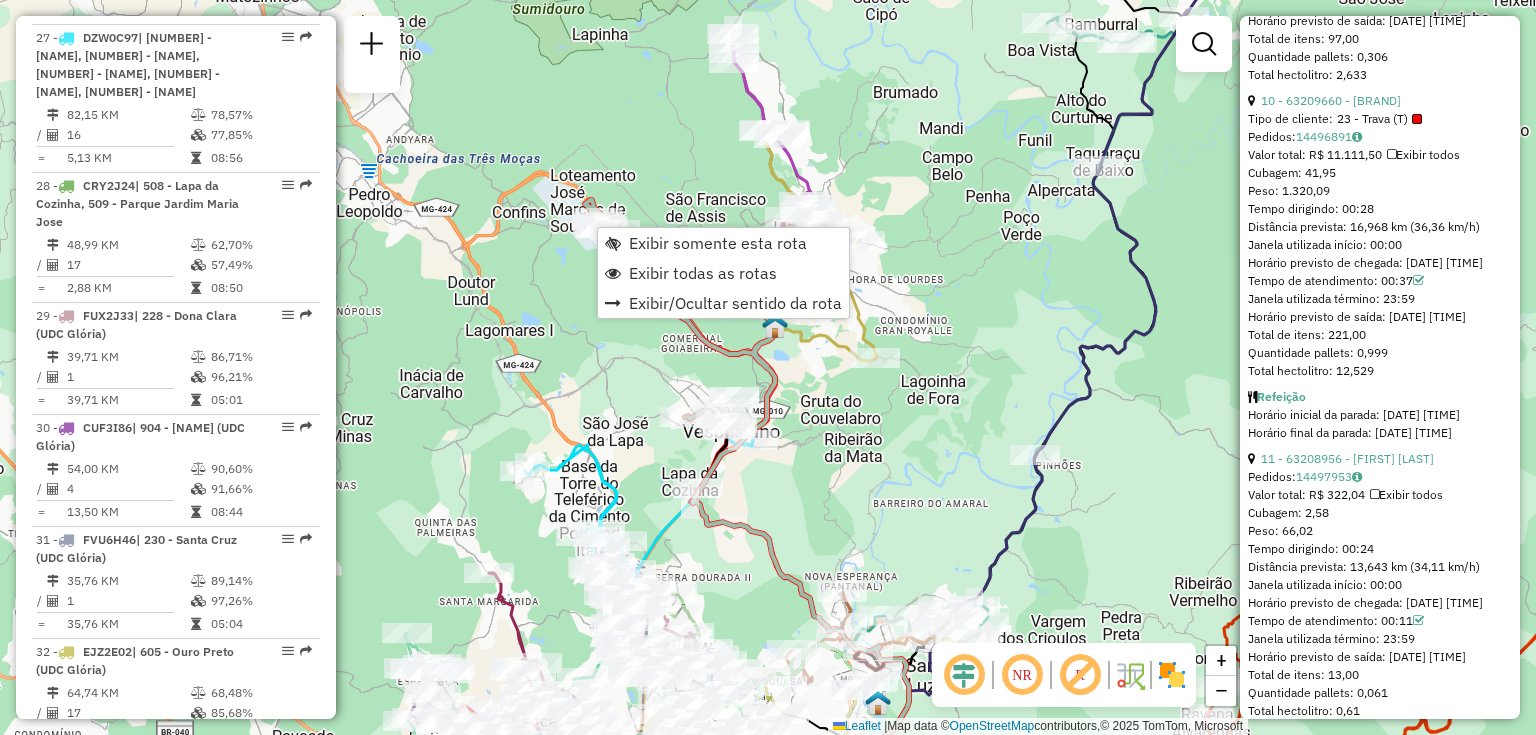 scroll, scrollTop: 3341, scrollLeft: 0, axis: vertical 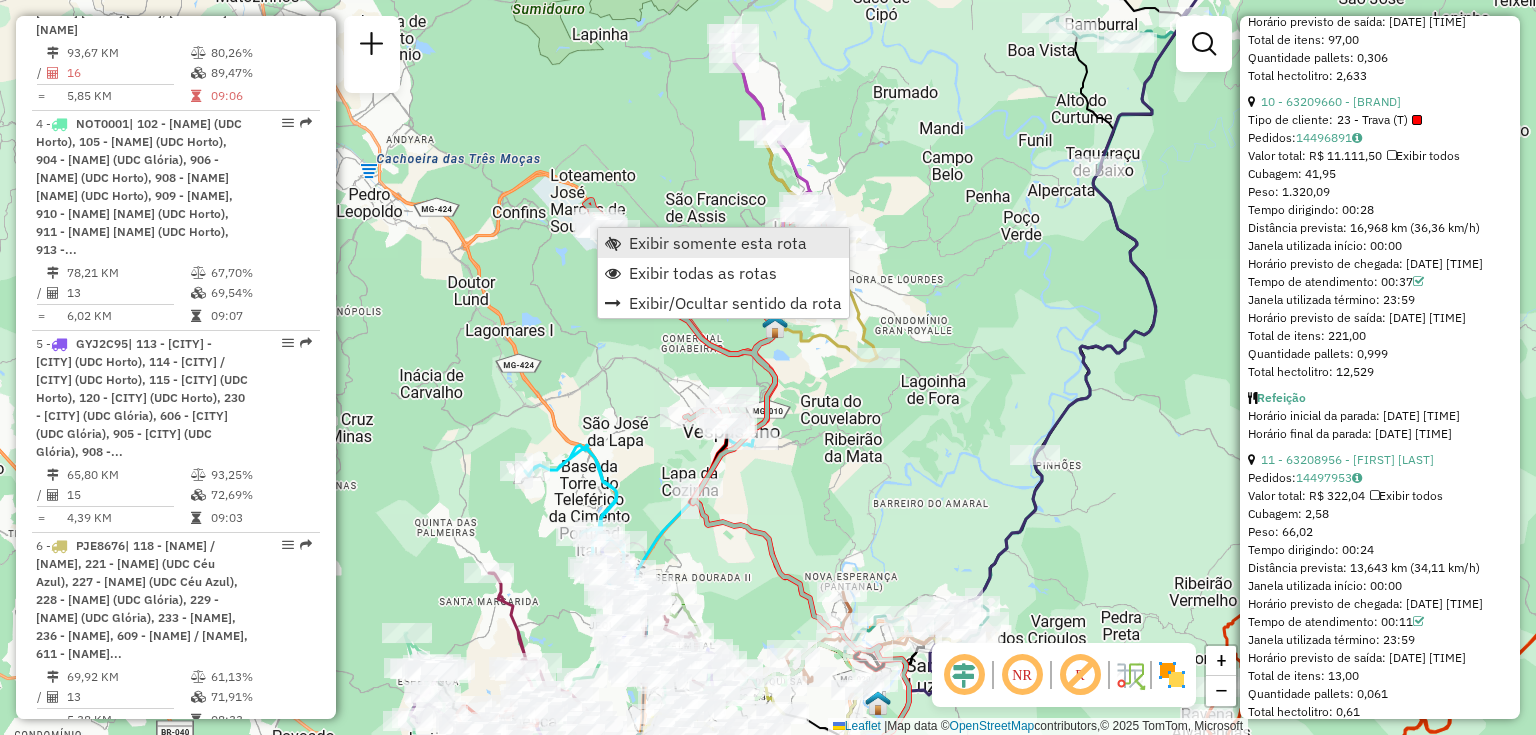 click on "Exibir somente esta rota" at bounding box center (718, 243) 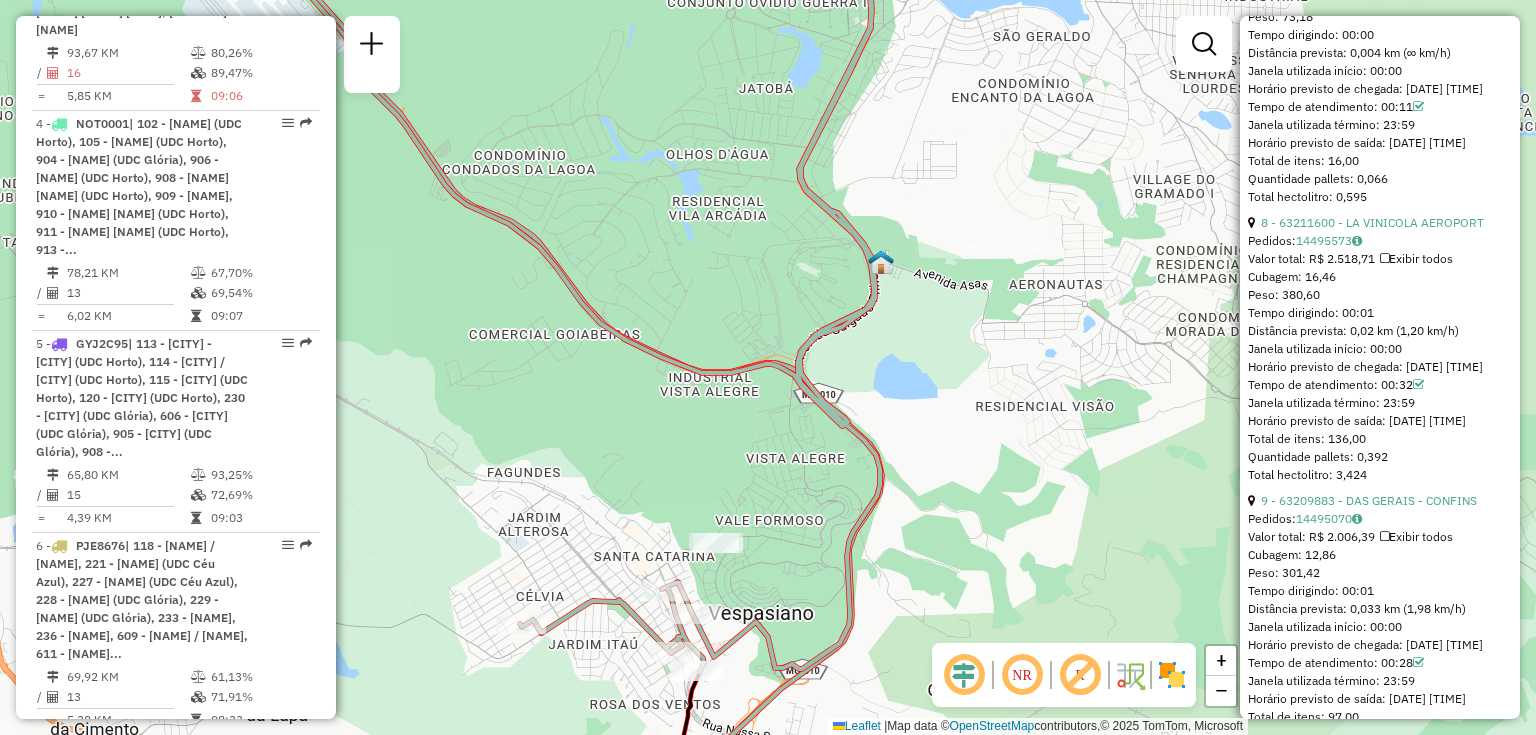 scroll, scrollTop: 2424, scrollLeft: 0, axis: vertical 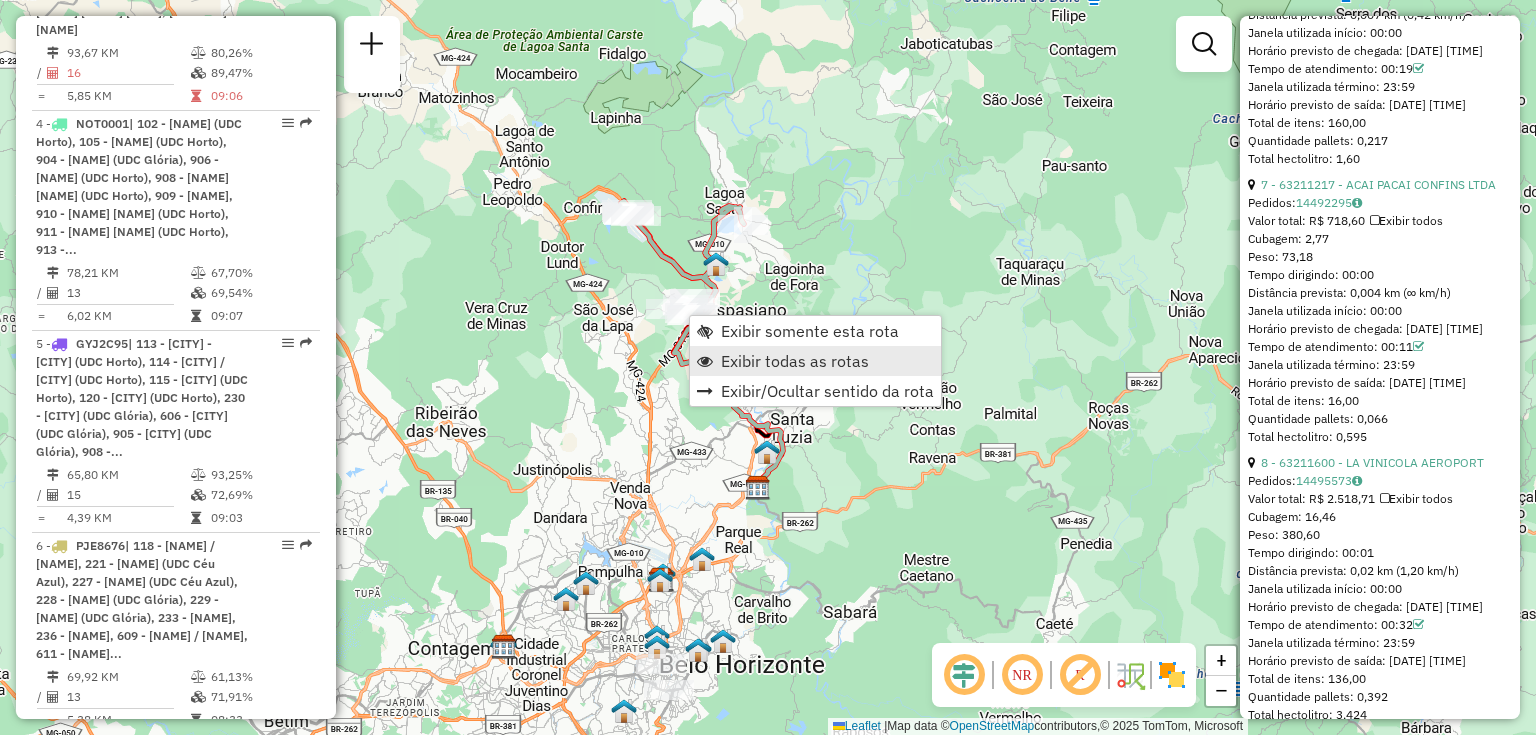 click on "Exibir todas as rotas" at bounding box center [795, 361] 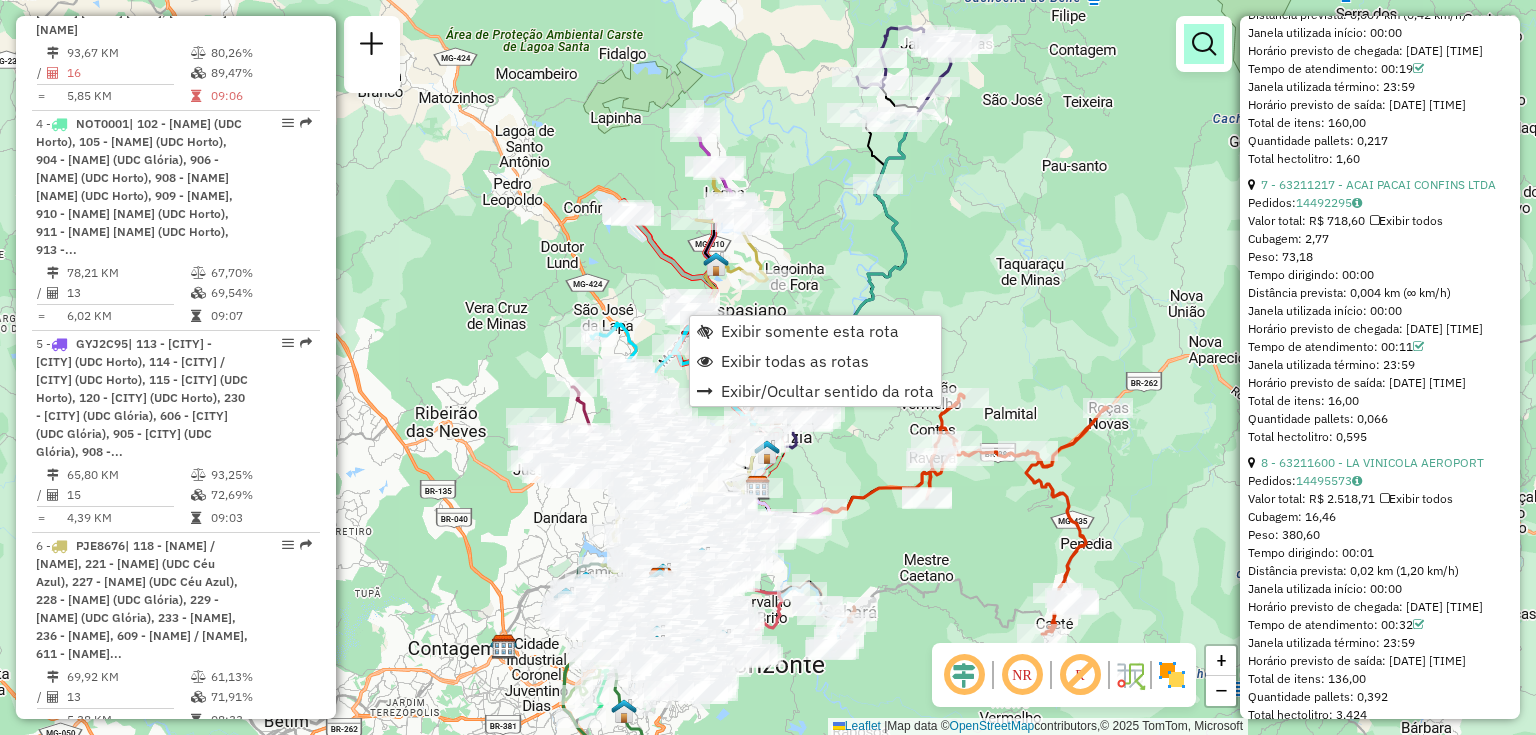 click at bounding box center (1204, 44) 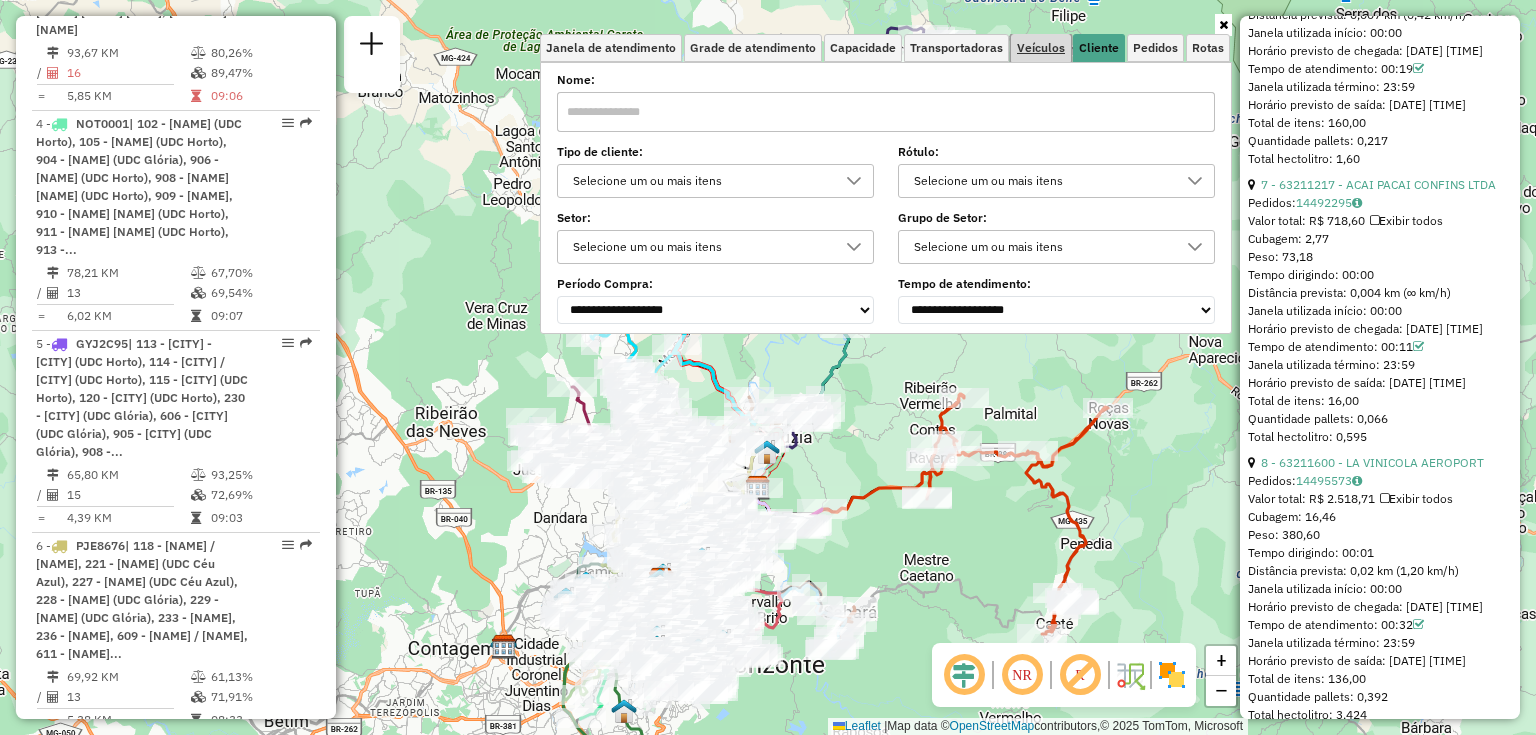 click on "Veículos" at bounding box center (1041, 48) 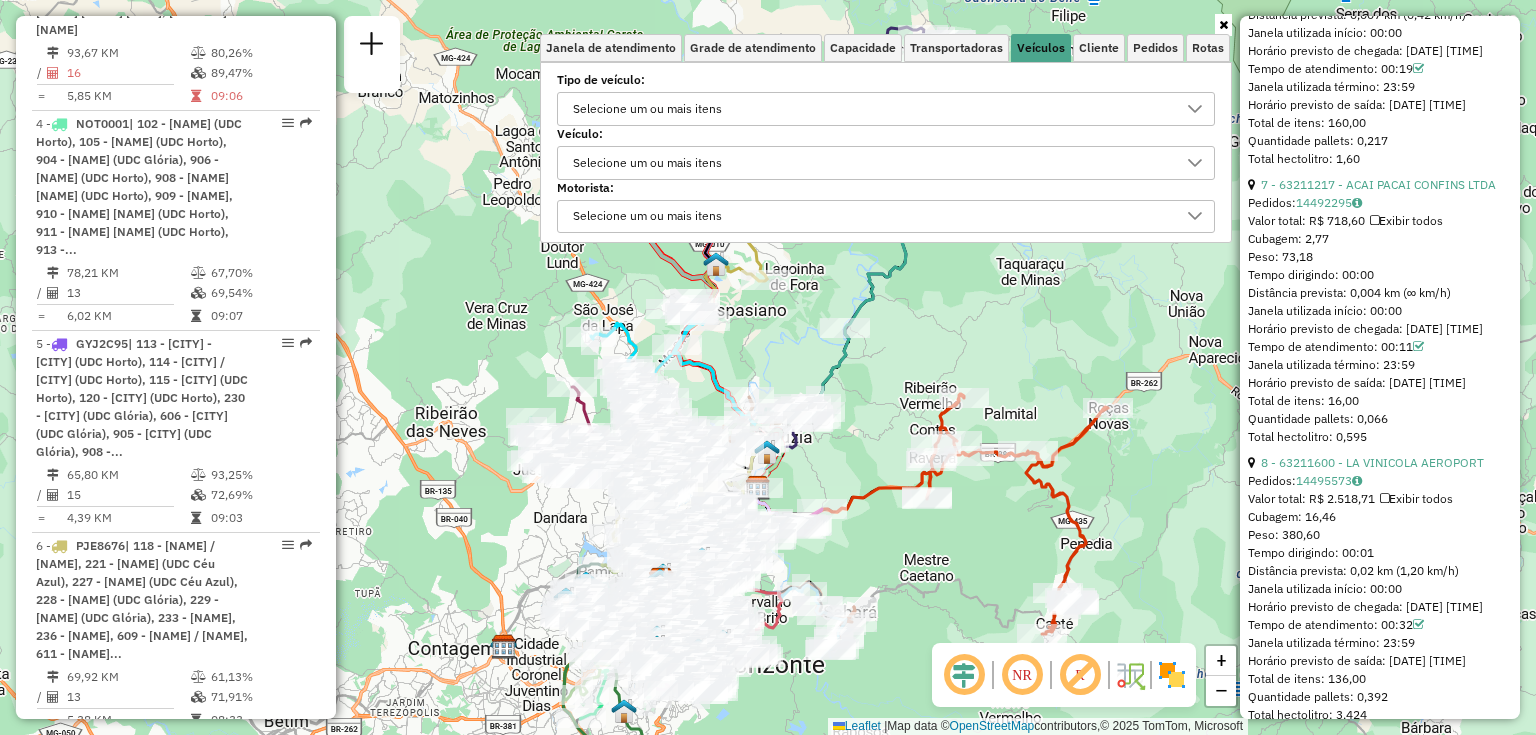 click on "Selecione um ou mais itens" at bounding box center [647, 163] 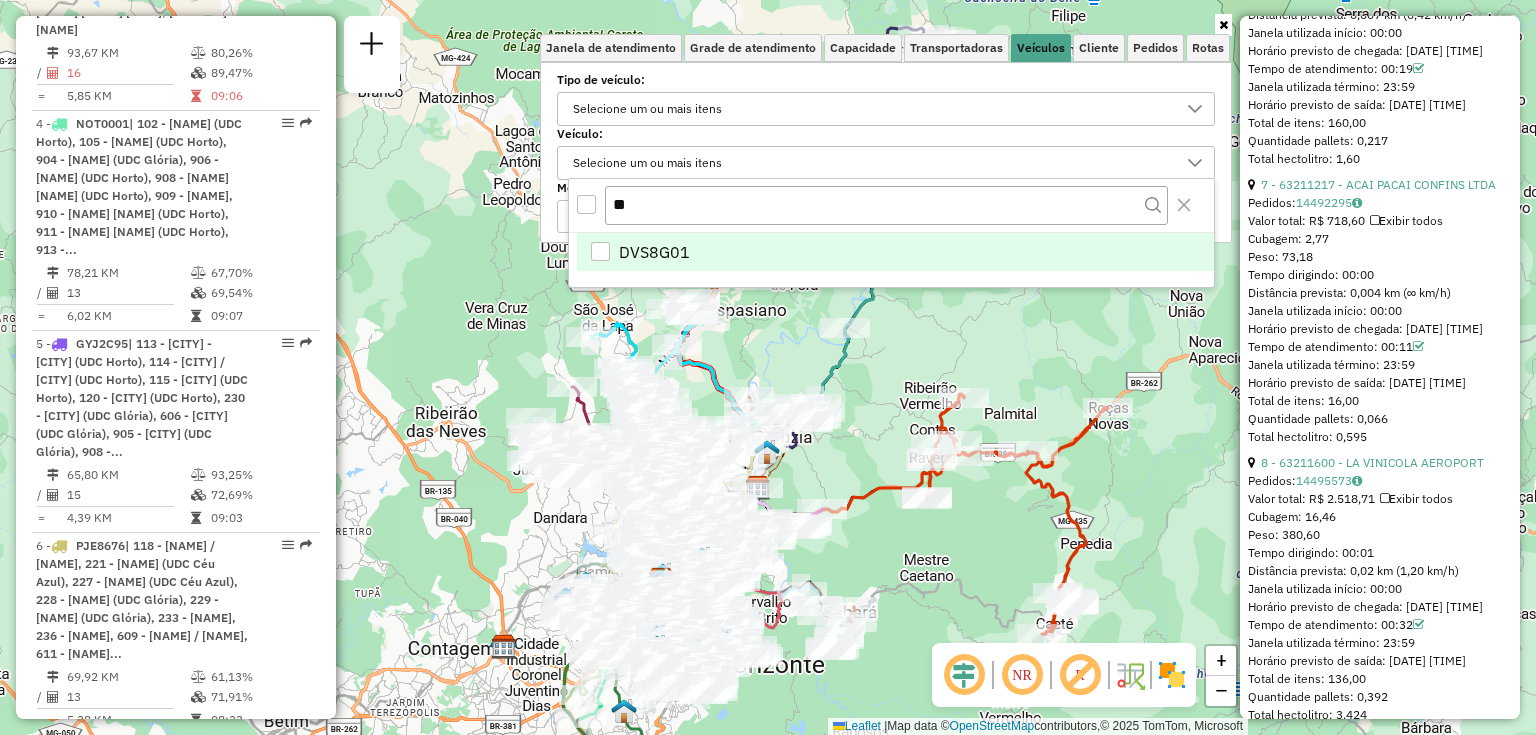 type on "*" 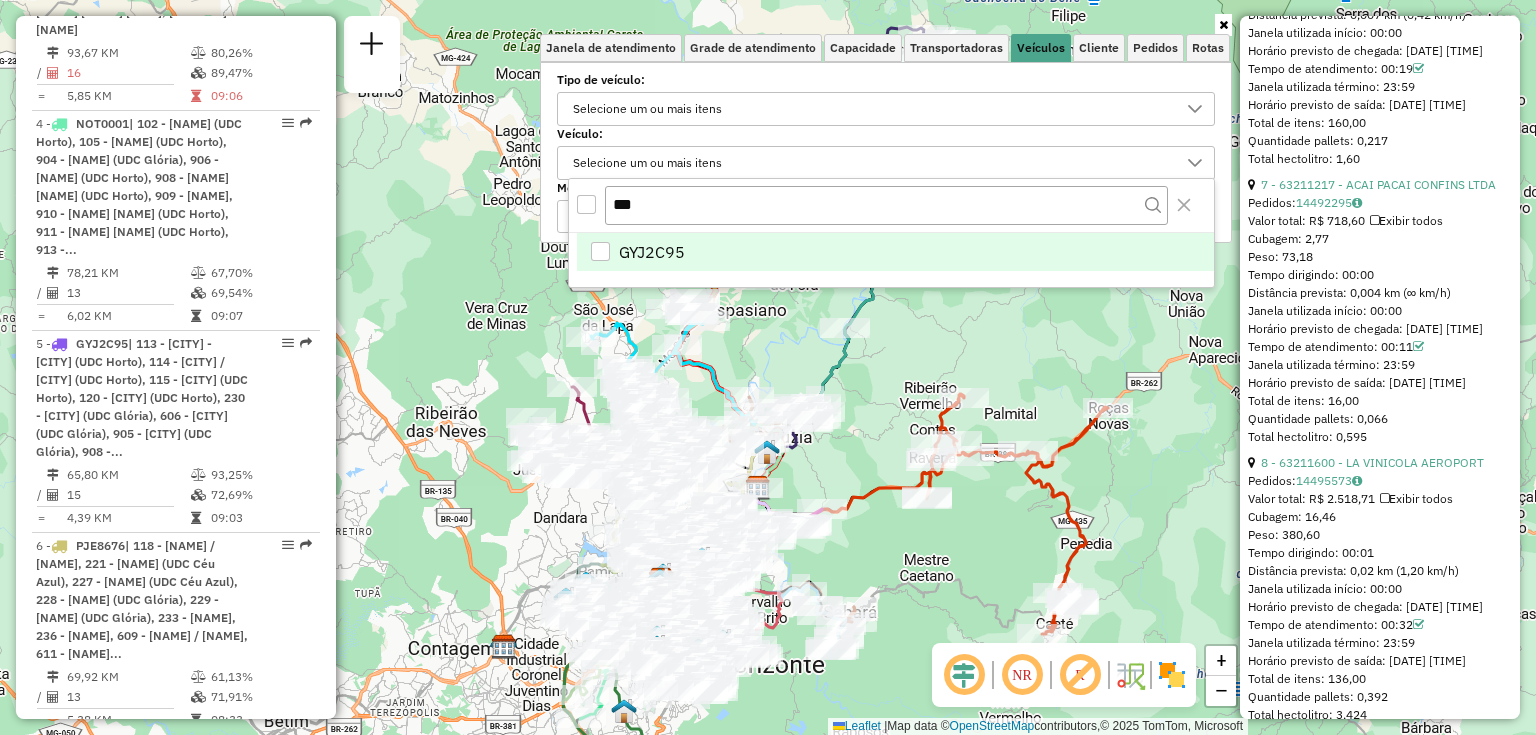 type on "***" 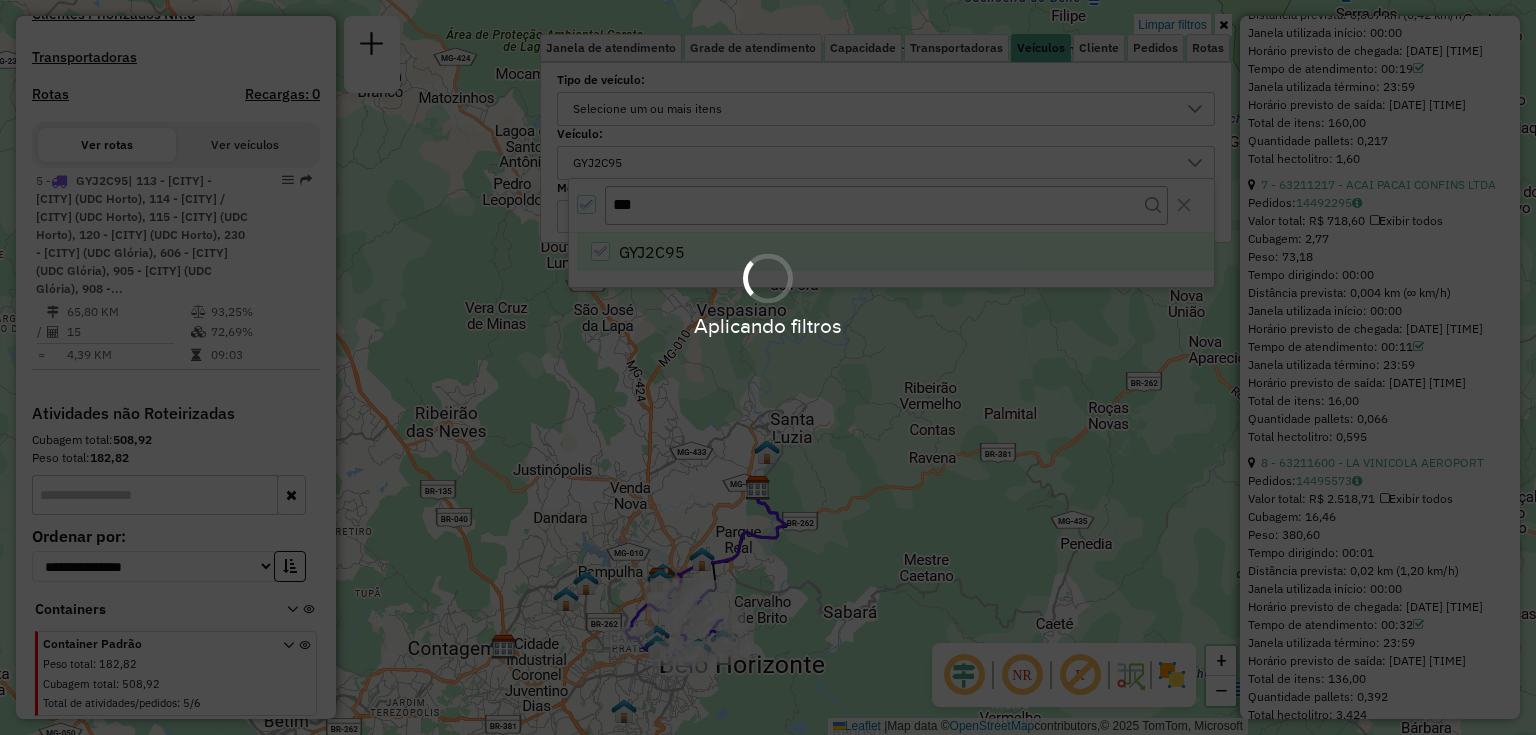 scroll, scrollTop: 444, scrollLeft: 0, axis: vertical 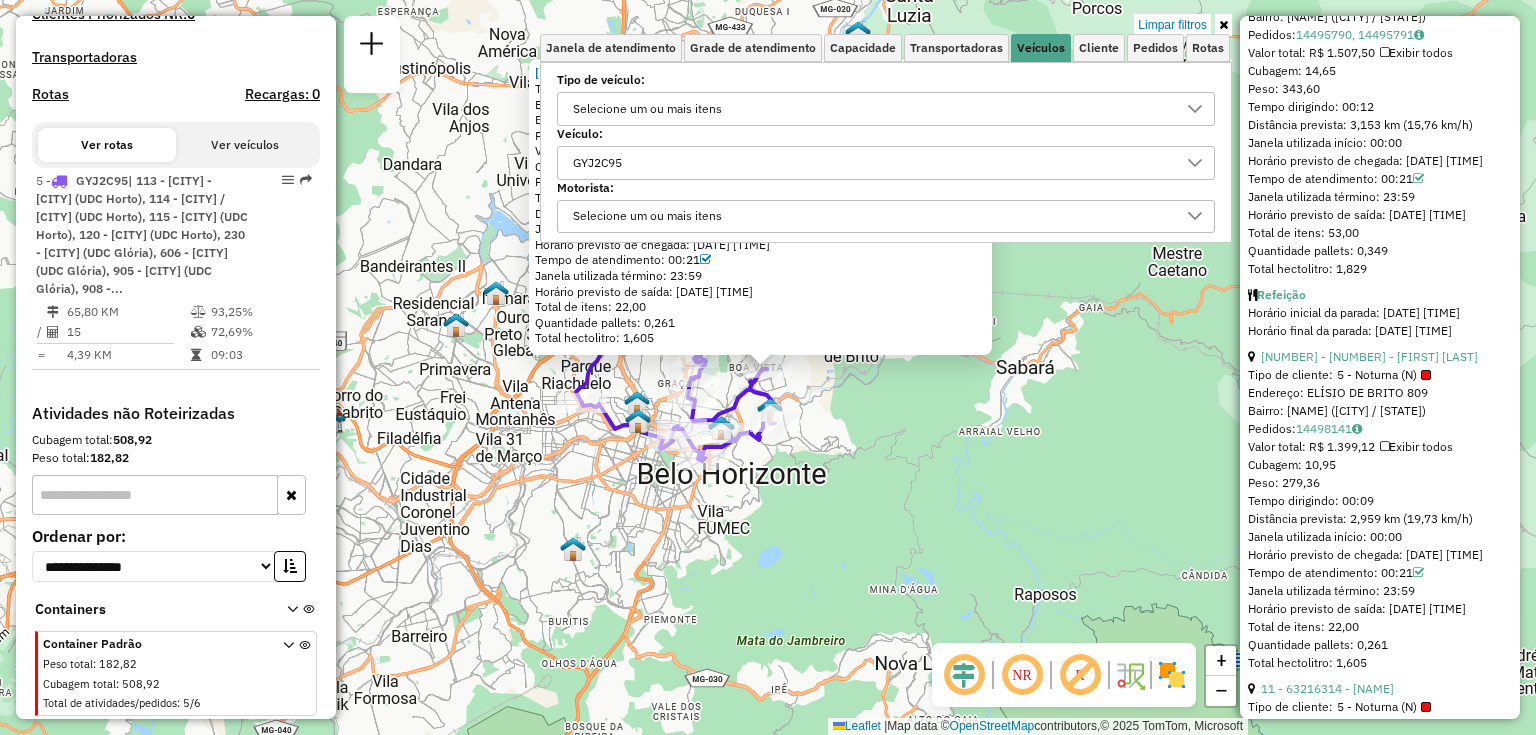 click on "GYJ2C95" at bounding box center (871, 163) 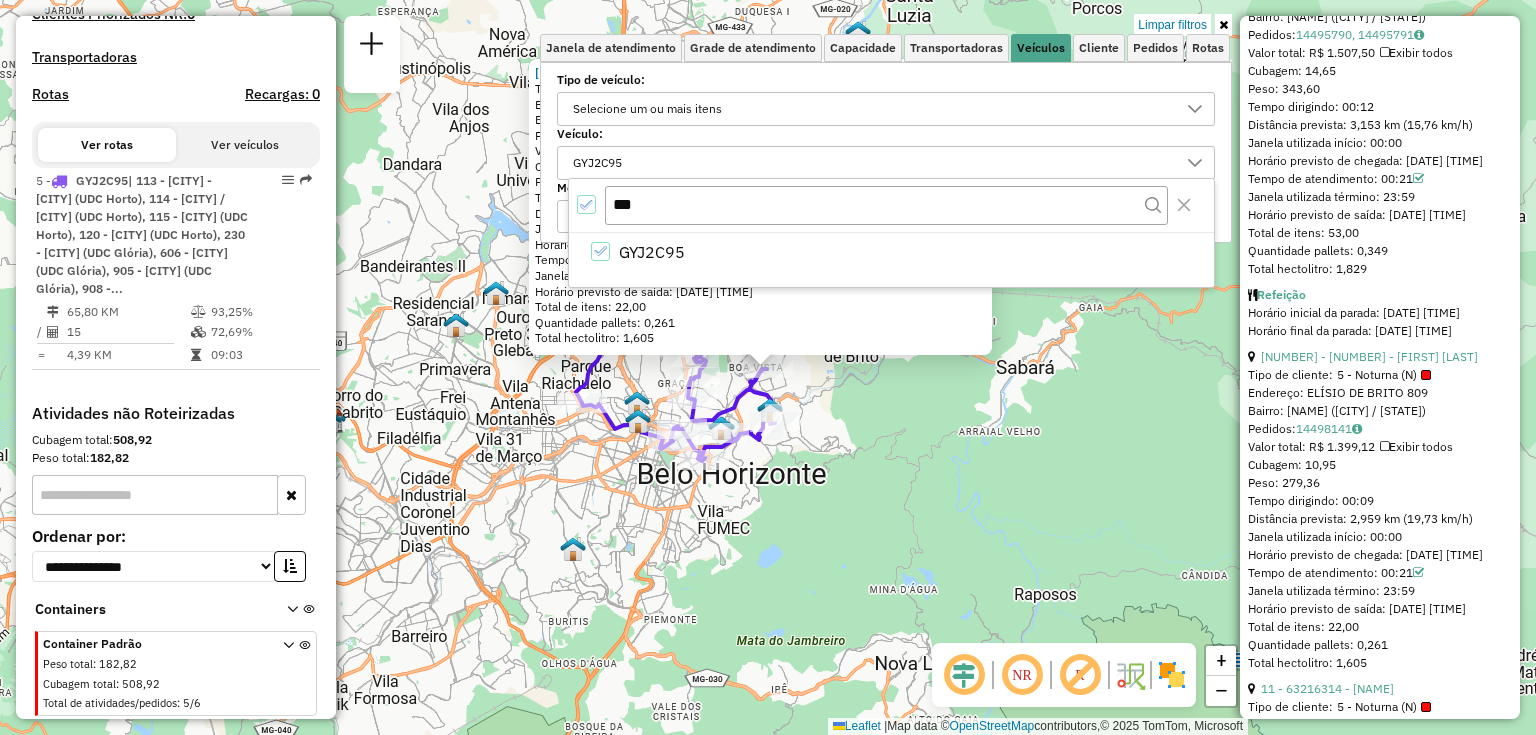 click on "GYJ2C95" at bounding box center [871, 163] 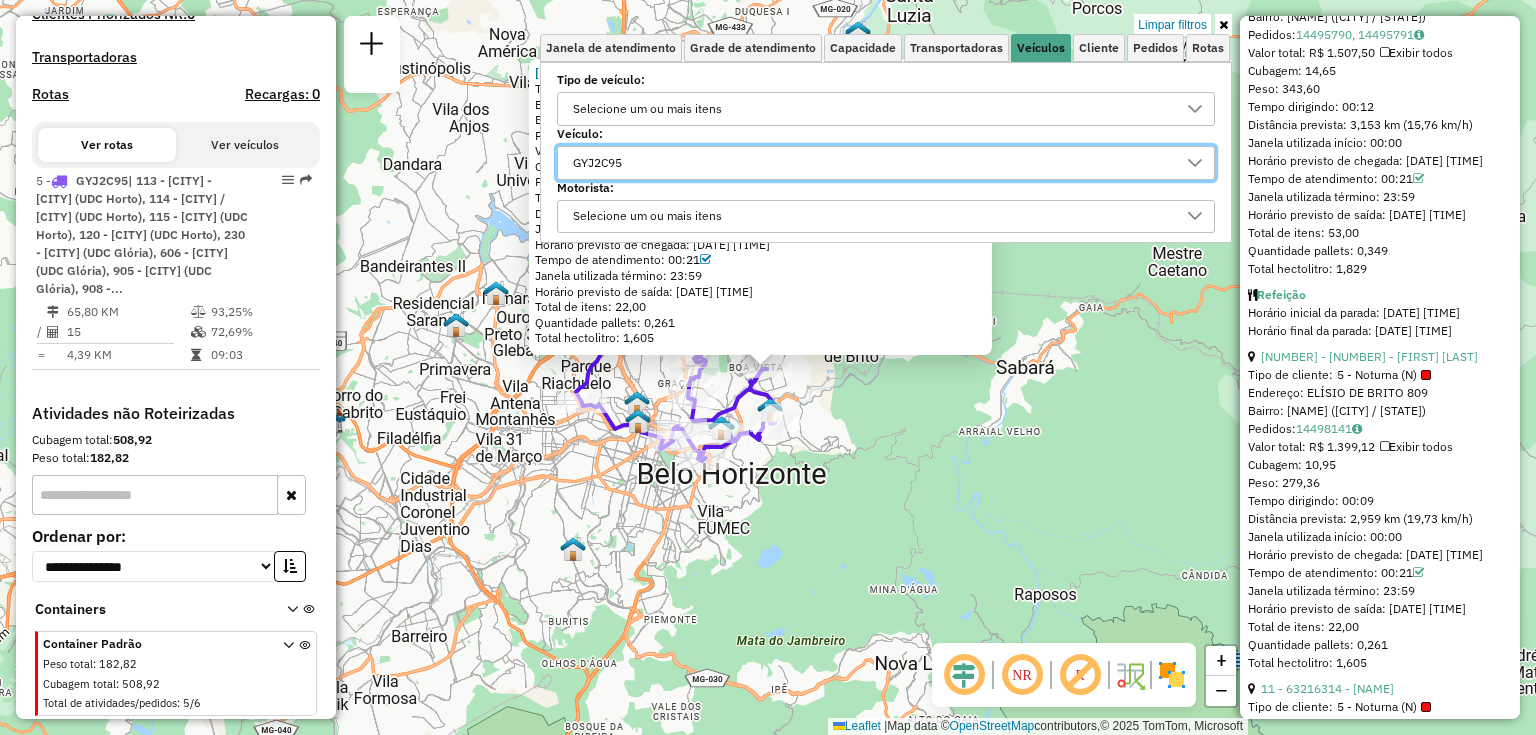 click on "GYJ2C95" at bounding box center (871, 163) 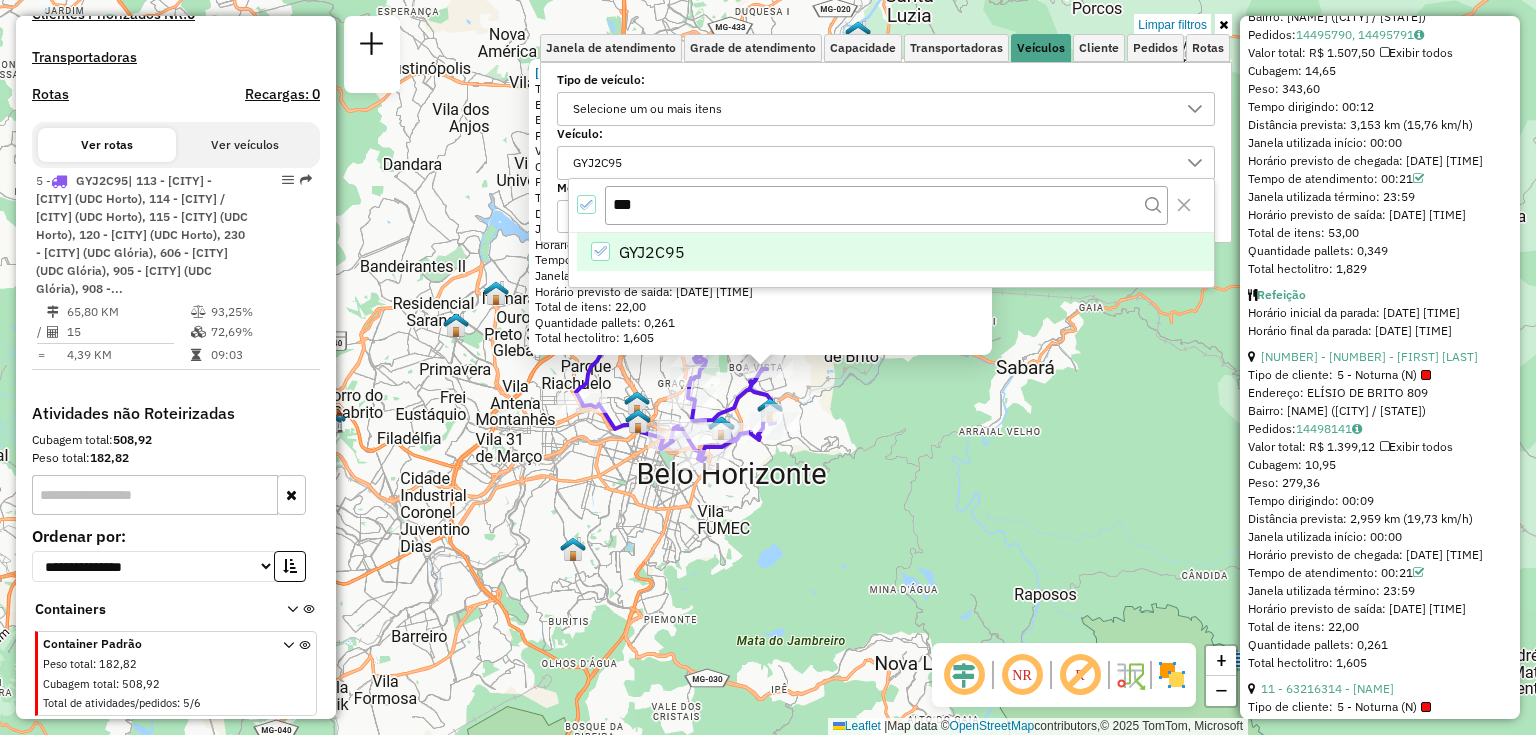 drag, startPoint x: 669, startPoint y: 200, endPoint x: 468, endPoint y: 216, distance: 201.6358 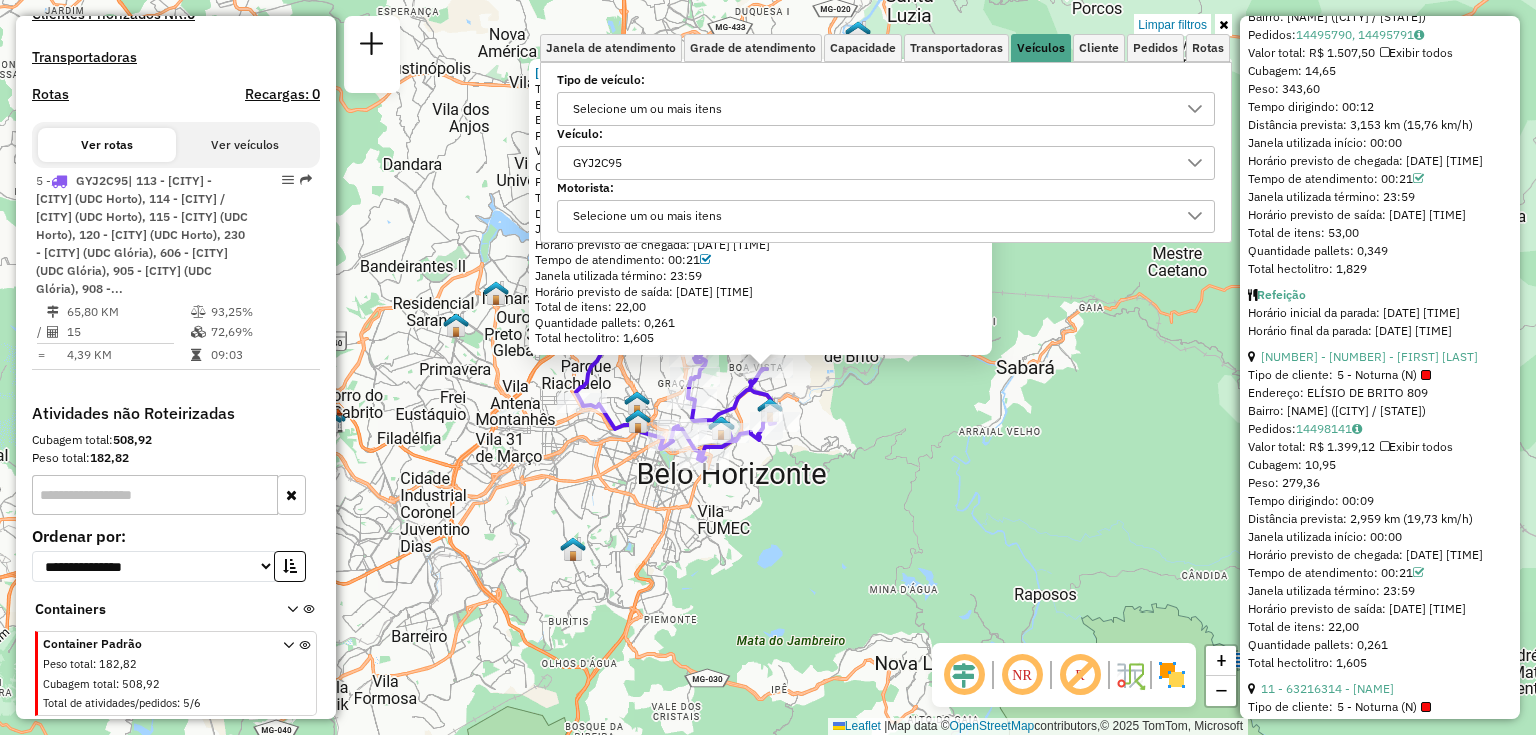 click on "GYJ2C95" at bounding box center (871, 163) 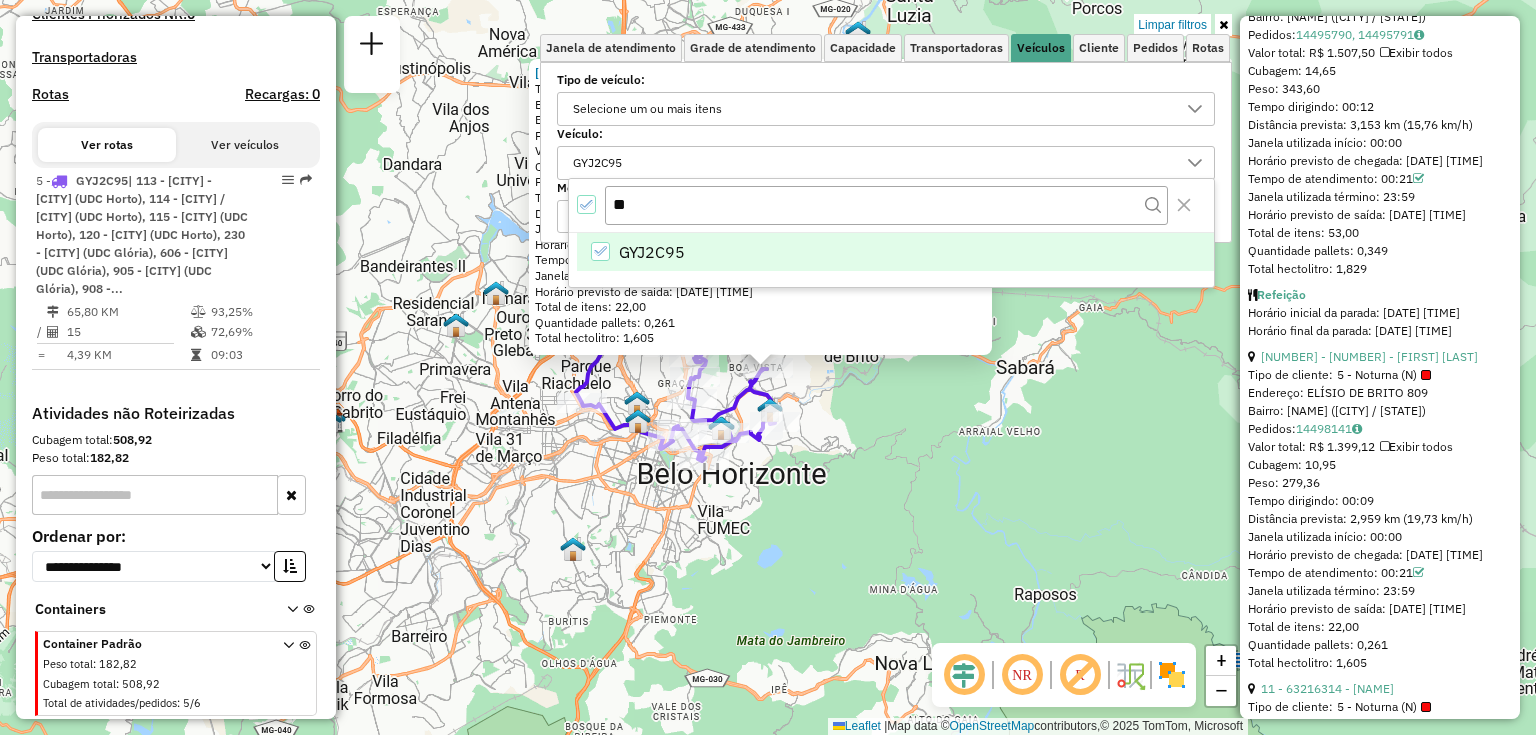 type on "*" 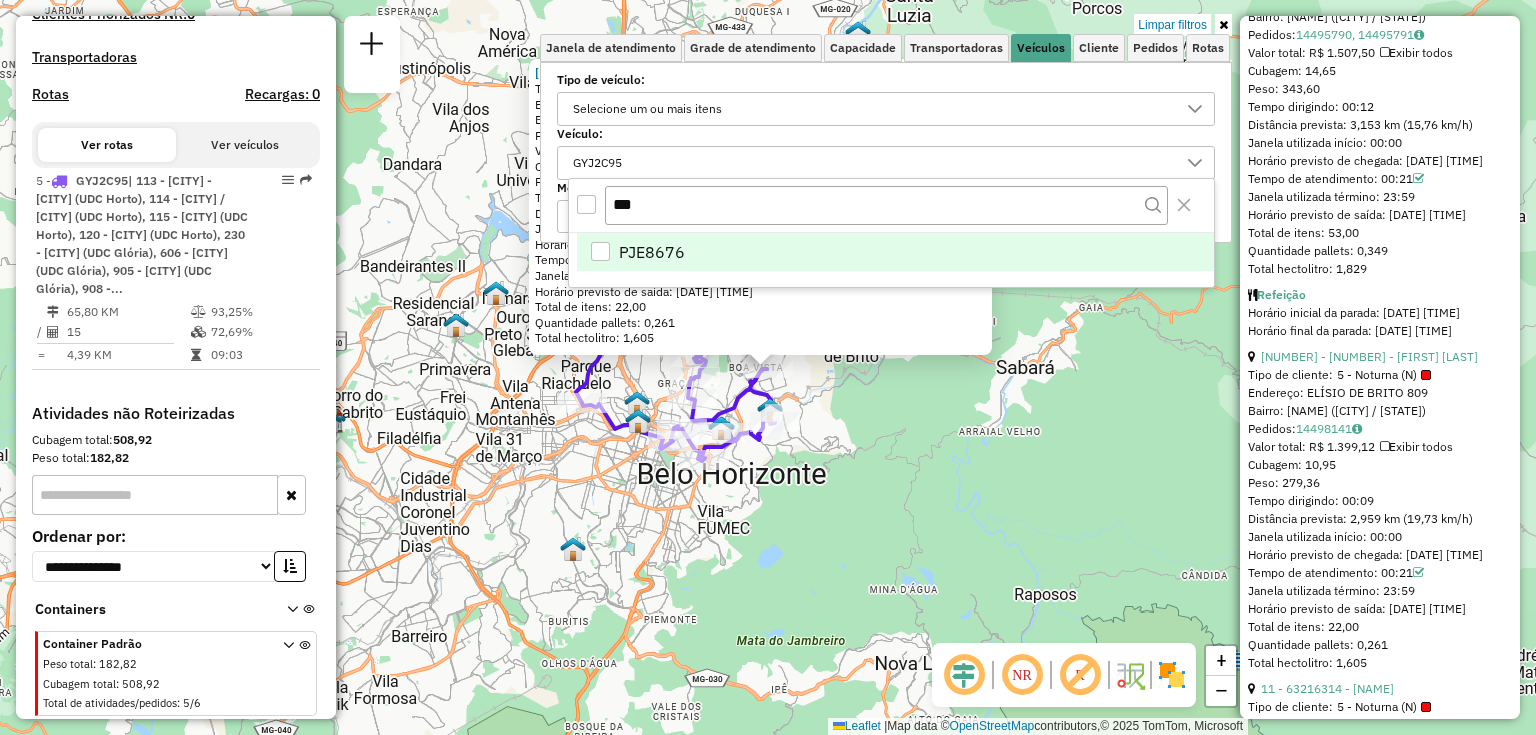 type on "***" 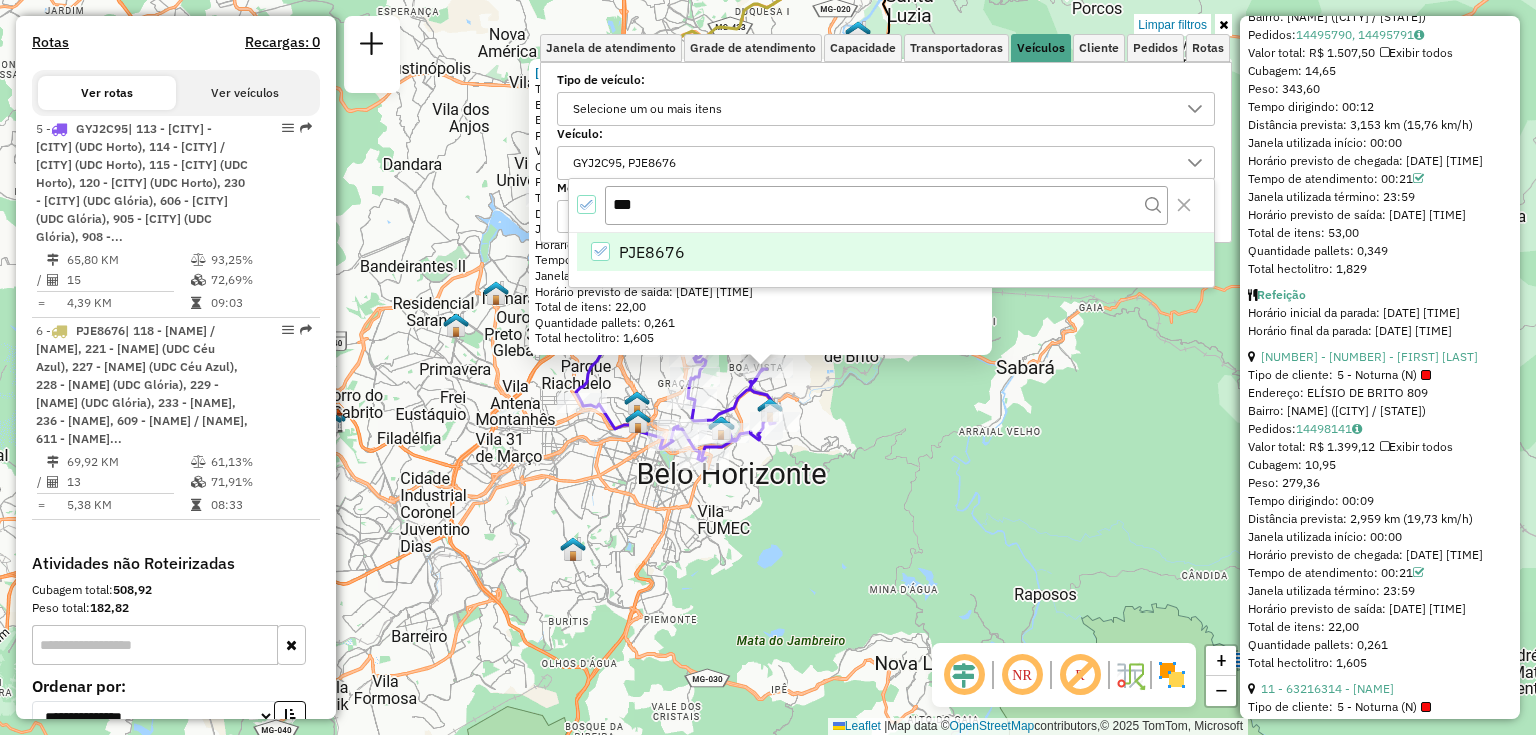 drag, startPoint x: 499, startPoint y: 470, endPoint x: 669, endPoint y: 631, distance: 234.13885 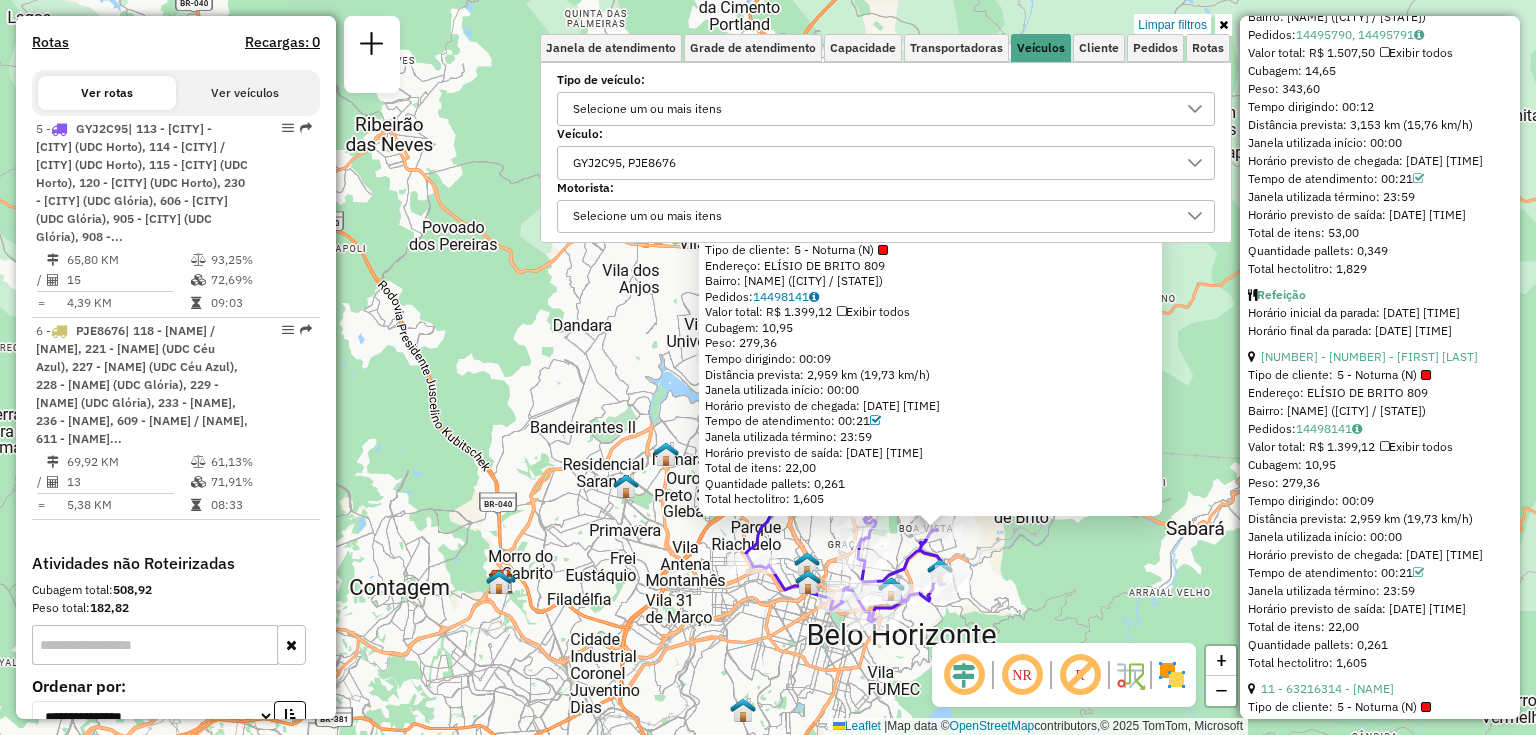 click at bounding box center [1223, 25] 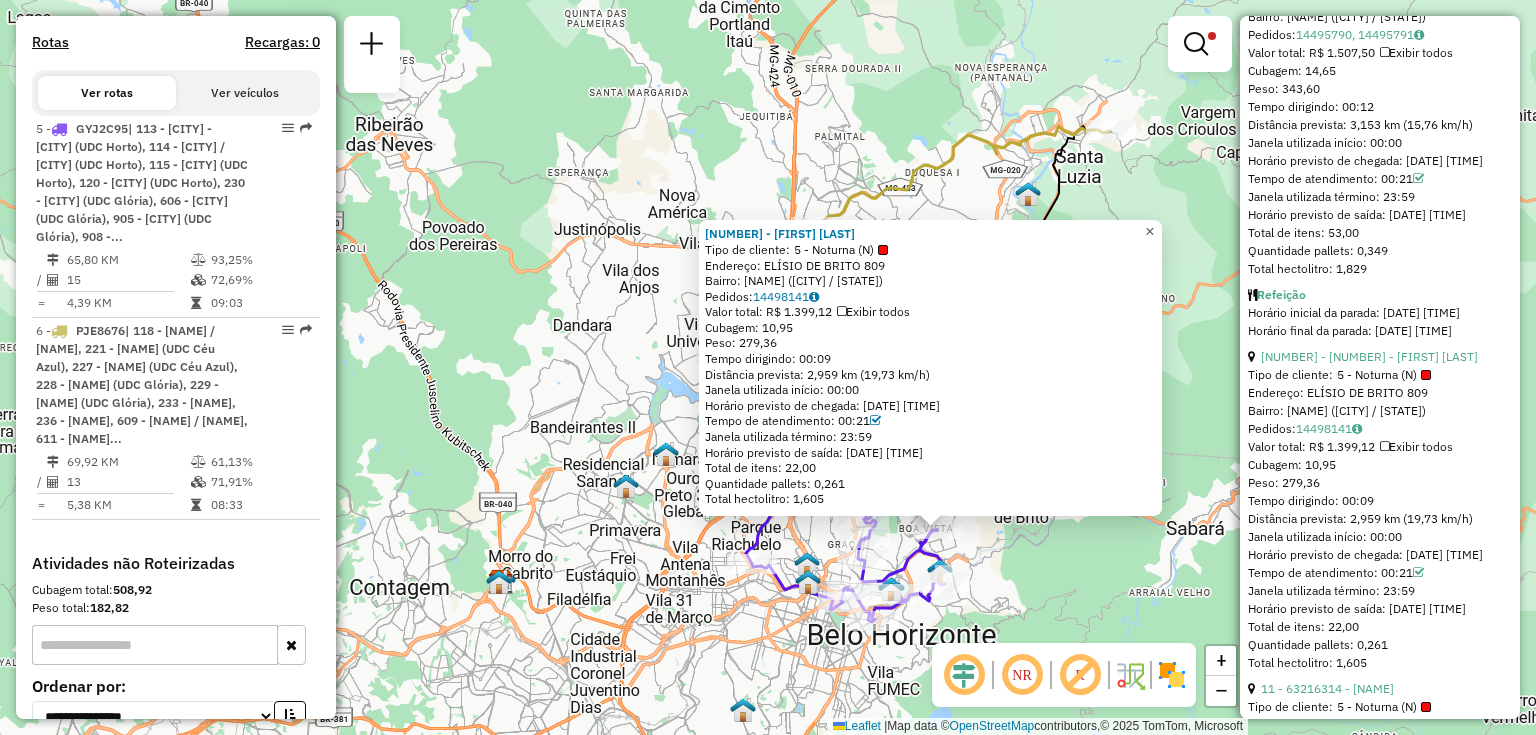 click on "×" 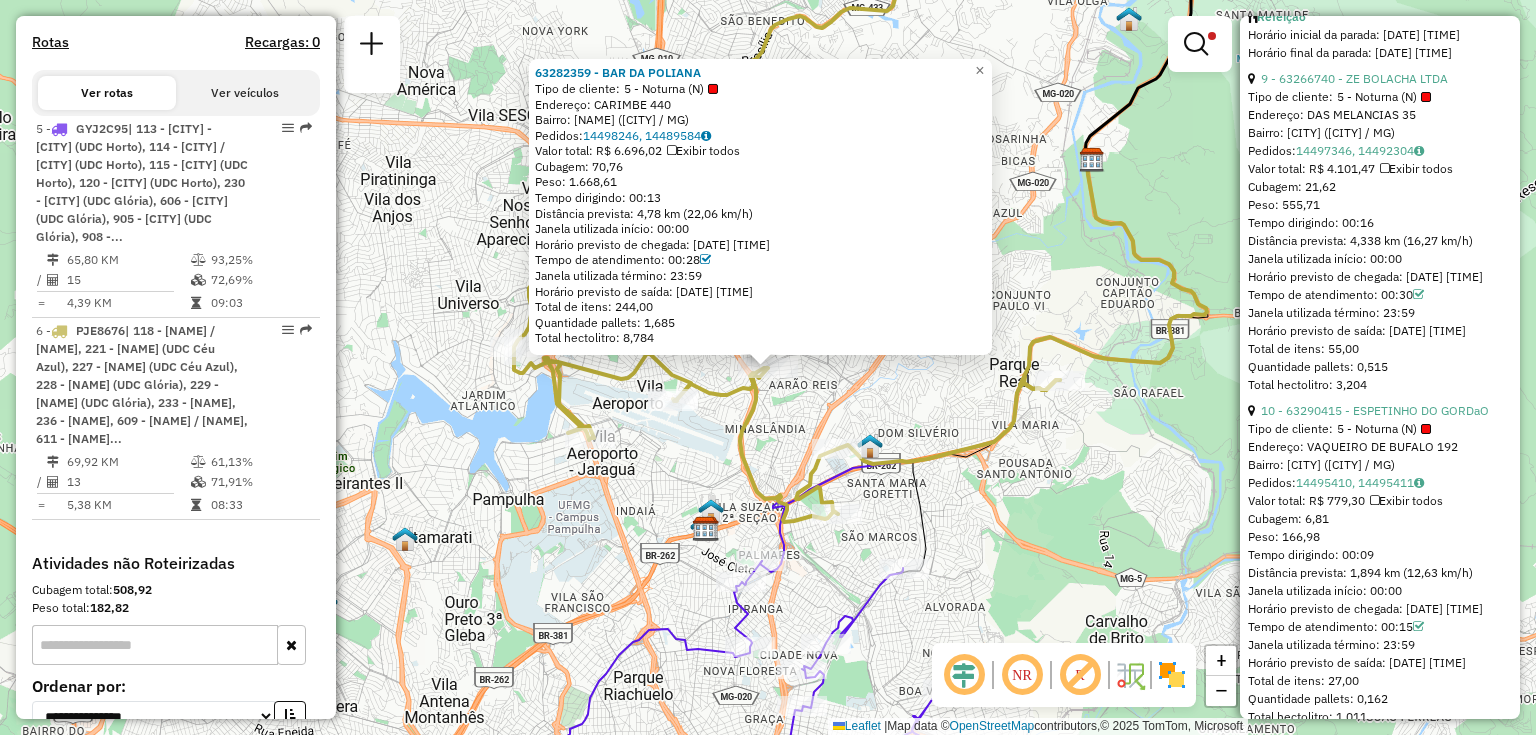 scroll, scrollTop: 896, scrollLeft: 0, axis: vertical 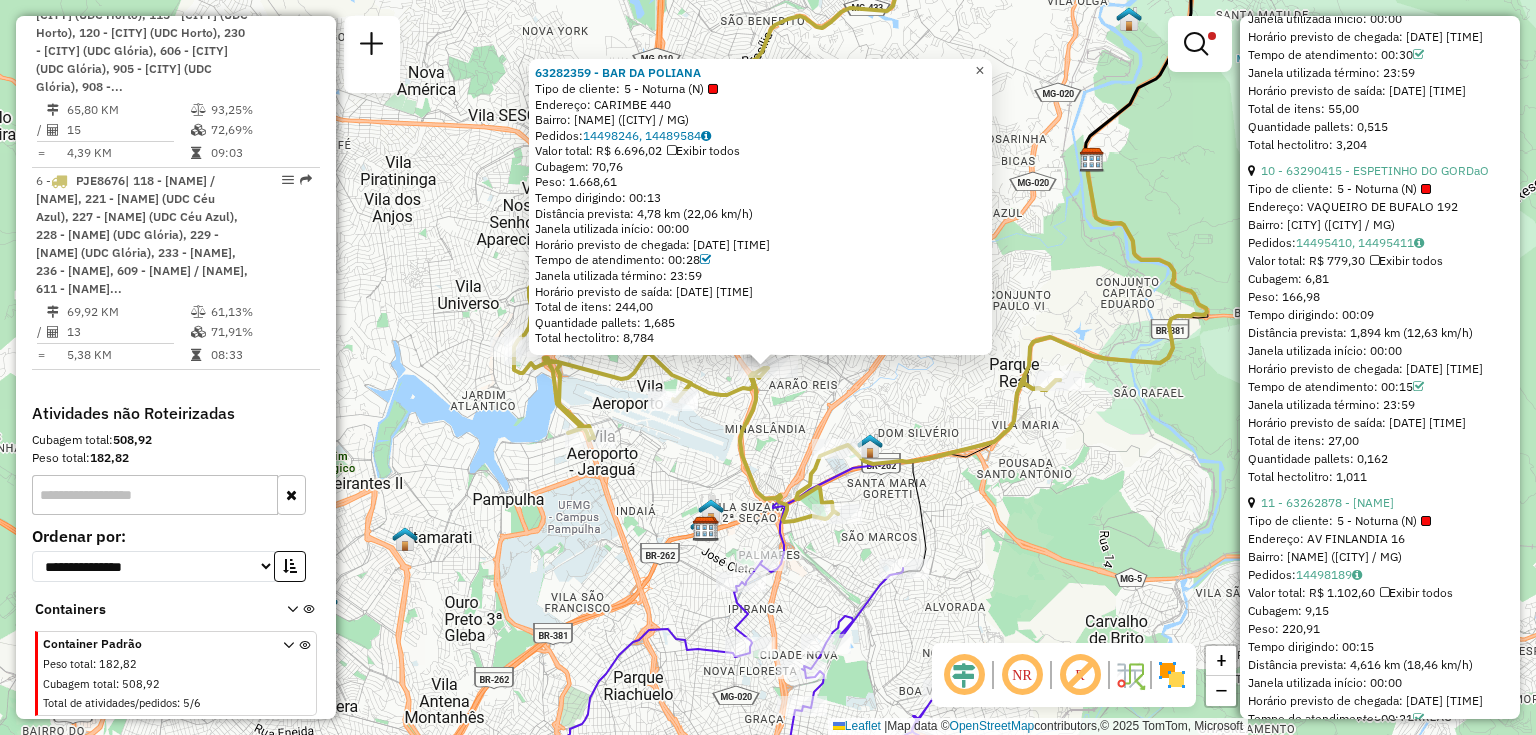 click on "×" 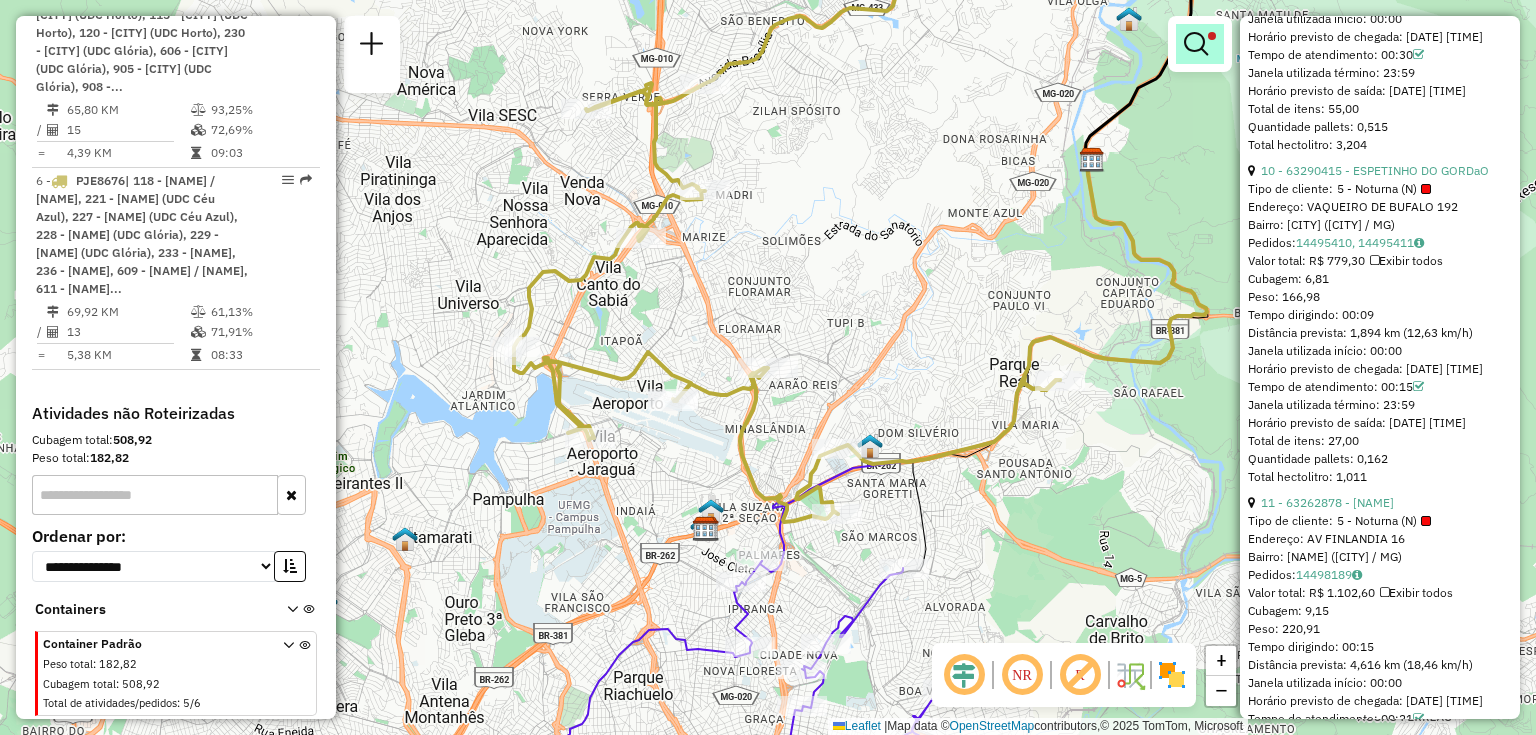 click at bounding box center [1200, 44] 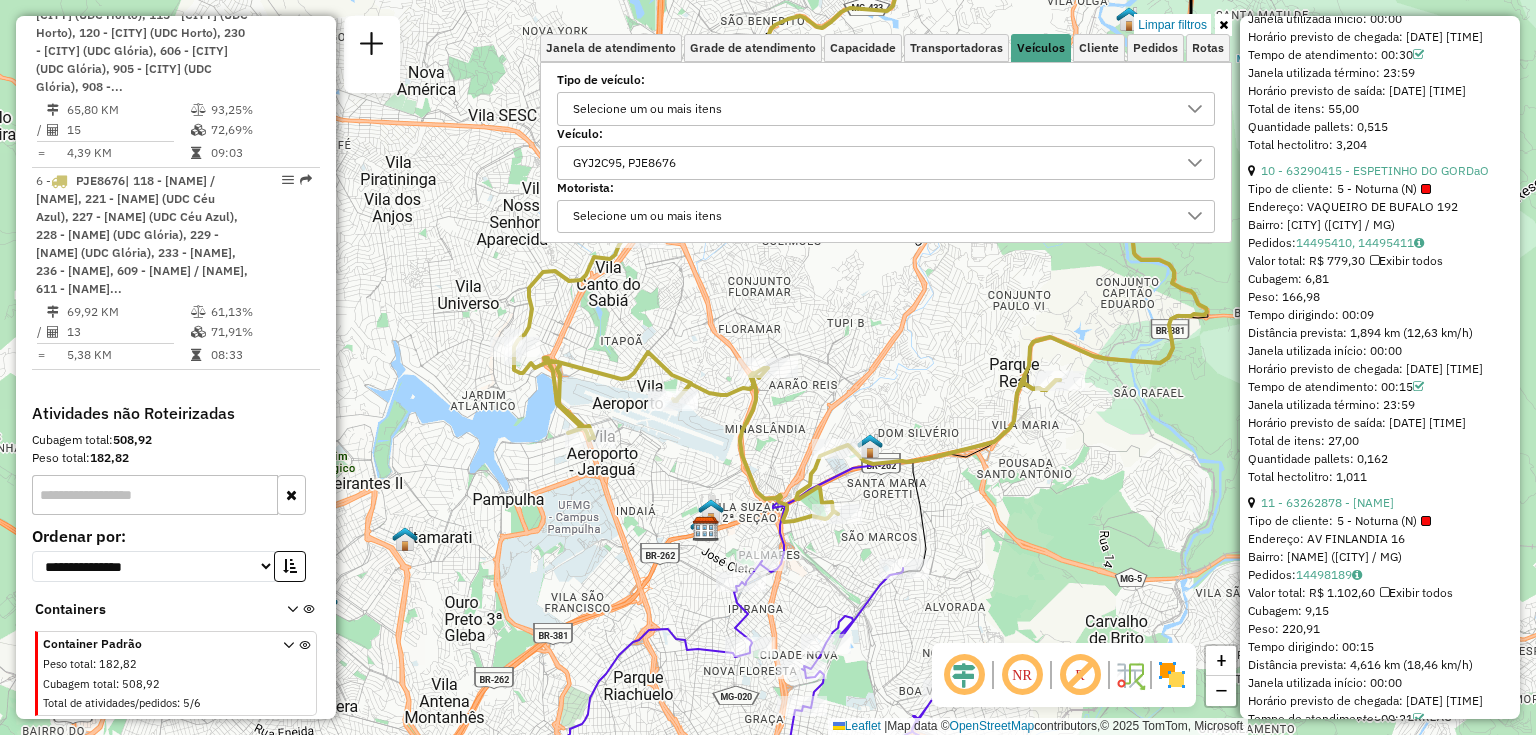 click on "GYJ2C95, PJE8676" at bounding box center (871, 163) 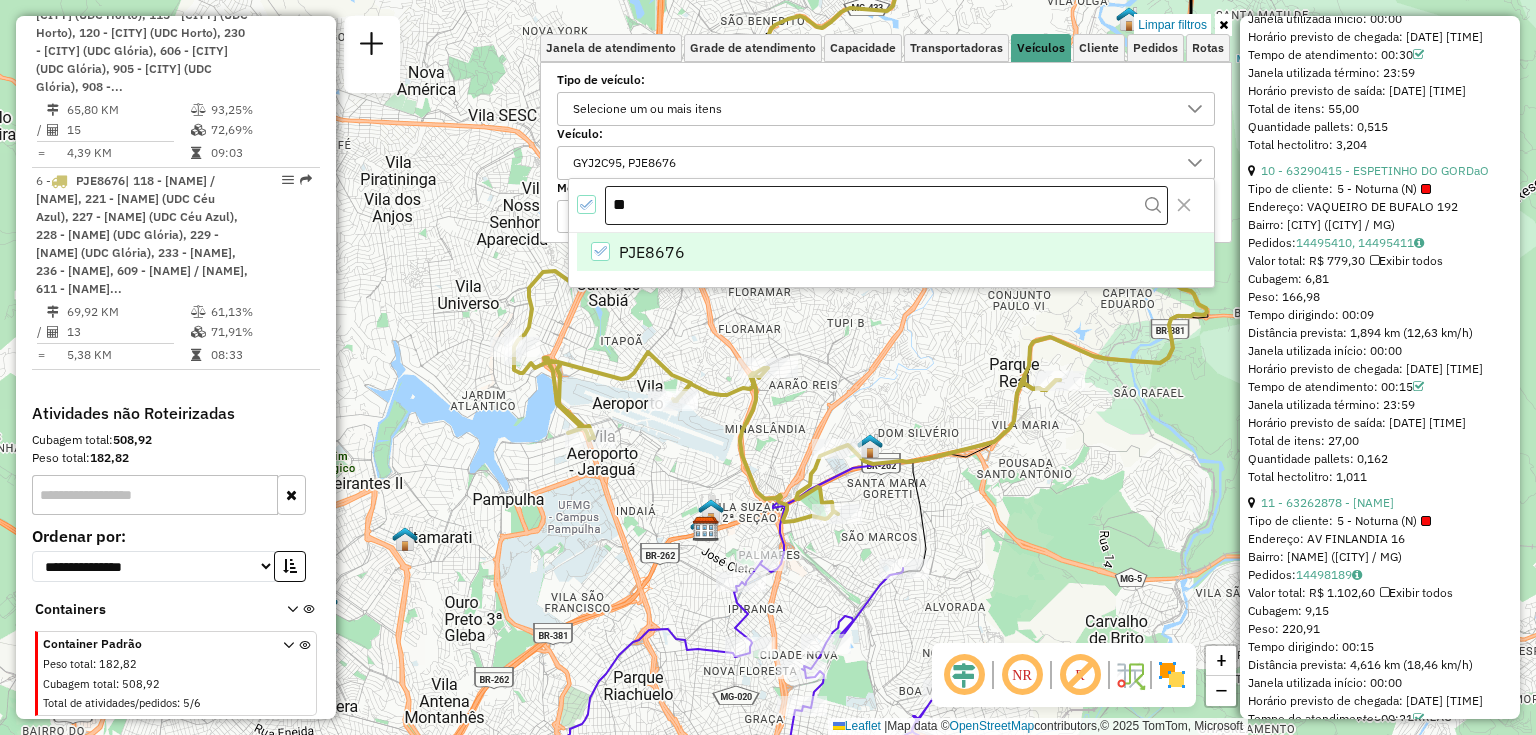 type on "*" 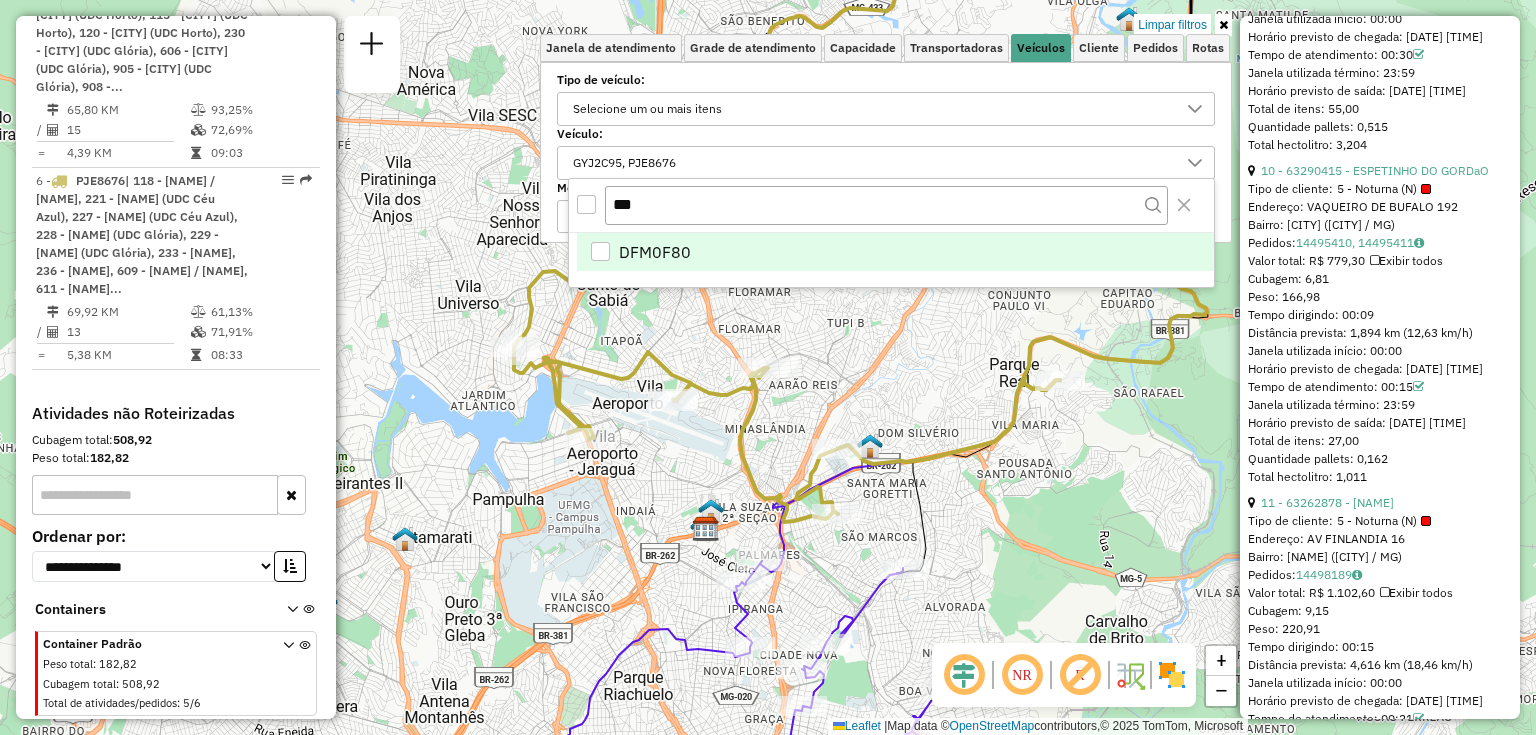 type on "***" 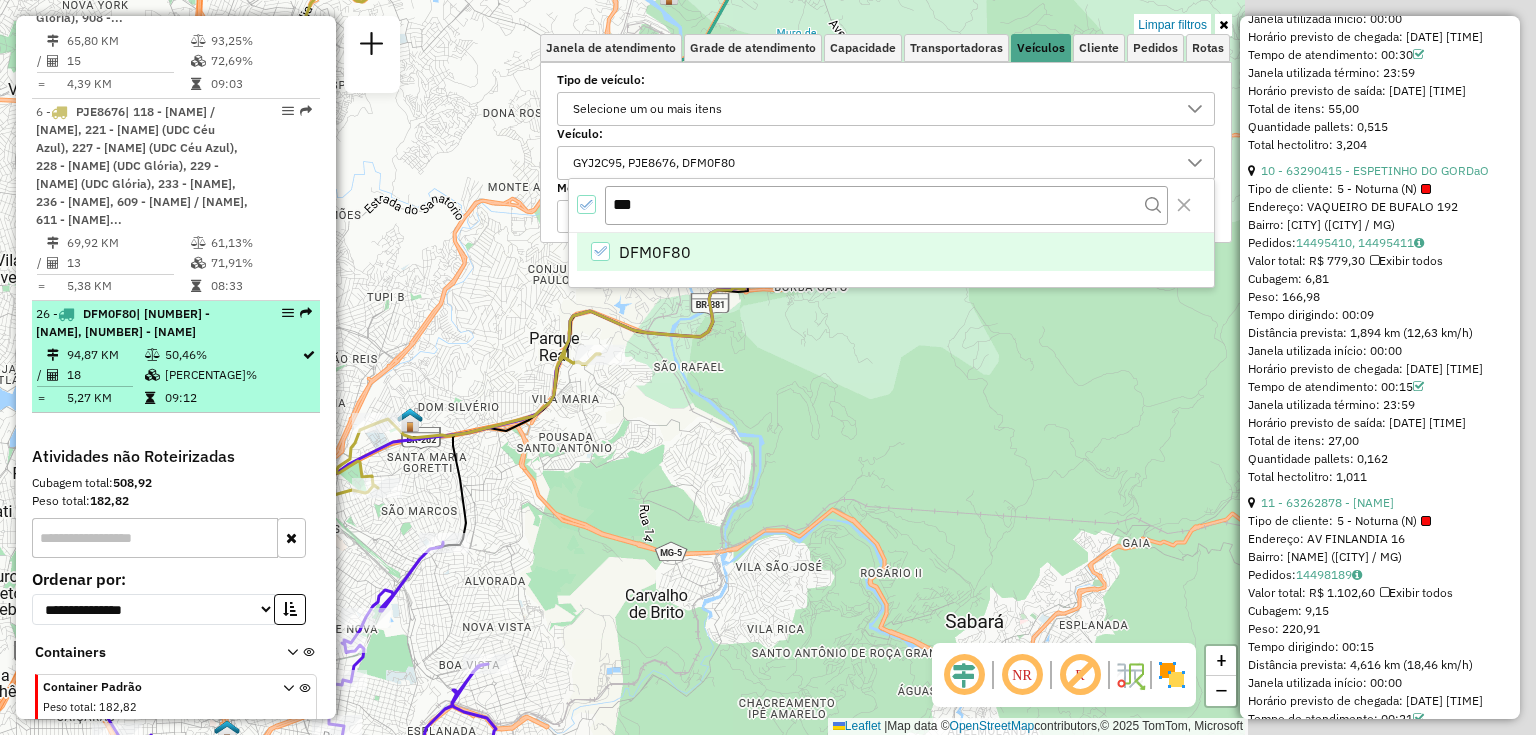 drag, startPoint x: 937, startPoint y: 446, endPoint x: 256, endPoint y: 417, distance: 681.6172 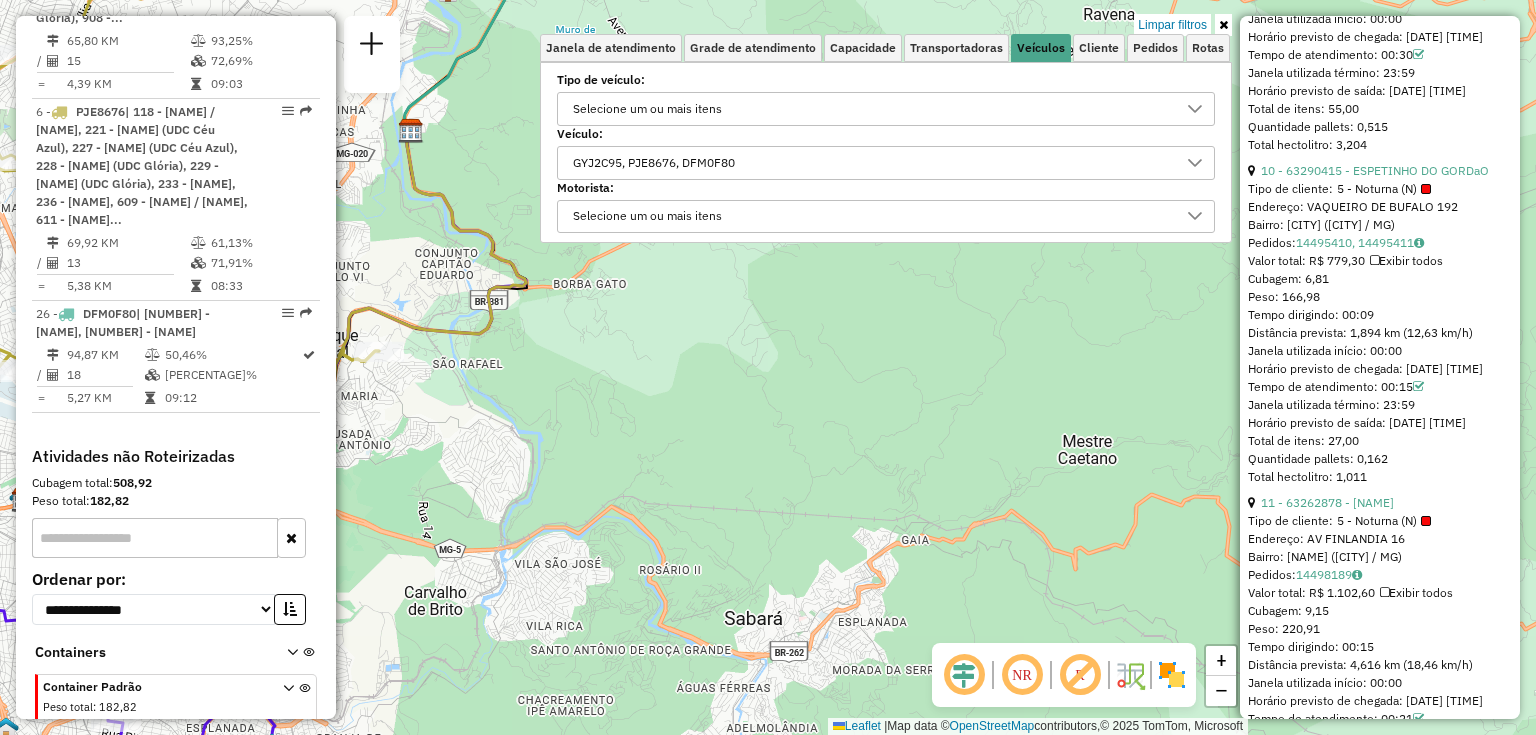 click at bounding box center [1223, 25] 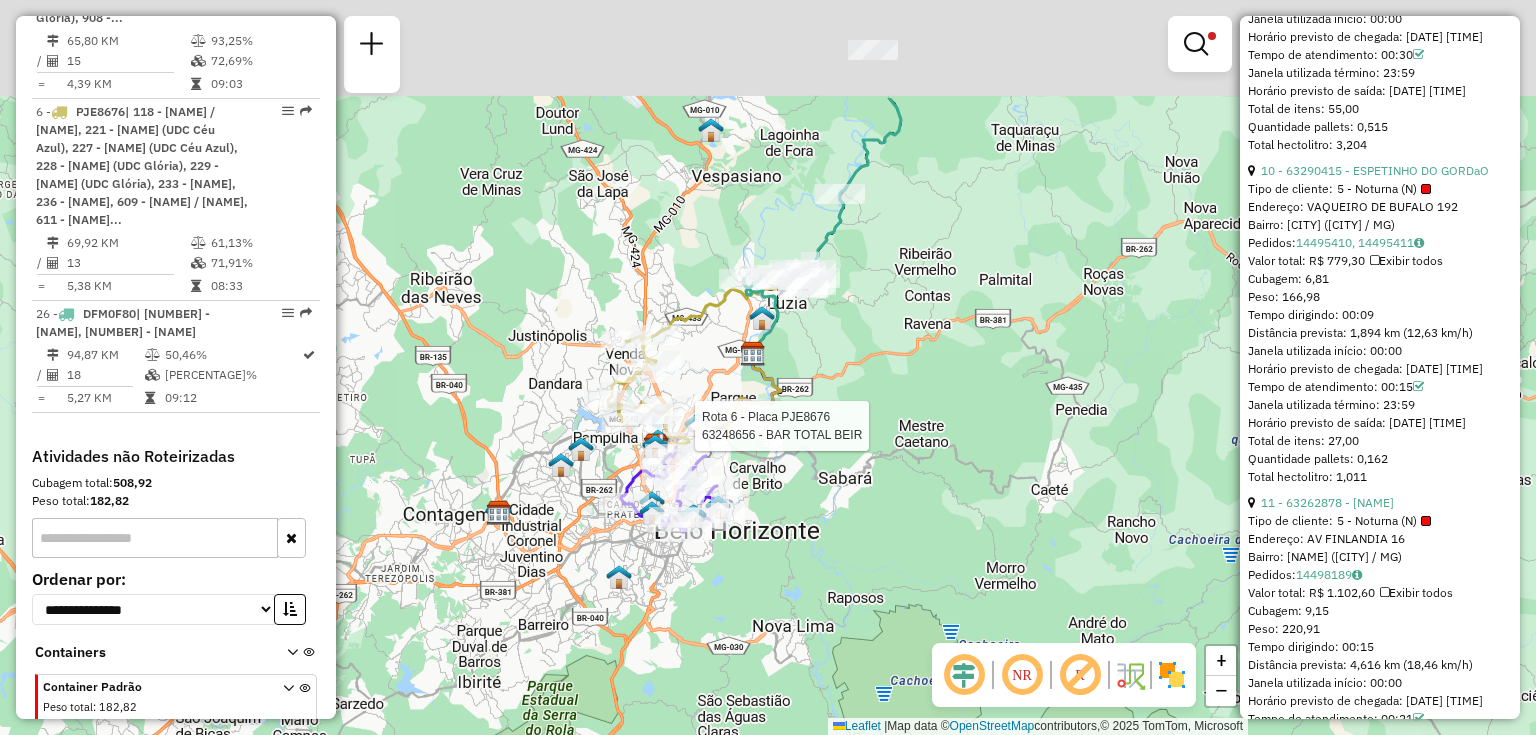 drag, startPoint x: 851, startPoint y: 161, endPoint x: 888, endPoint y: 347, distance: 189.64441 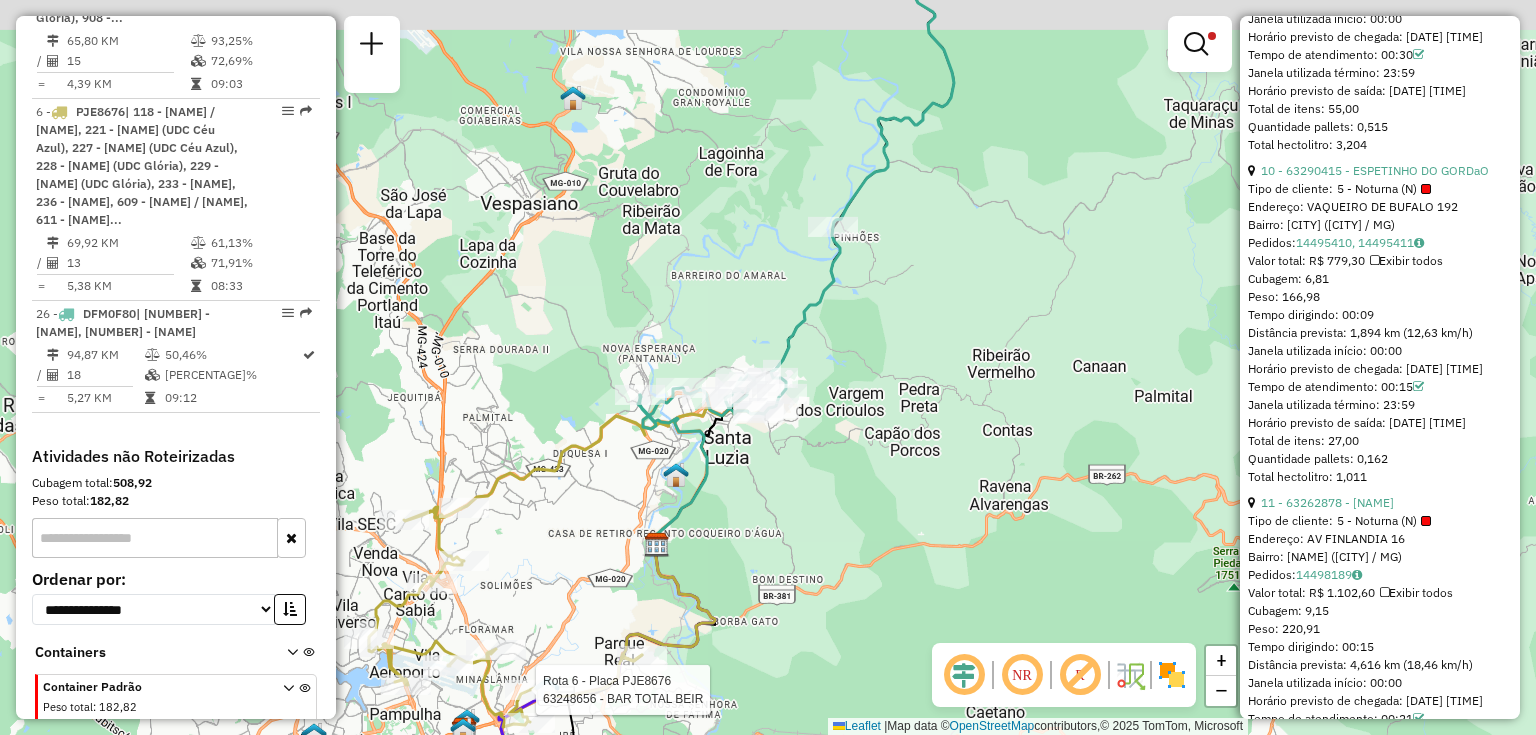 click on "Rota 6 - Placa PJE8676  63248656 - BAR TOTAL BEIR Limpar filtros Janela de atendimento Grade de atendimento Capacidade Transportadoras Veículos Cliente Pedidos  Rotas Selecione os dias de semana para filtrar as janelas de atendimento  Seg   Ter   Qua   Qui   Sex   Sáb   Dom  Informe o período da janela de atendimento: De: Até:  Filtrar exatamente a janela do cliente  Considerar janela de atendimento padrão  Selecione os dias de semana para filtrar as grades de atendimento  Seg   Ter   Qua   Qui   Sex   Sáb   Dom   Considerar clientes sem dia de atendimento cadastrado  Clientes fora do dia de atendimento selecionado Filtrar as atividades entre os valores definidos abaixo:  Peso mínimo:   Peso máximo:   Cubagem mínima:   Cubagem máxima:   De:   Até:  Filtrar as atividades entre o tempo de atendimento definido abaixo:  De:   Até:   Considerar capacidade total dos clientes não roteirizados Transportadora: Selecione um ou mais itens Tipo de veículo: Selecione um ou mais itens Veículo: Motorista: De:" 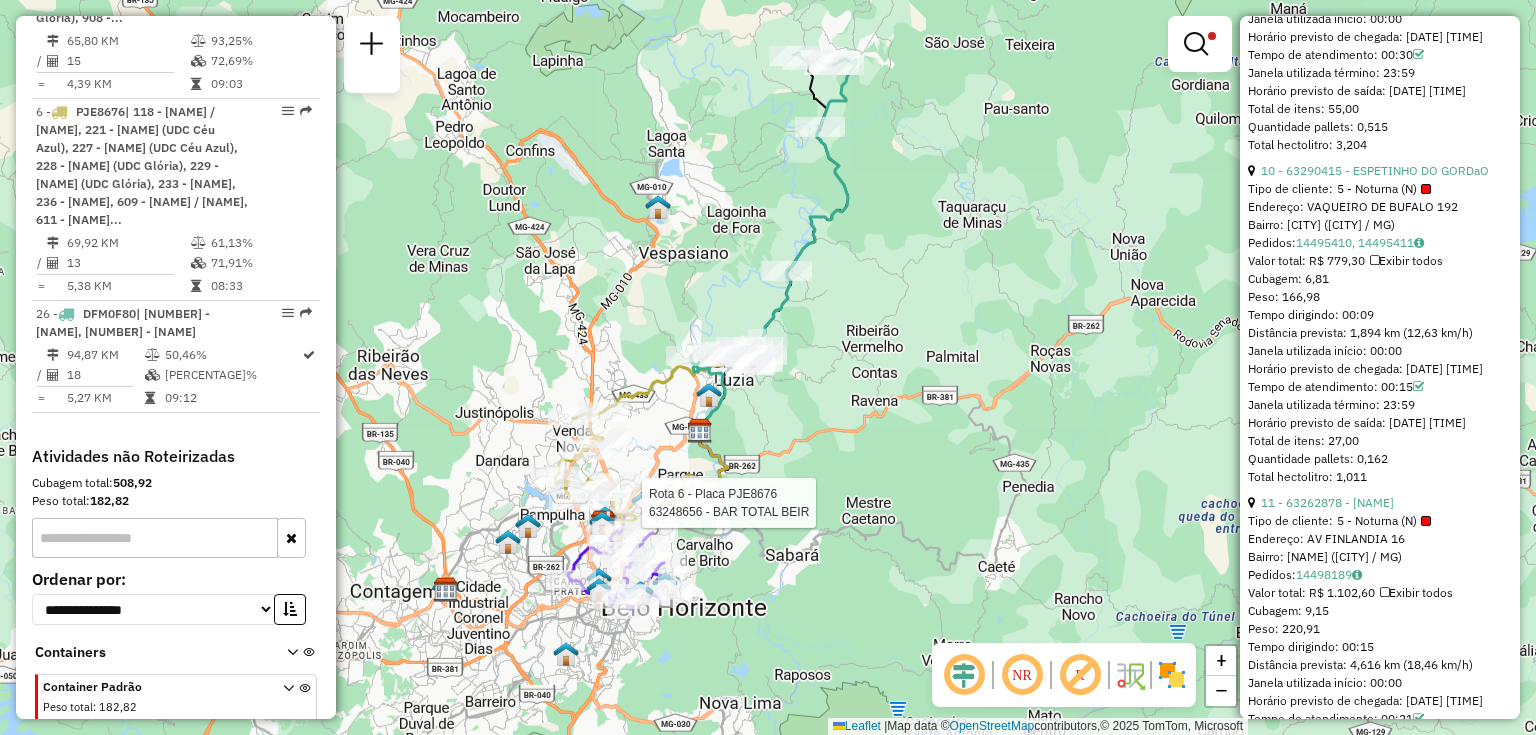 drag, startPoint x: 956, startPoint y: 176, endPoint x: 958, endPoint y: 256, distance: 80.024994 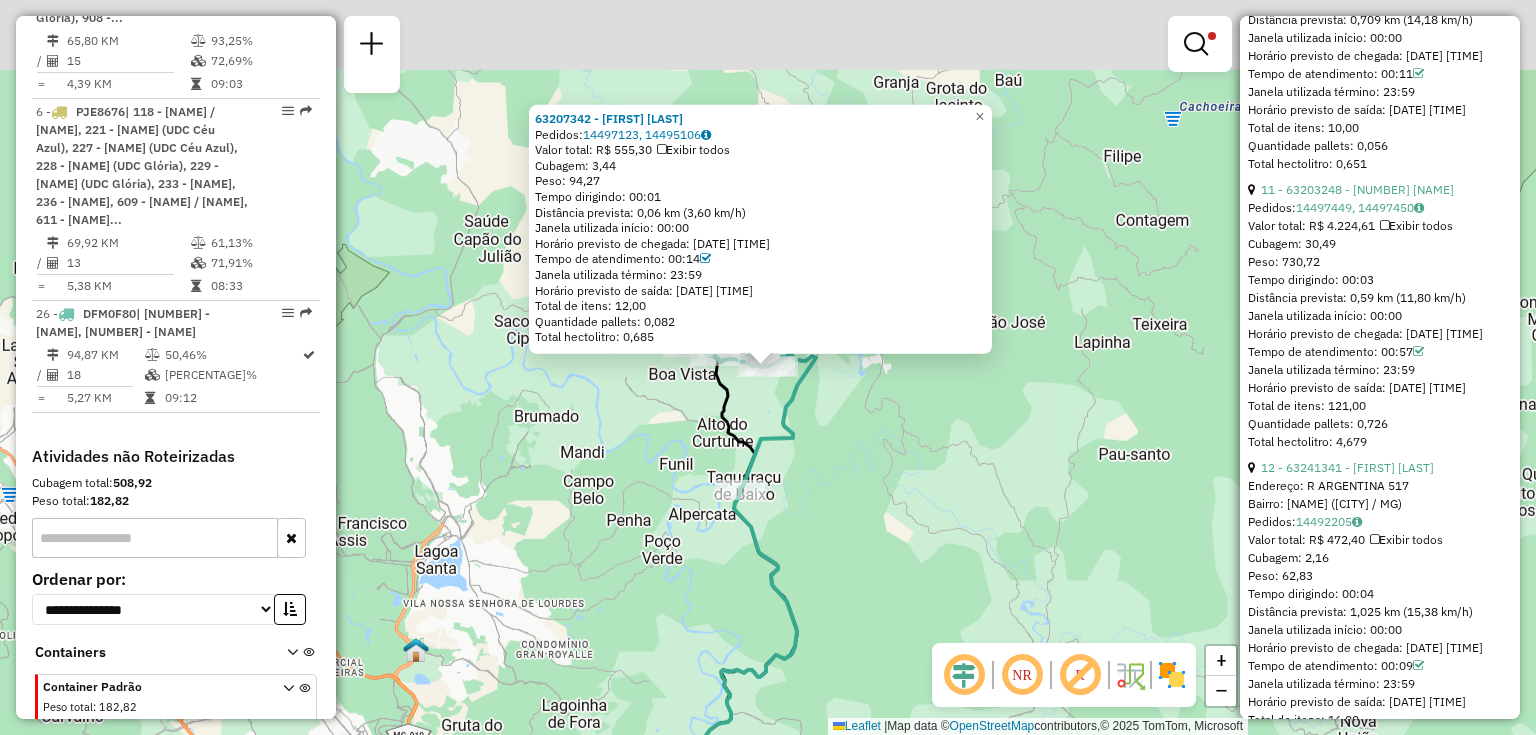 scroll, scrollTop: 3785, scrollLeft: 0, axis: vertical 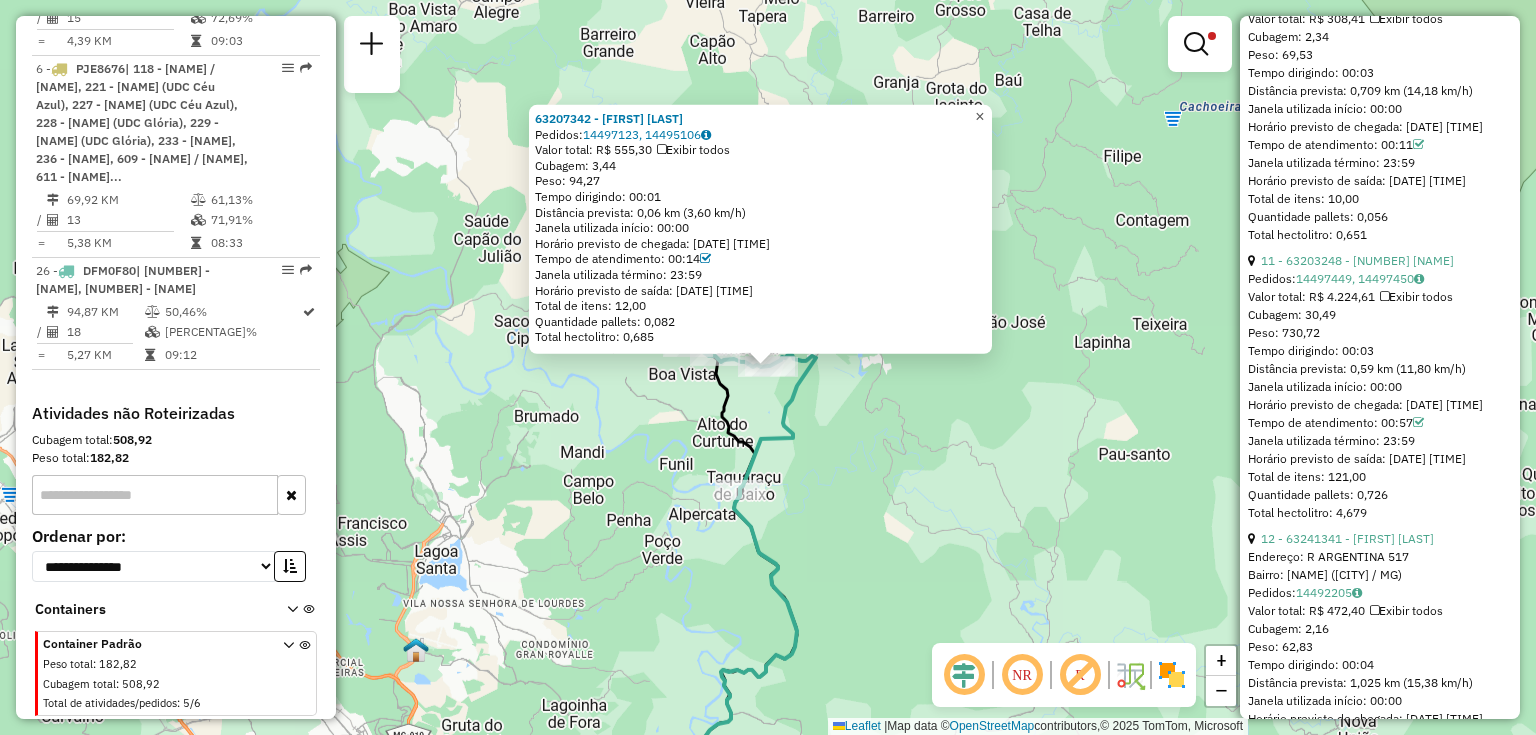 click on "×" 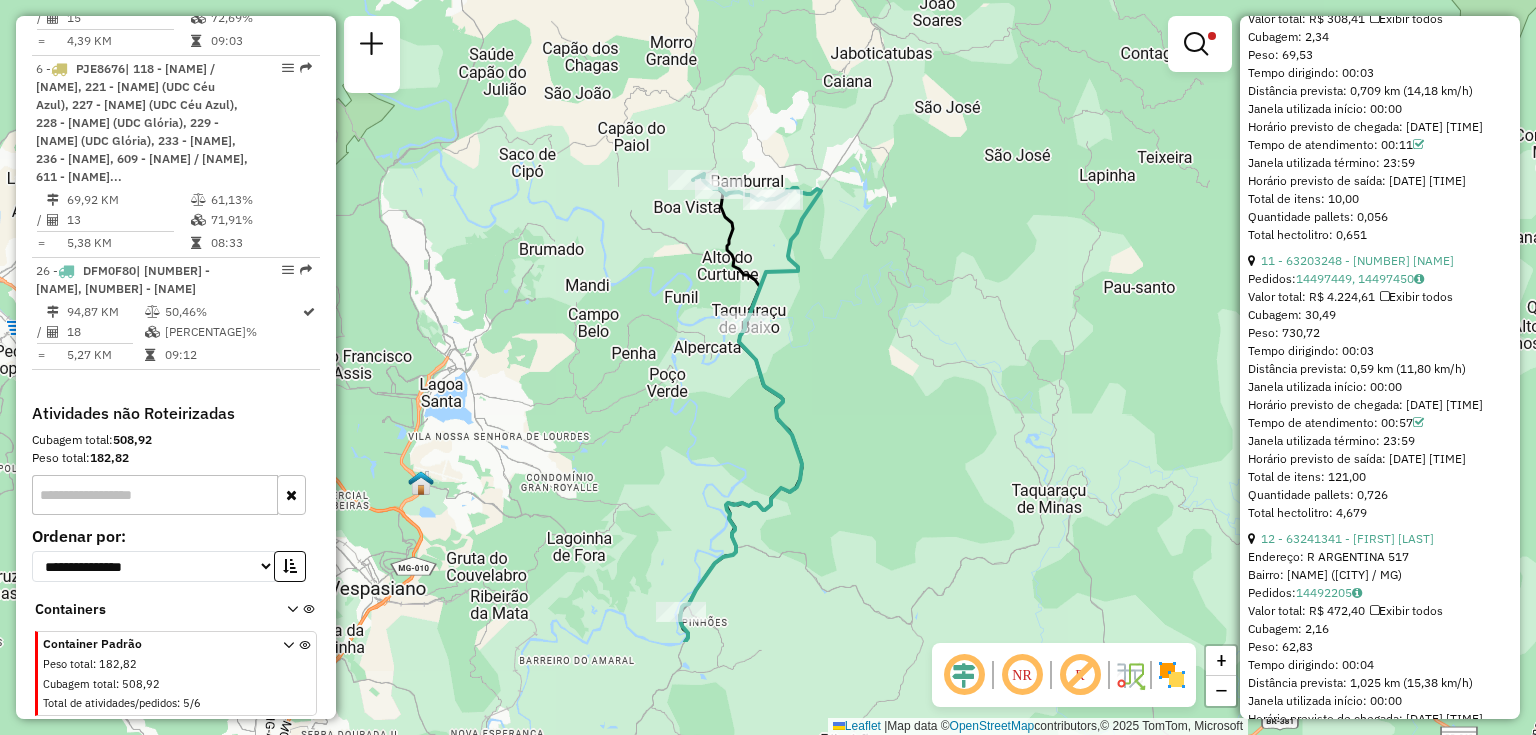drag, startPoint x: 807, startPoint y: 495, endPoint x: 812, endPoint y: 328, distance: 167.07483 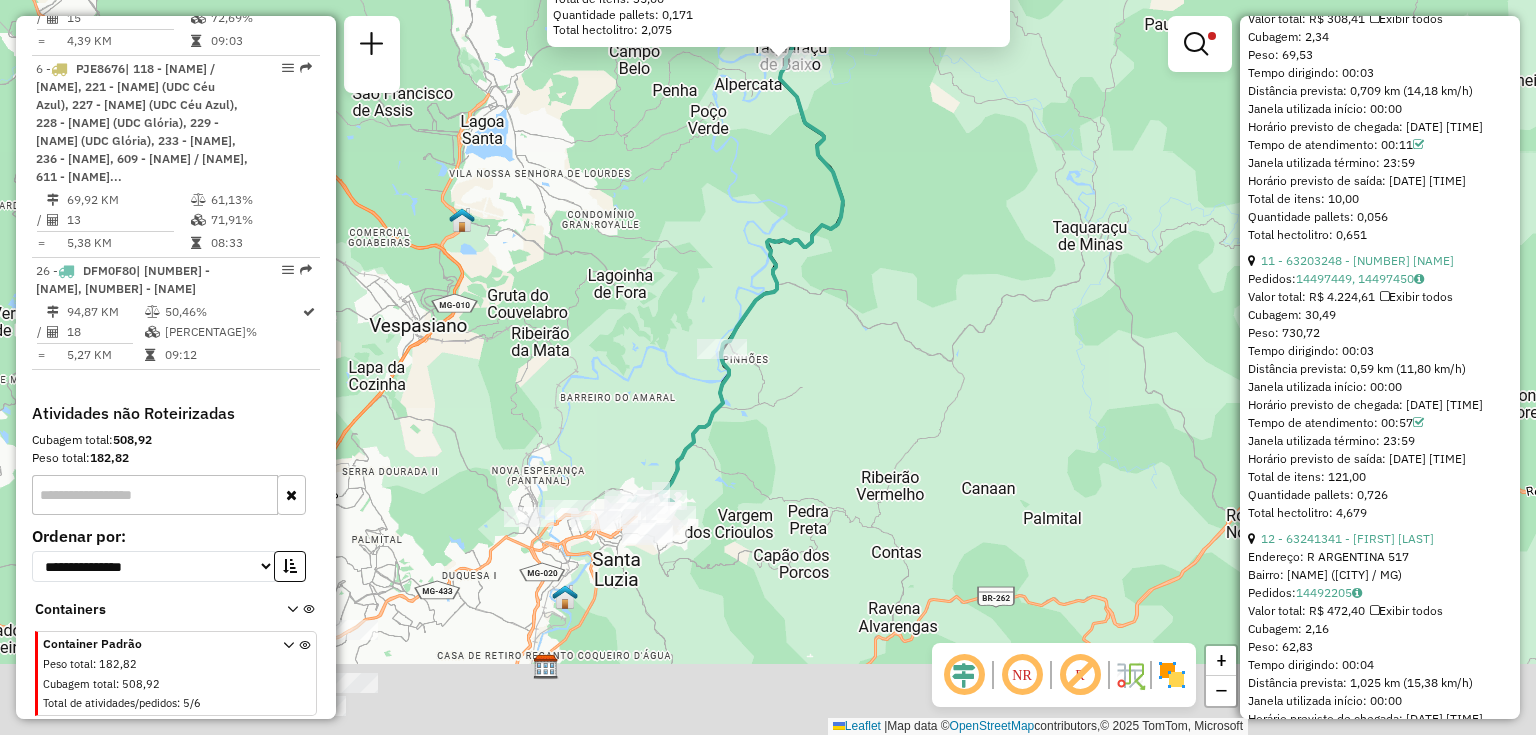 drag, startPoint x: 892, startPoint y: 476, endPoint x: 911, endPoint y: 168, distance: 308.58548 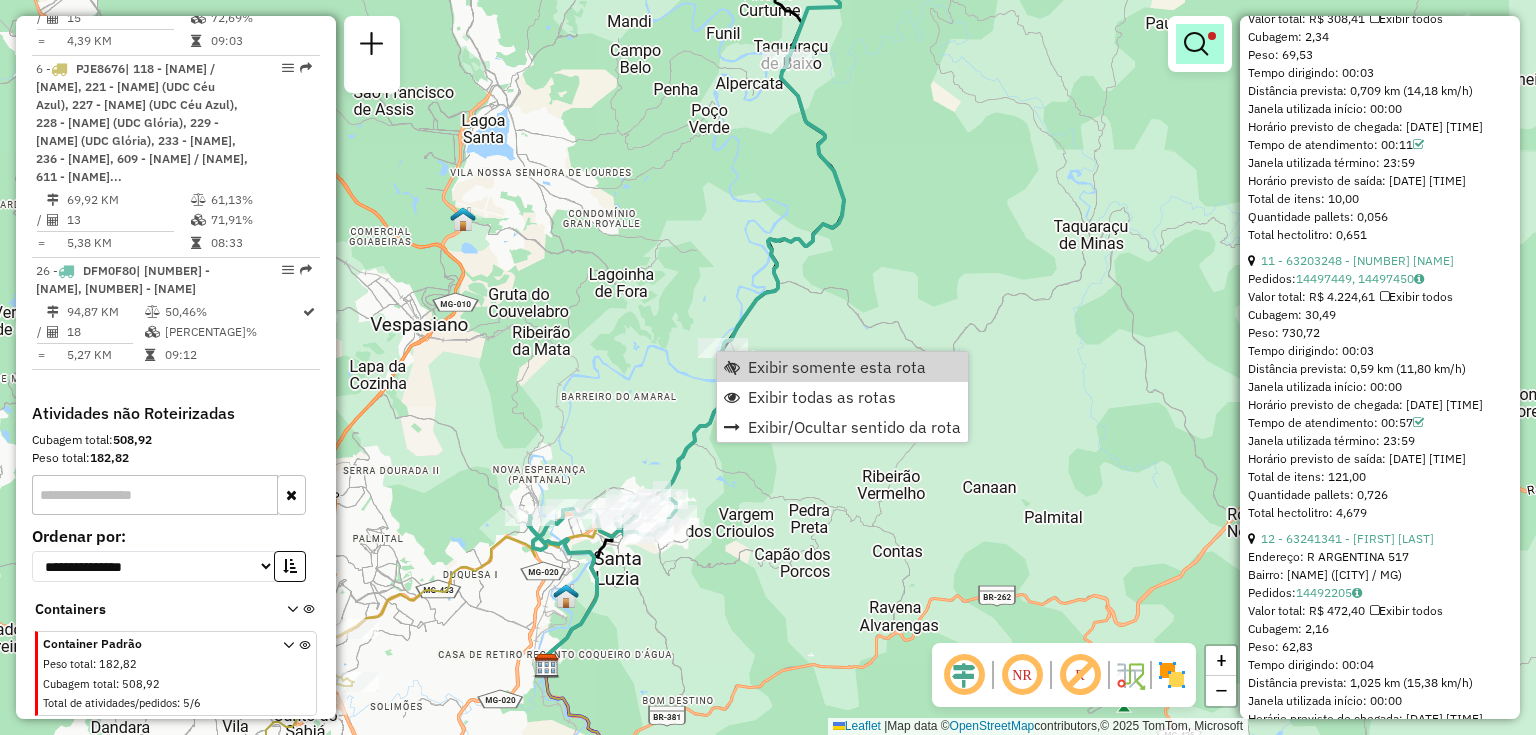 click at bounding box center (1196, 44) 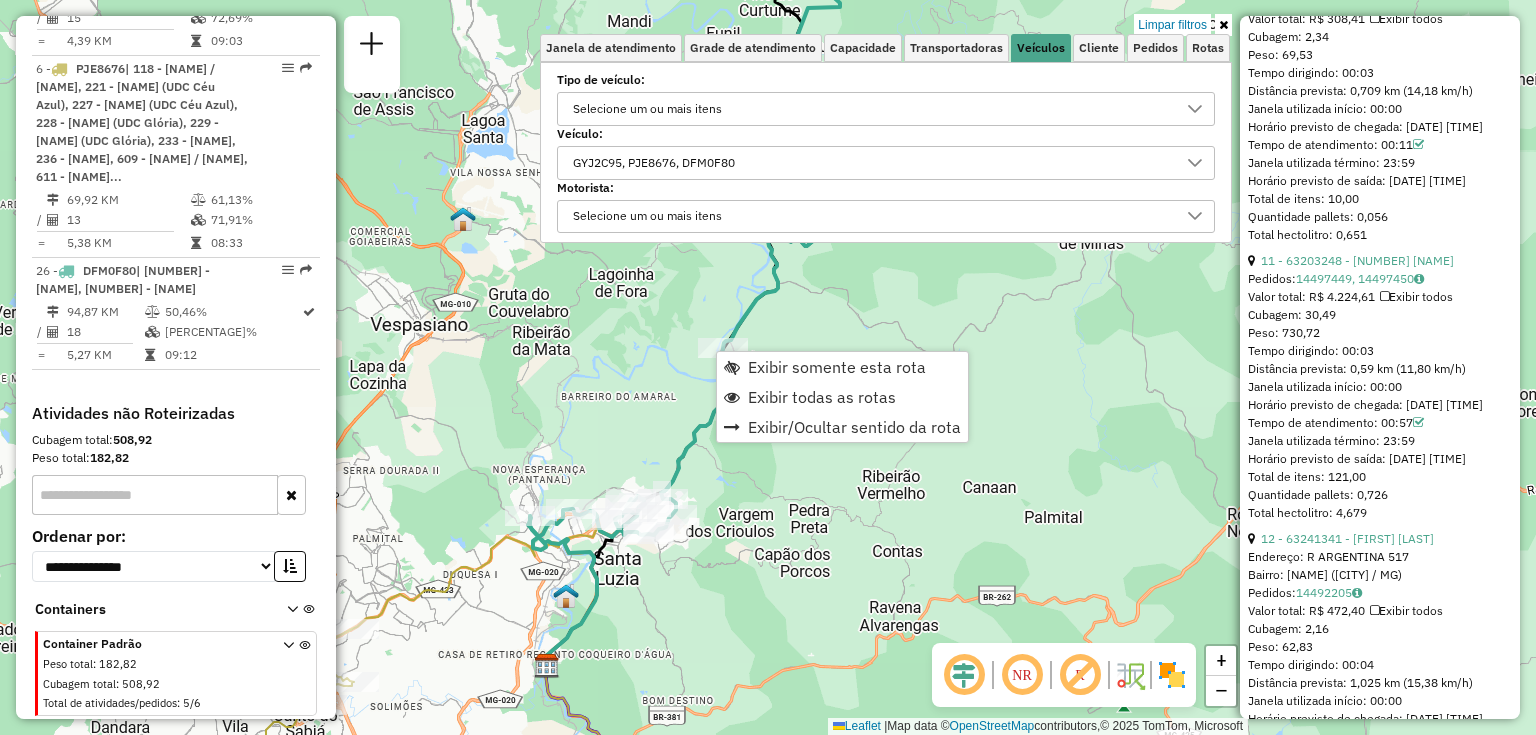 click on "GYJ2C95, PJE8676, DFM0F80" at bounding box center [871, 163] 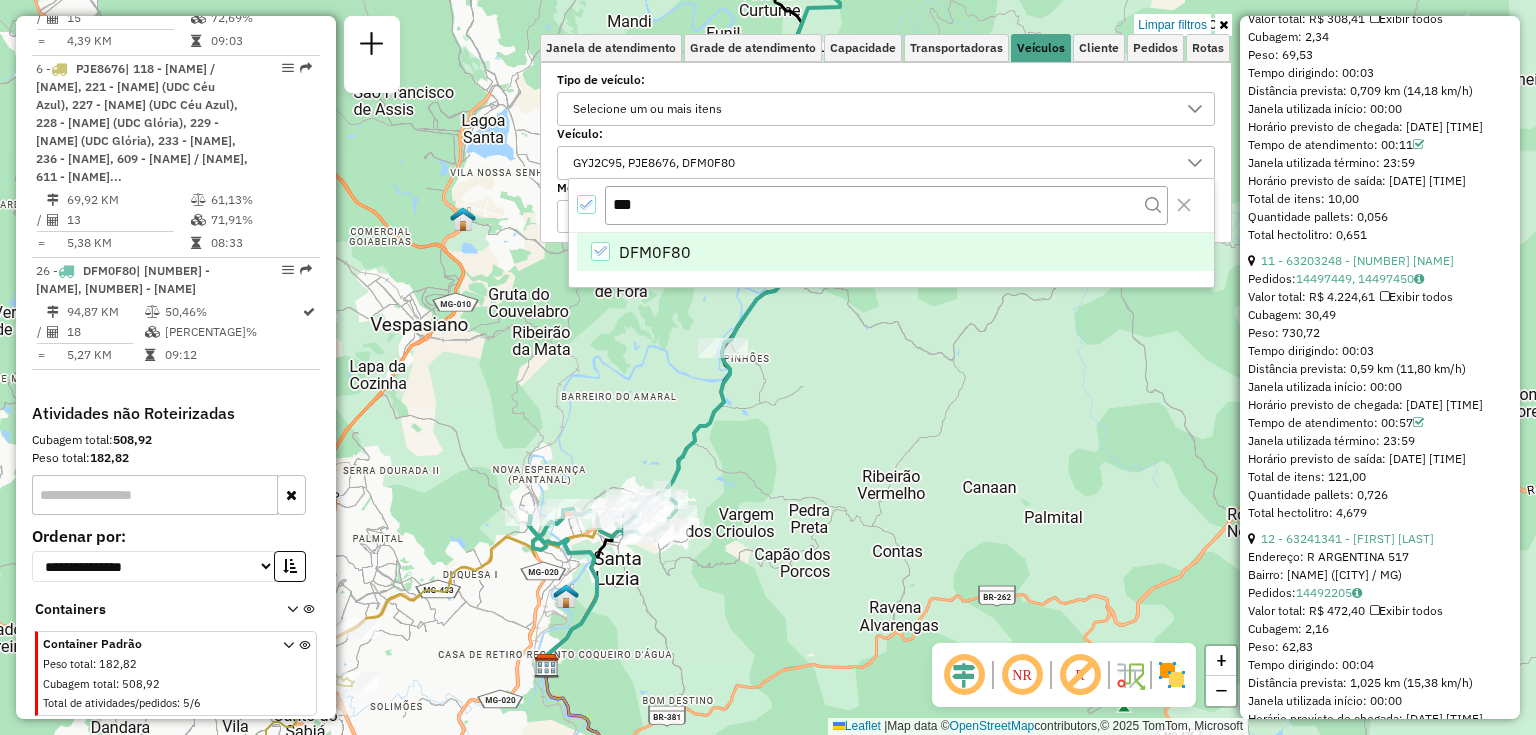 click 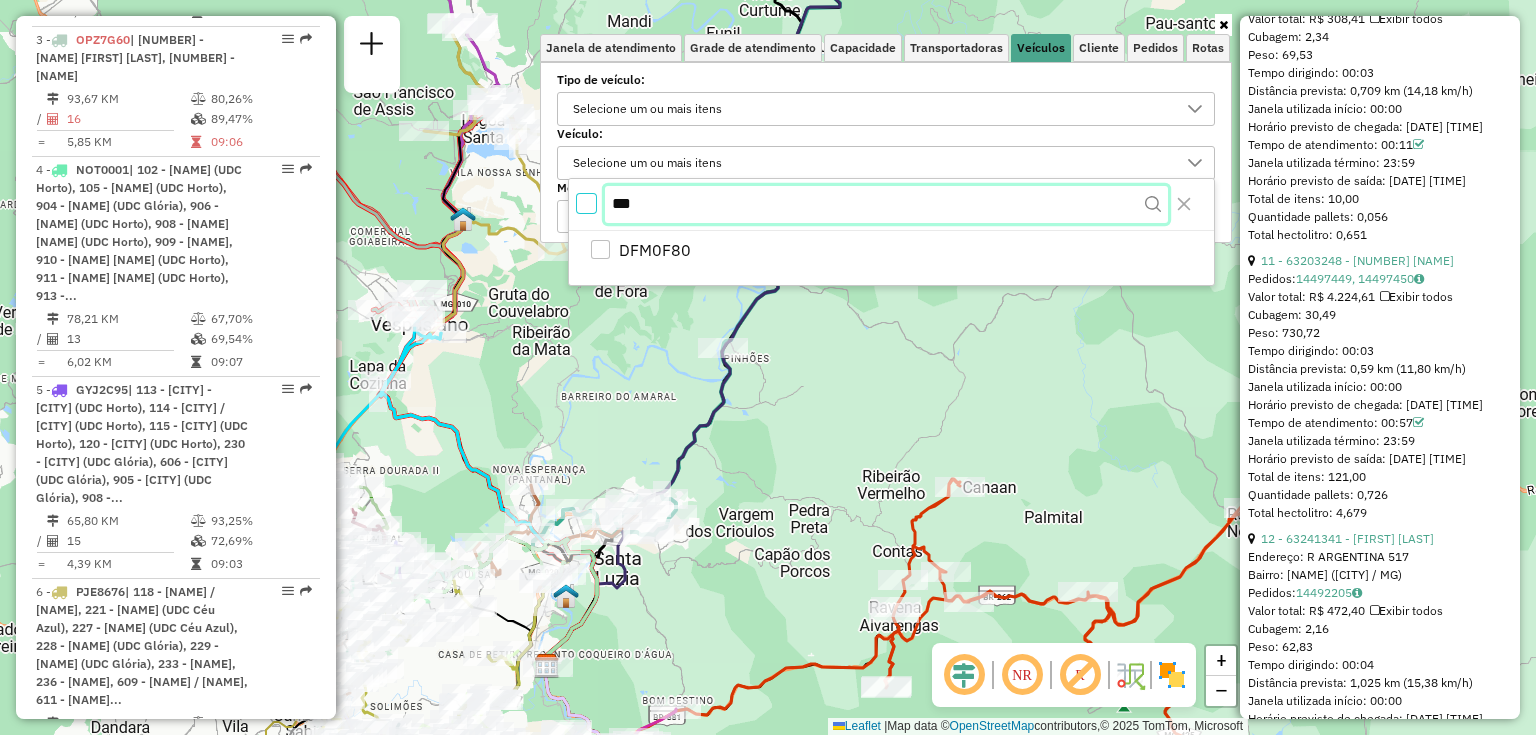 click on "***" at bounding box center [886, 205] 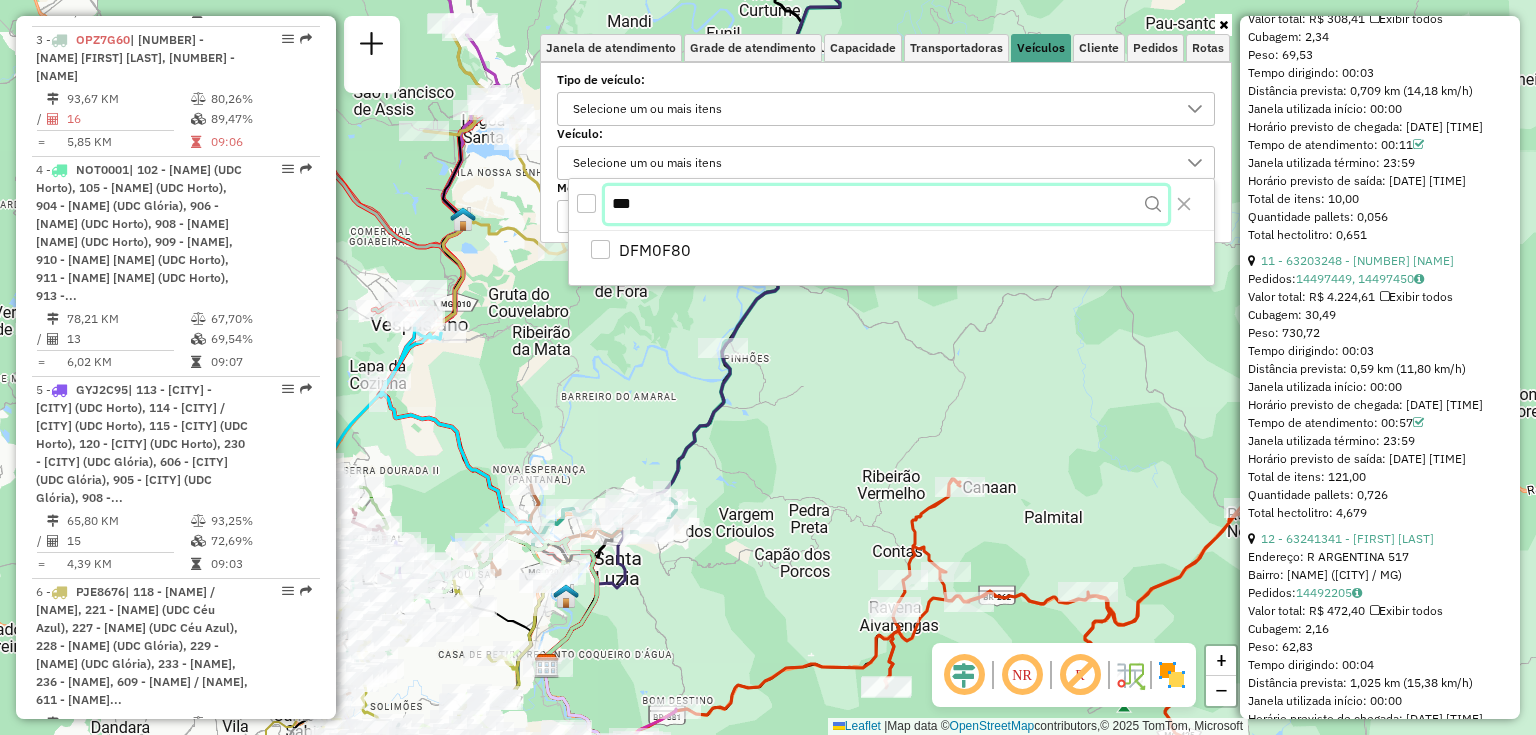 scroll, scrollTop: 1618, scrollLeft: 0, axis: vertical 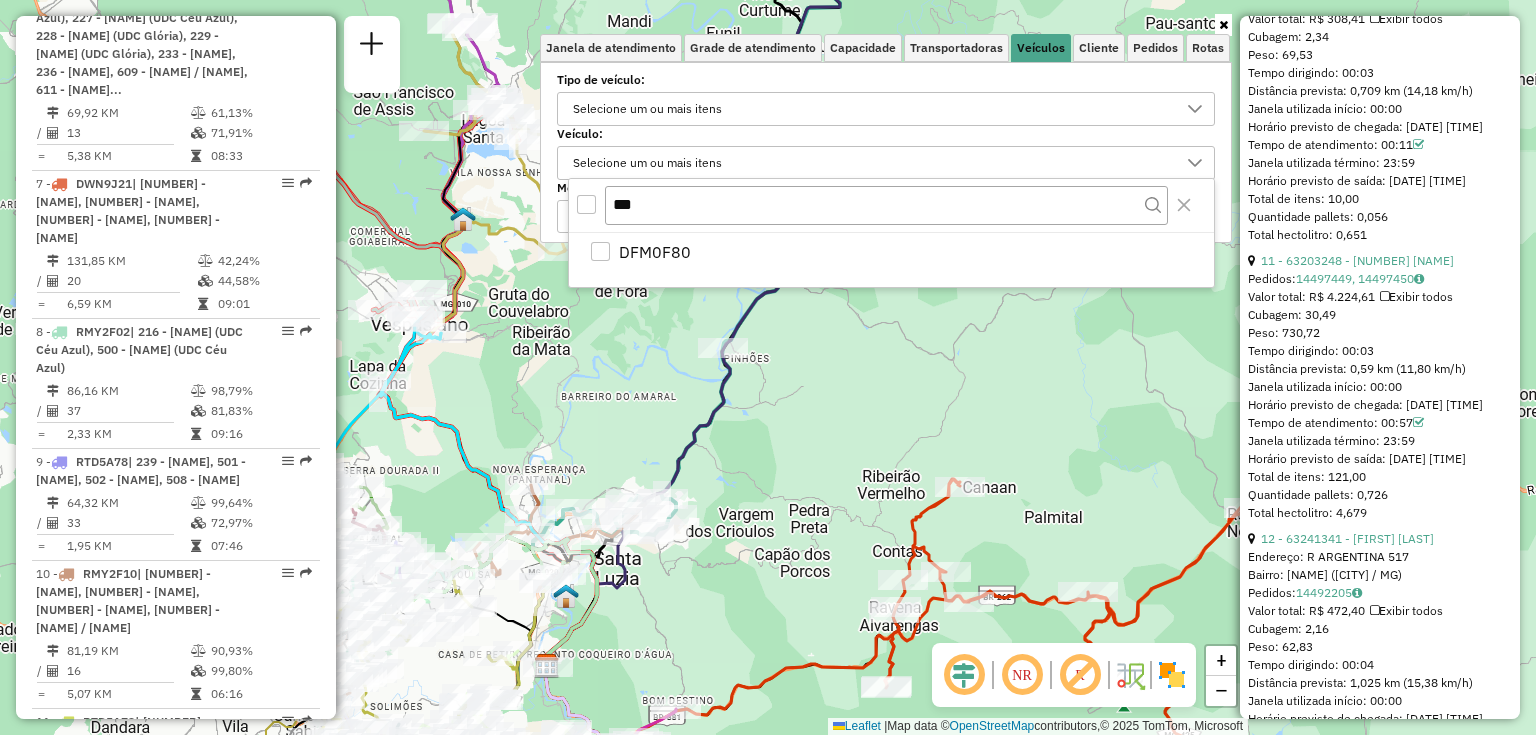 drag, startPoint x: 828, startPoint y: 324, endPoint x: 791, endPoint y: 379, distance: 66.287254 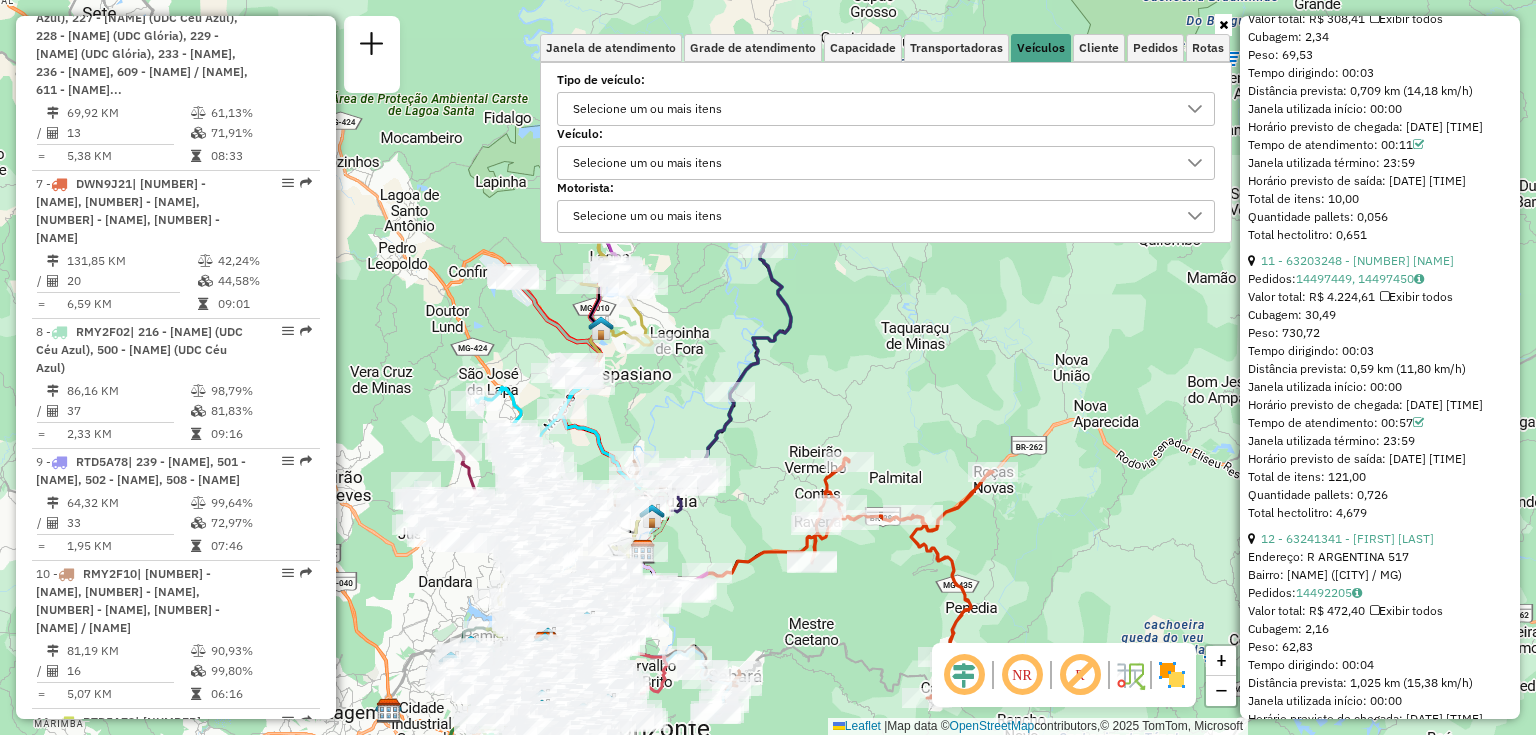 click at bounding box center (1223, 25) 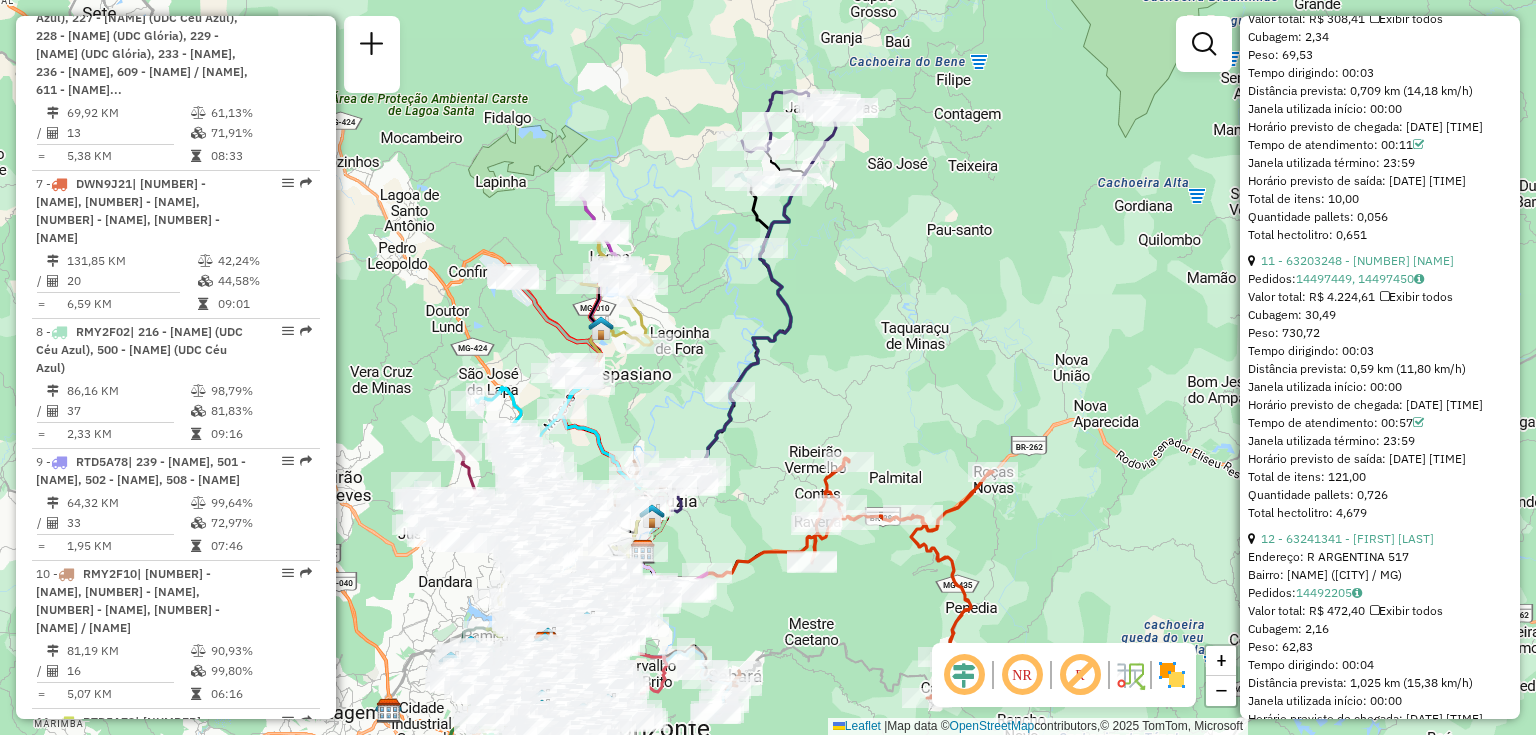 drag, startPoint x: 921, startPoint y: 220, endPoint x: 936, endPoint y: 279, distance: 60.876926 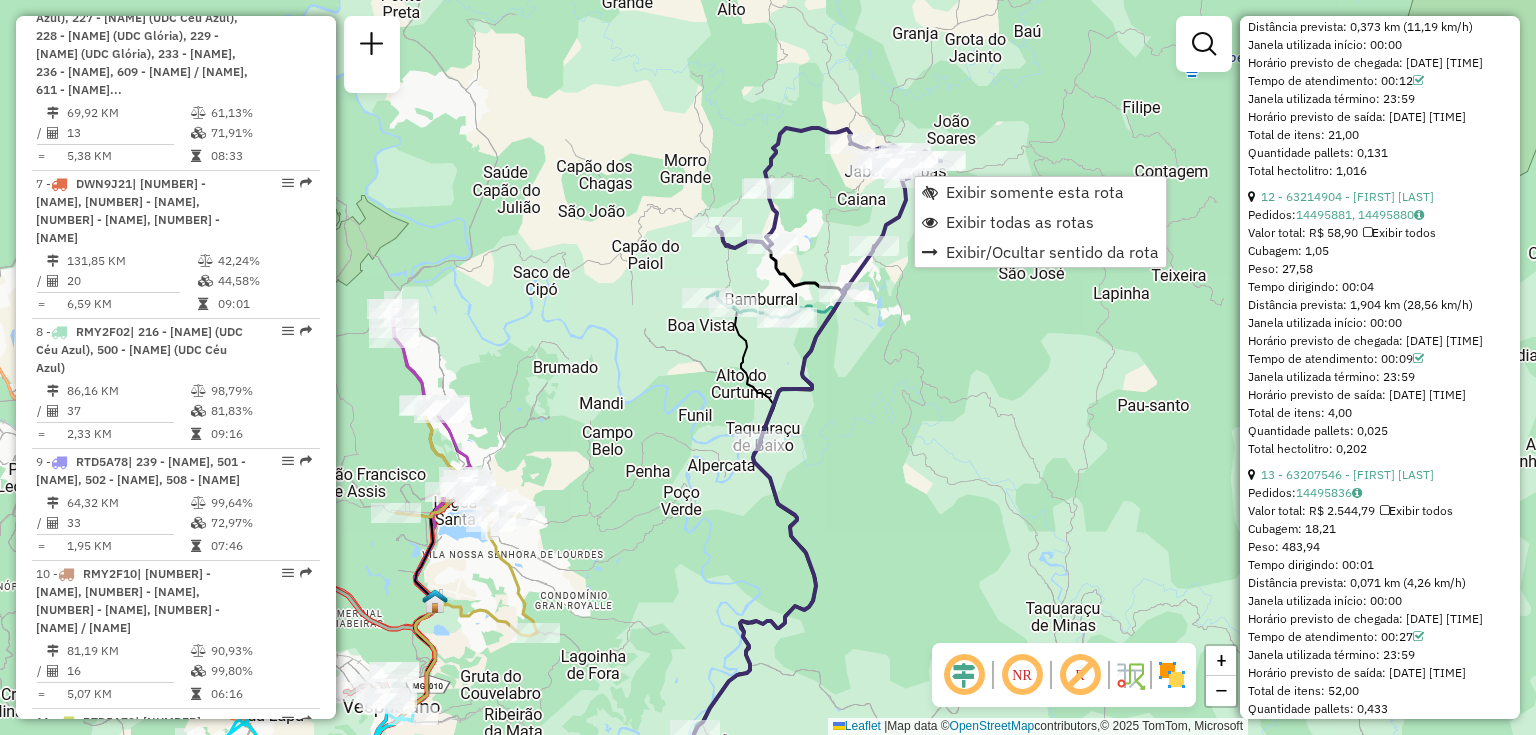 scroll, scrollTop: 3803, scrollLeft: 0, axis: vertical 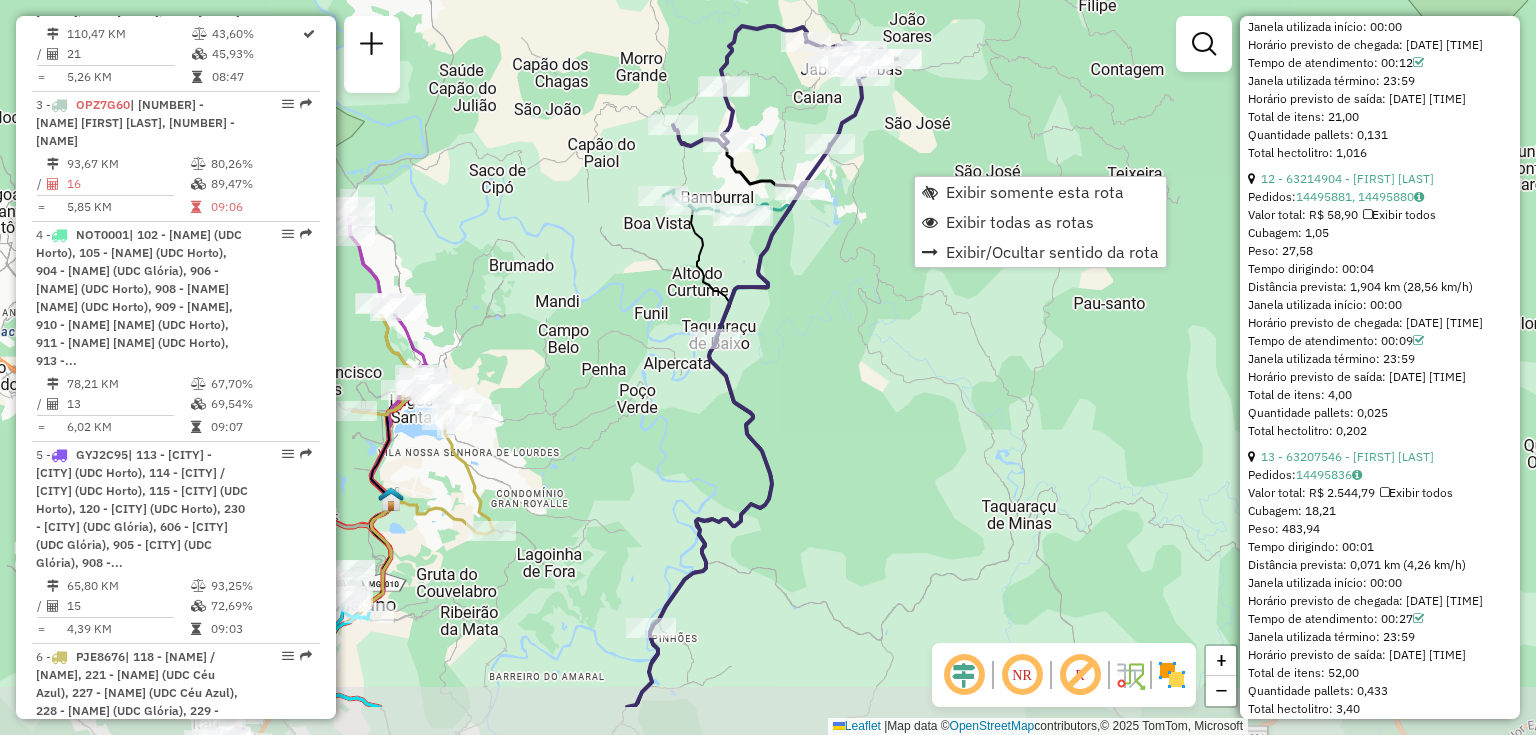drag, startPoint x: 885, startPoint y: 374, endPoint x: 841, endPoint y: 272, distance: 111.085556 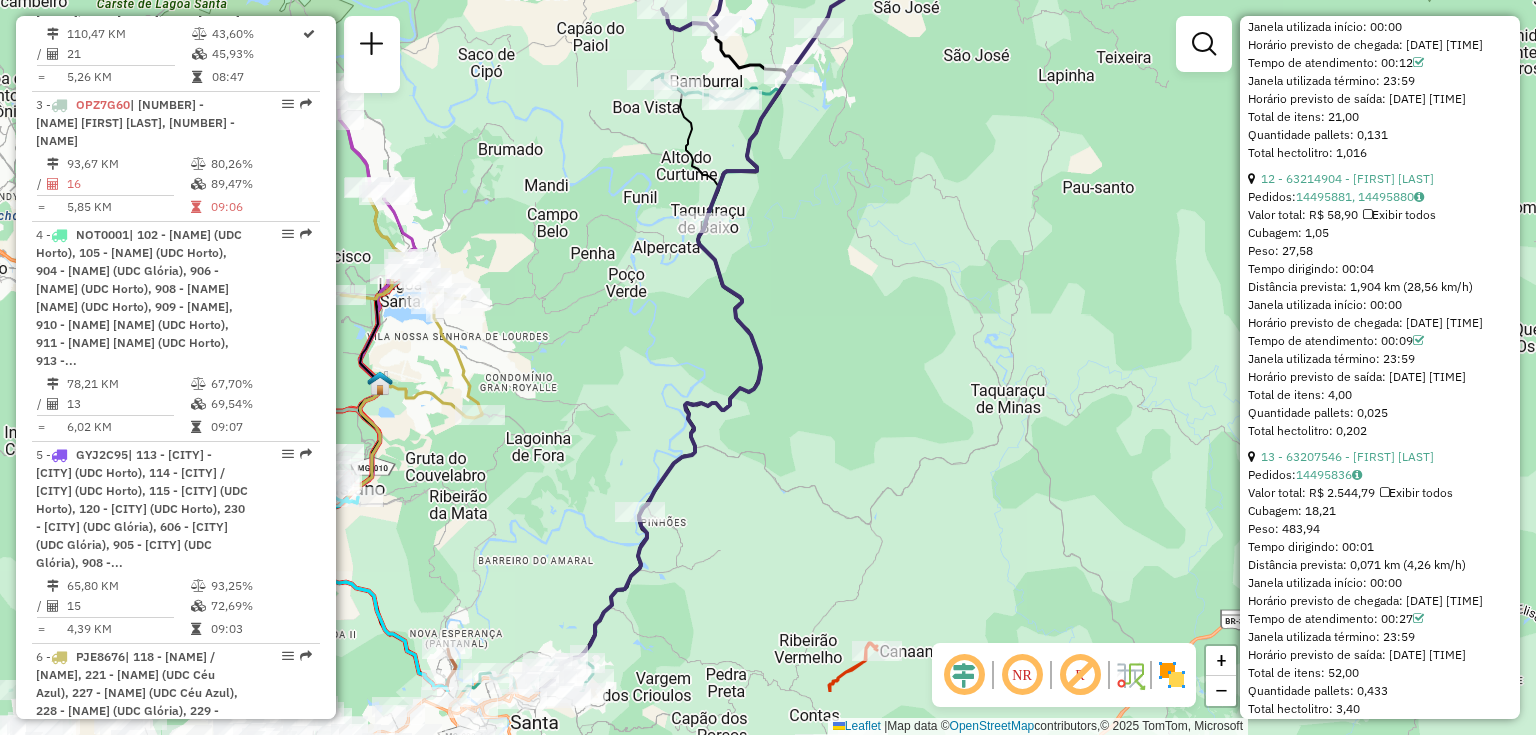 drag, startPoint x: 836, startPoint y: 304, endPoint x: 836, endPoint y: 140, distance: 164 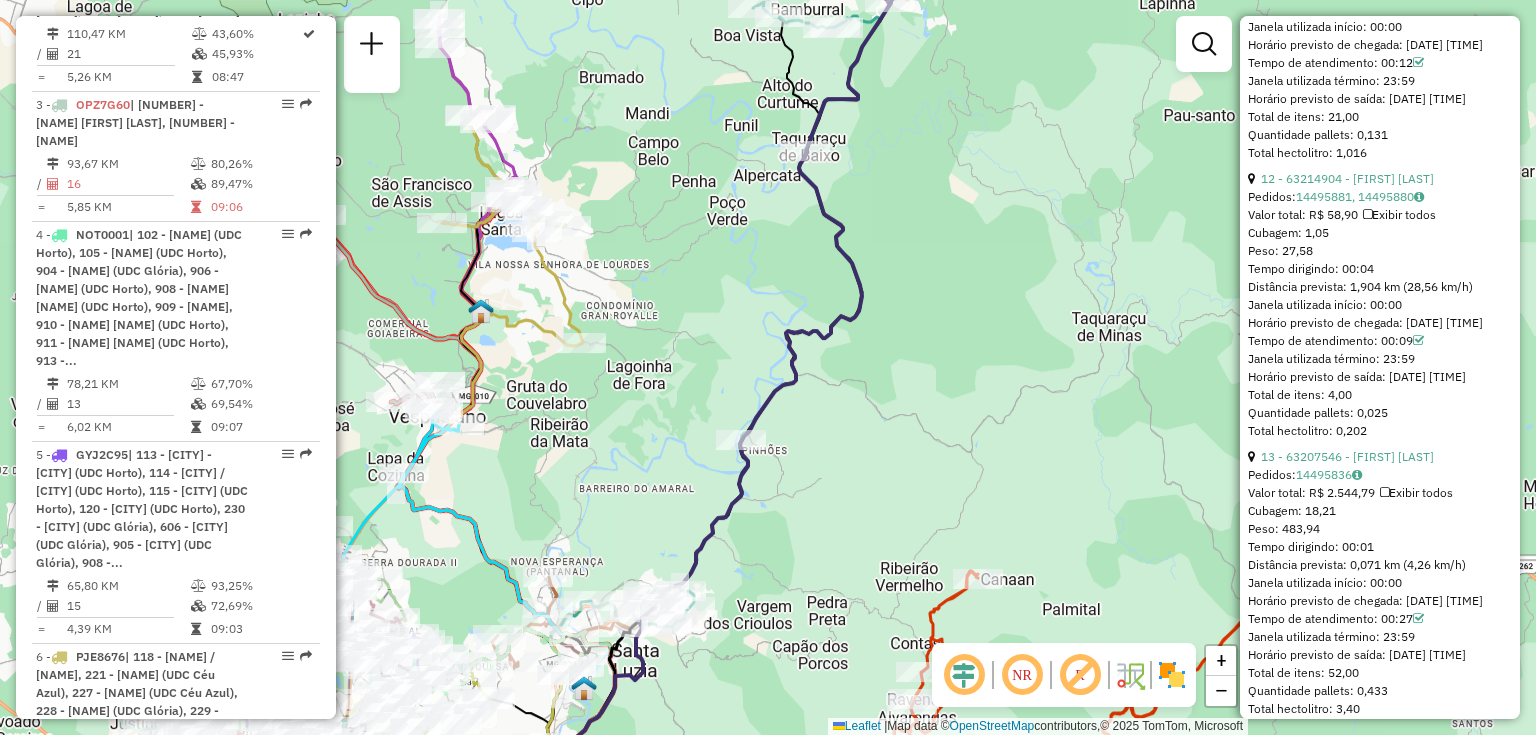 drag, startPoint x: 836, startPoint y: 140, endPoint x: 926, endPoint y: 116, distance: 93.14505 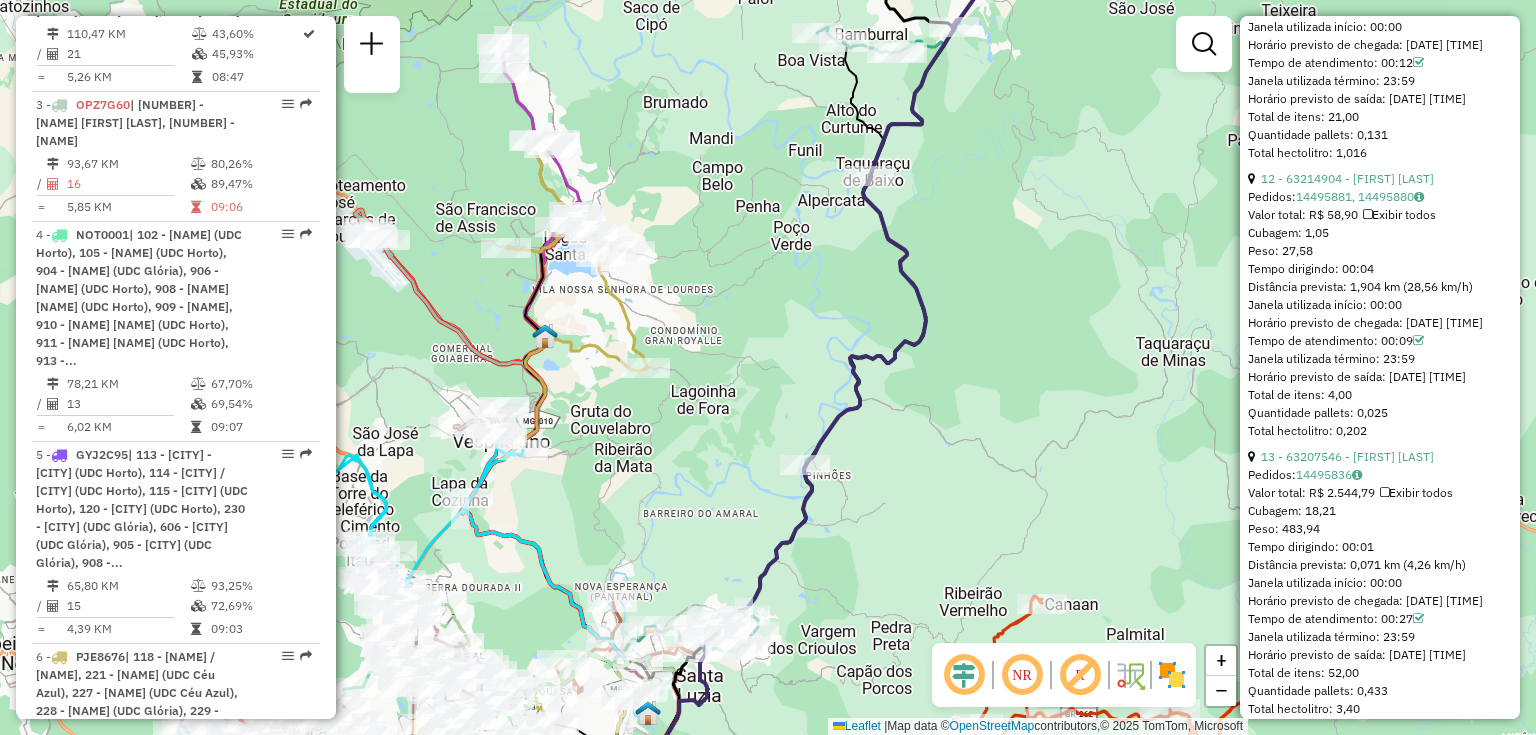 drag, startPoint x: 793, startPoint y: 496, endPoint x: 857, endPoint y: 521, distance: 68.70953 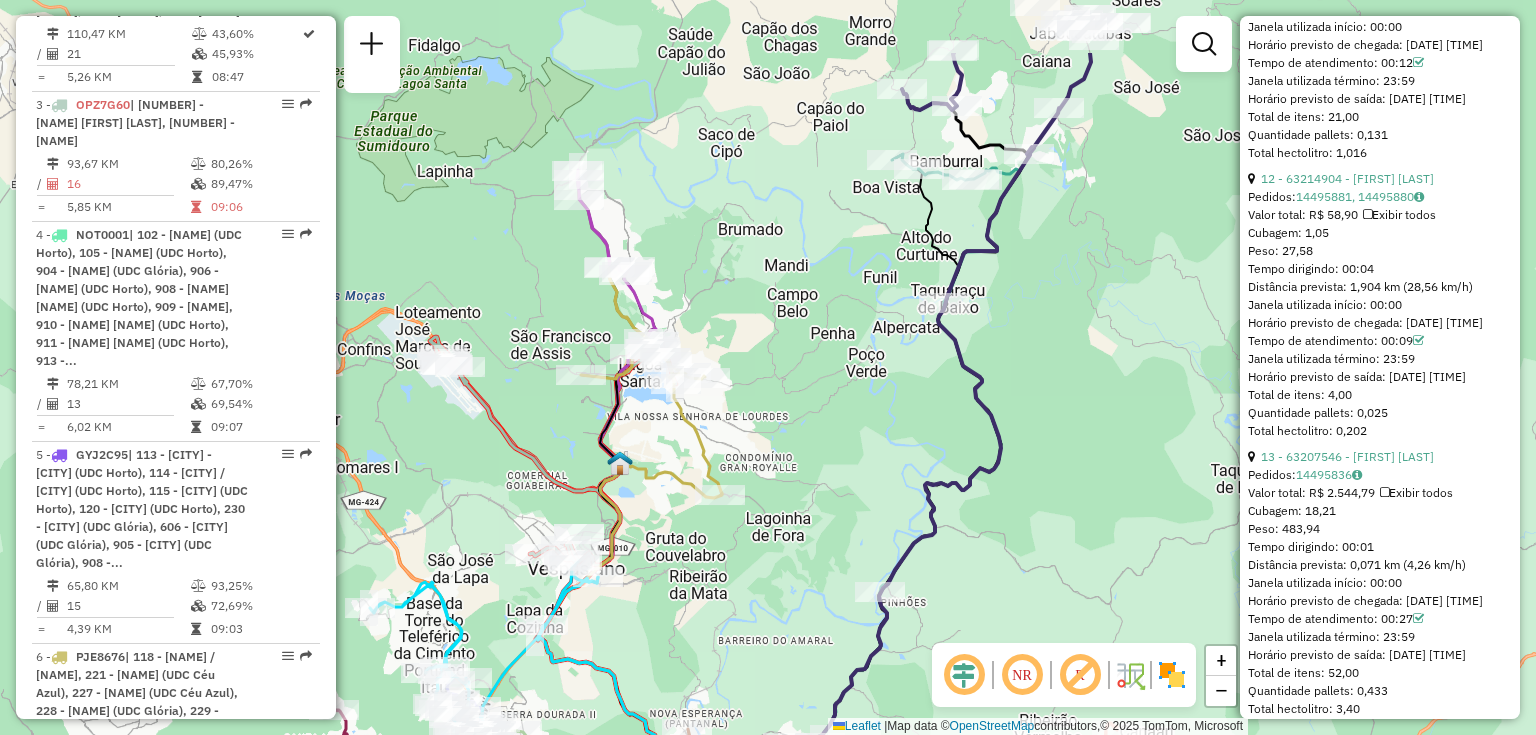 drag, startPoint x: 553, startPoint y: 33, endPoint x: 628, endPoint y: 160, distance: 147.49237 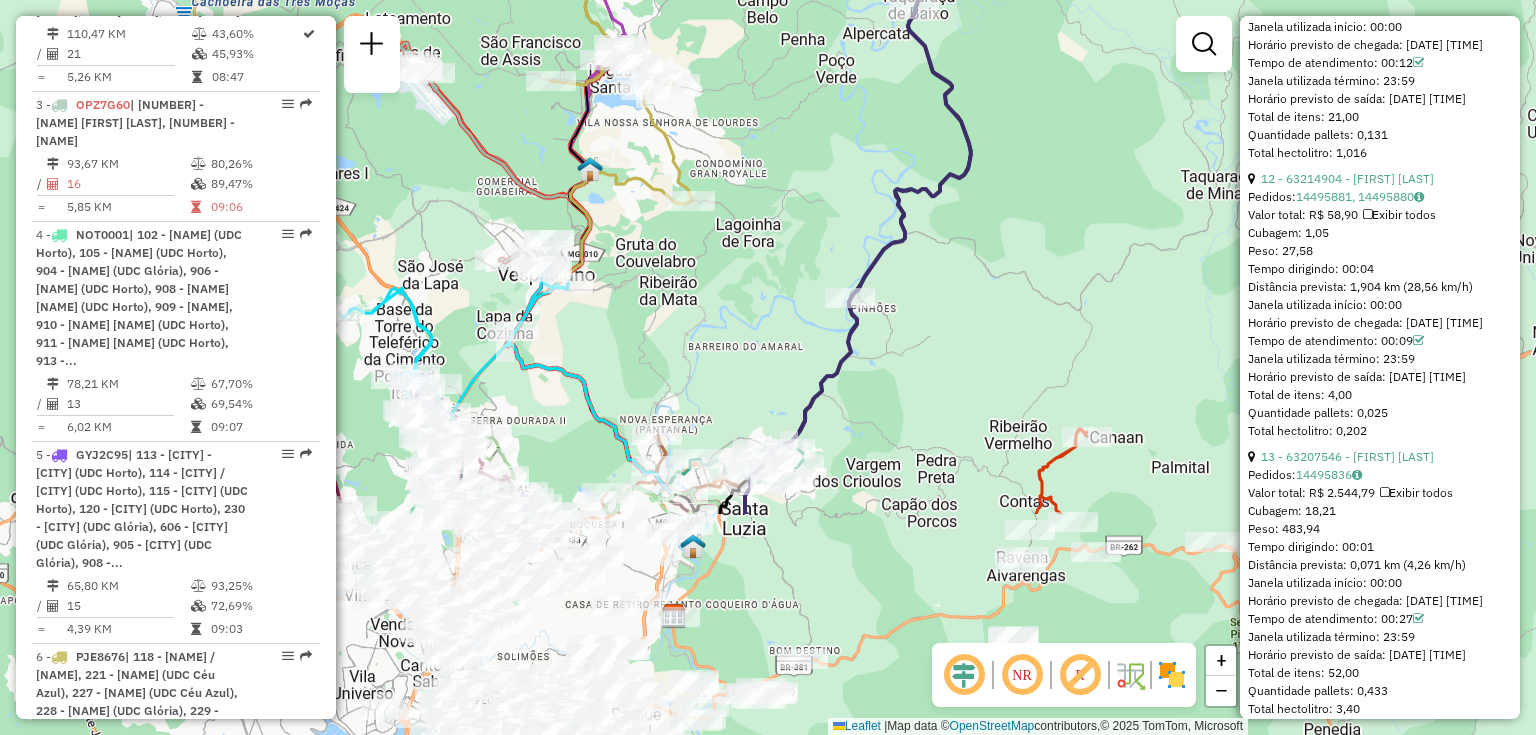 drag, startPoint x: 809, startPoint y: 449, endPoint x: 763, endPoint y: 135, distance: 317.35153 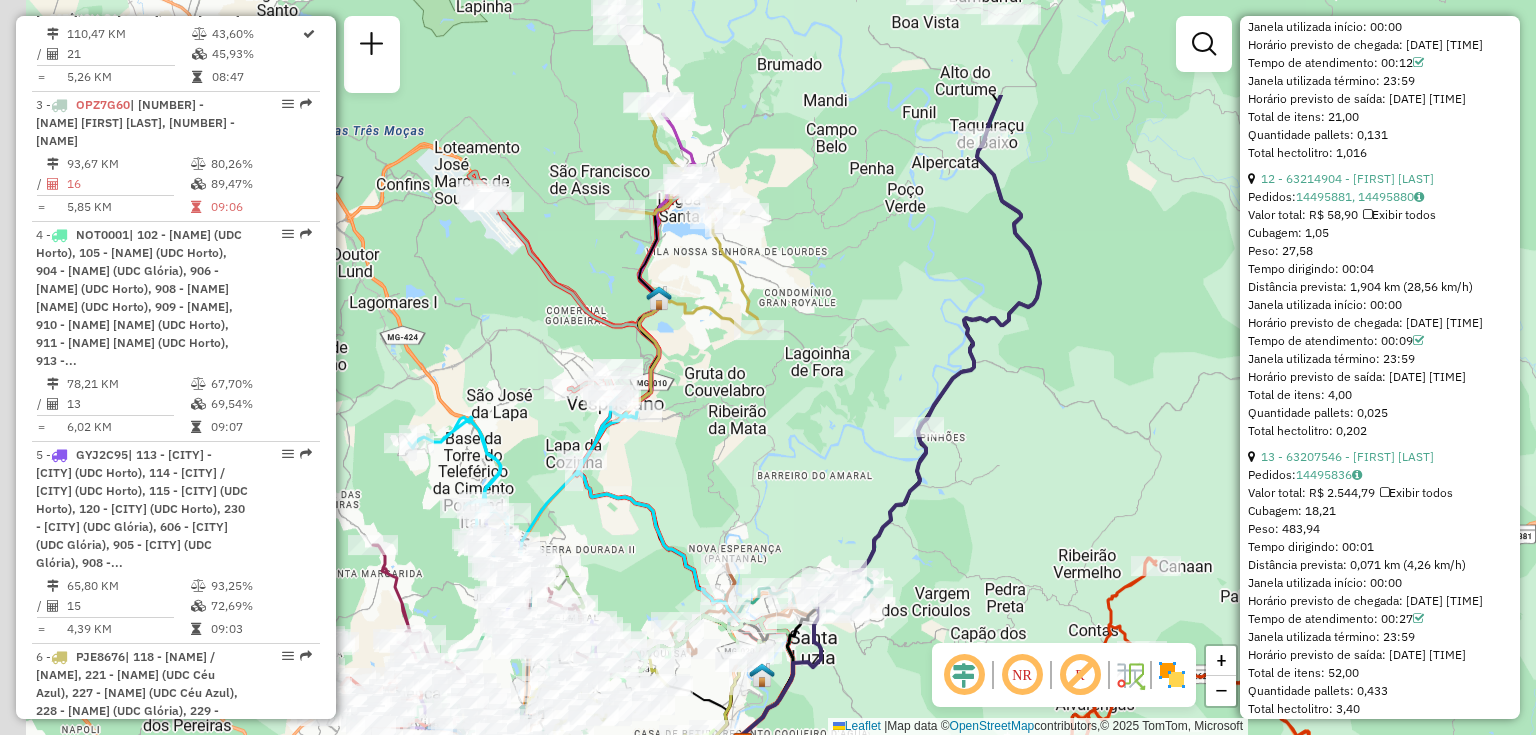 drag, startPoint x: 716, startPoint y: 241, endPoint x: 800, endPoint y: 432, distance: 208.65521 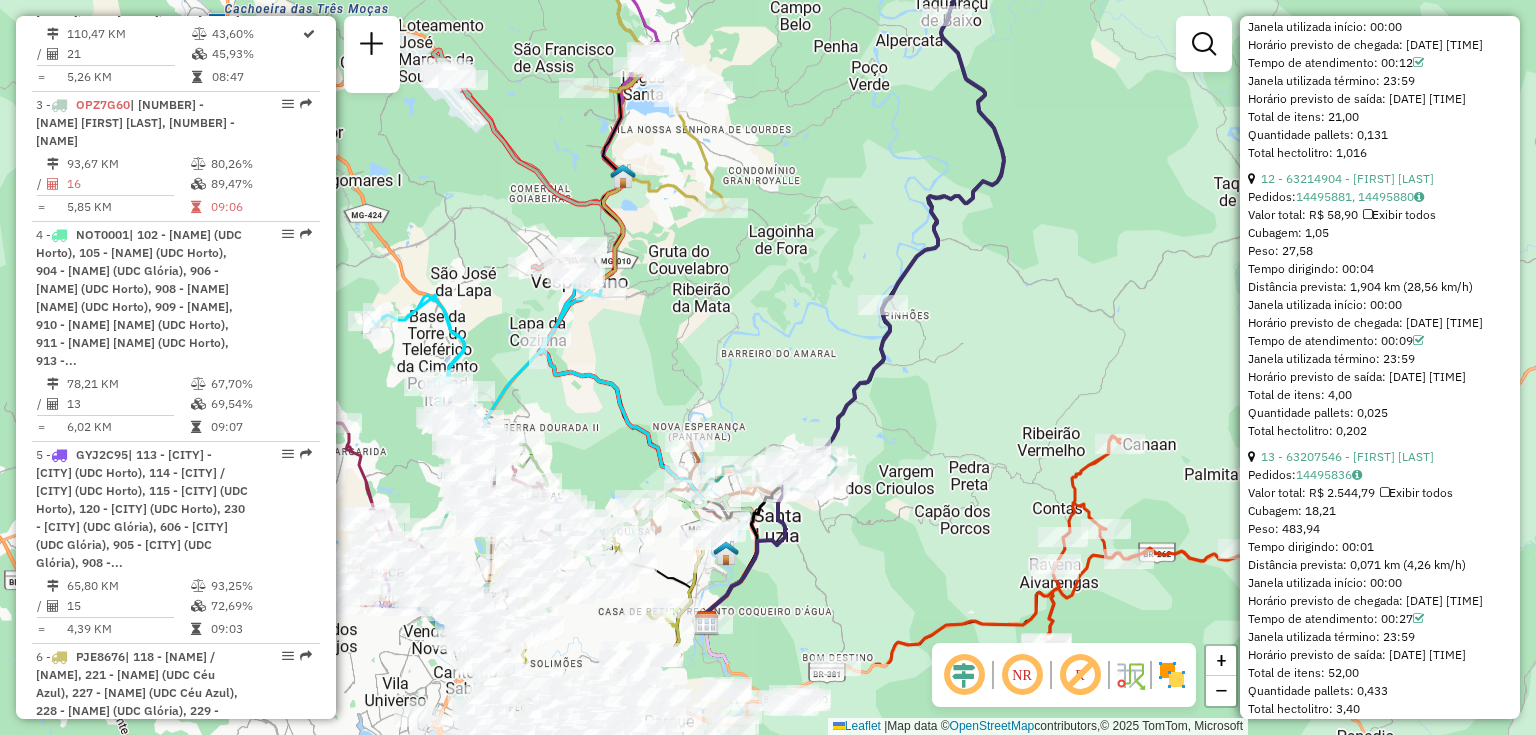 drag, startPoint x: 900, startPoint y: 604, endPoint x: 857, endPoint y: 460, distance: 150.28307 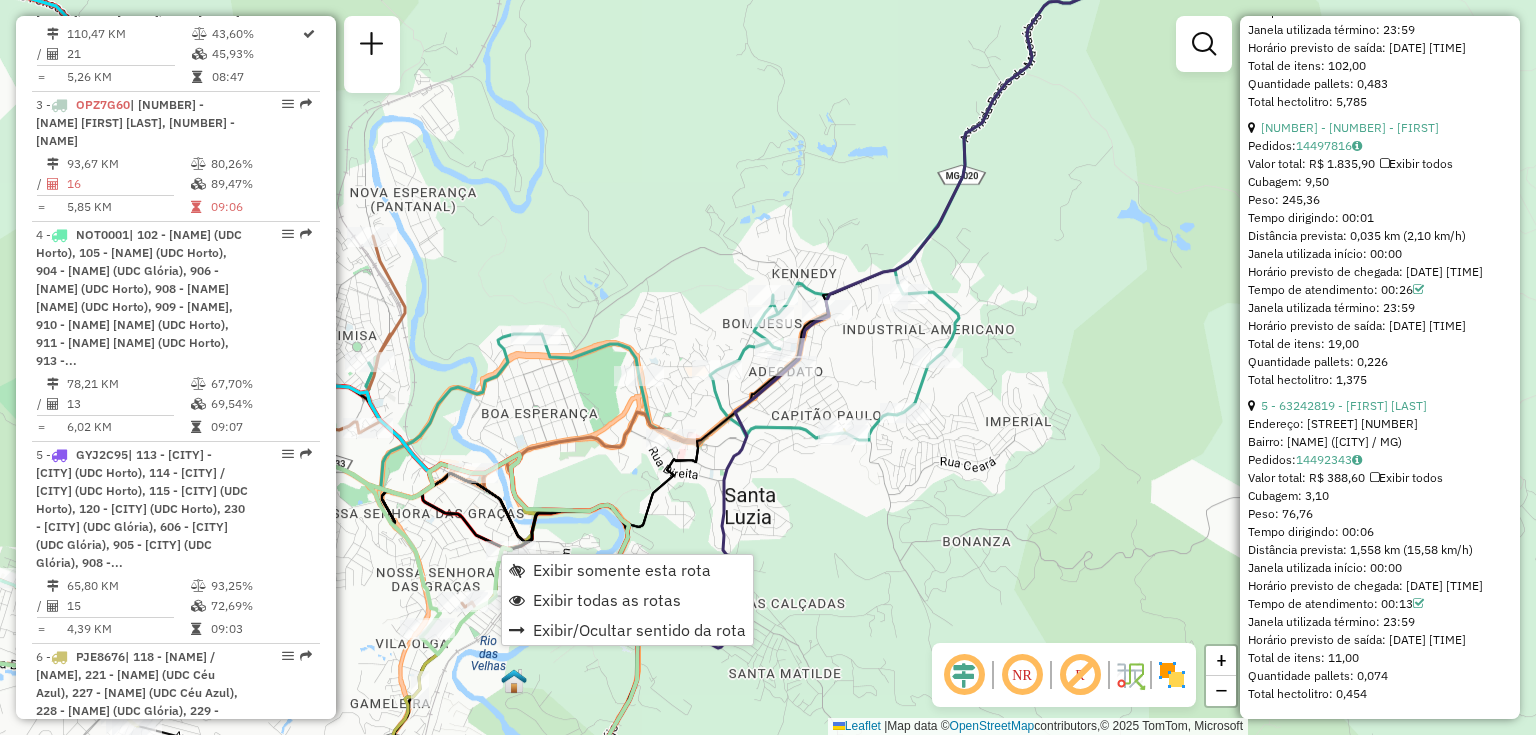 scroll, scrollTop: 1824, scrollLeft: 0, axis: vertical 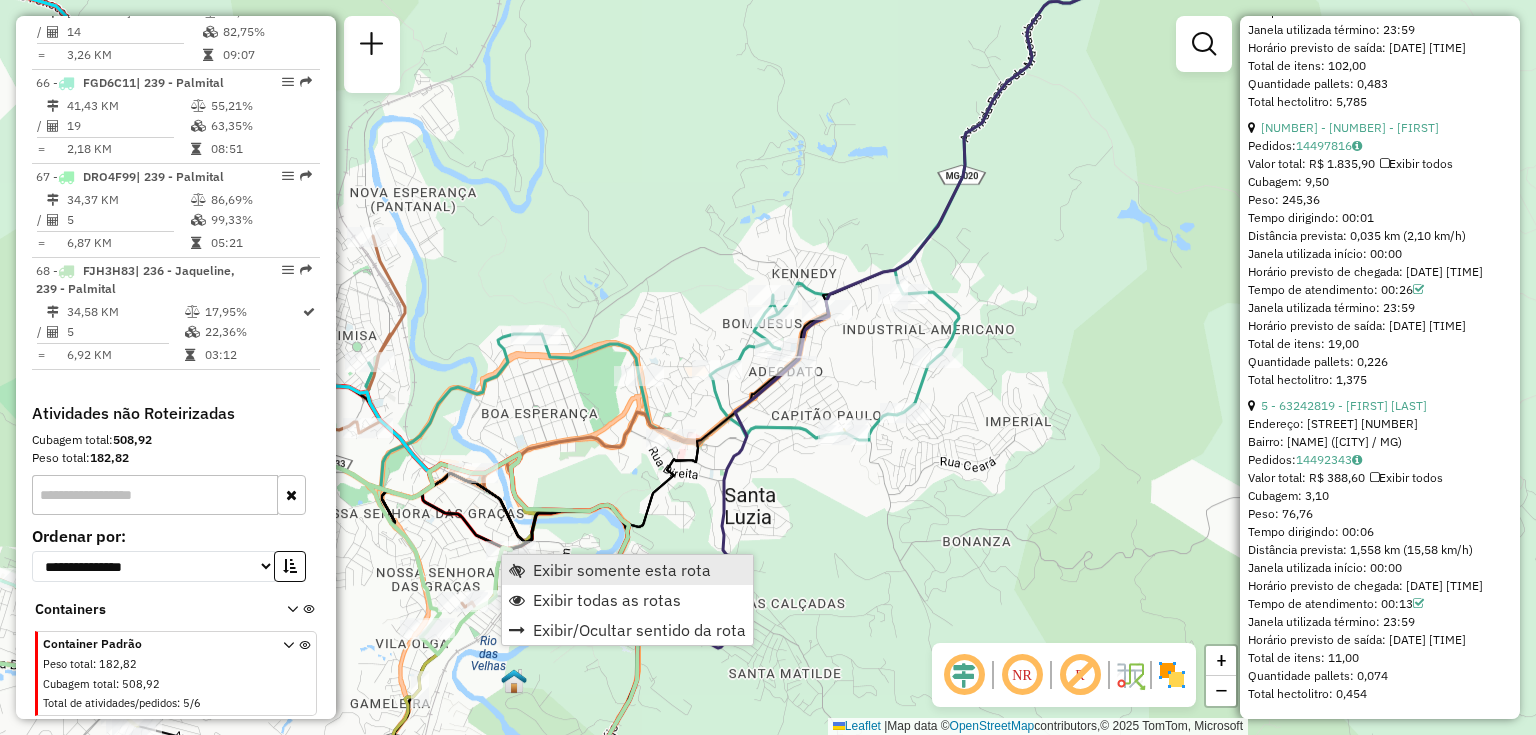 click on "Exibir somente esta rota" at bounding box center (622, 570) 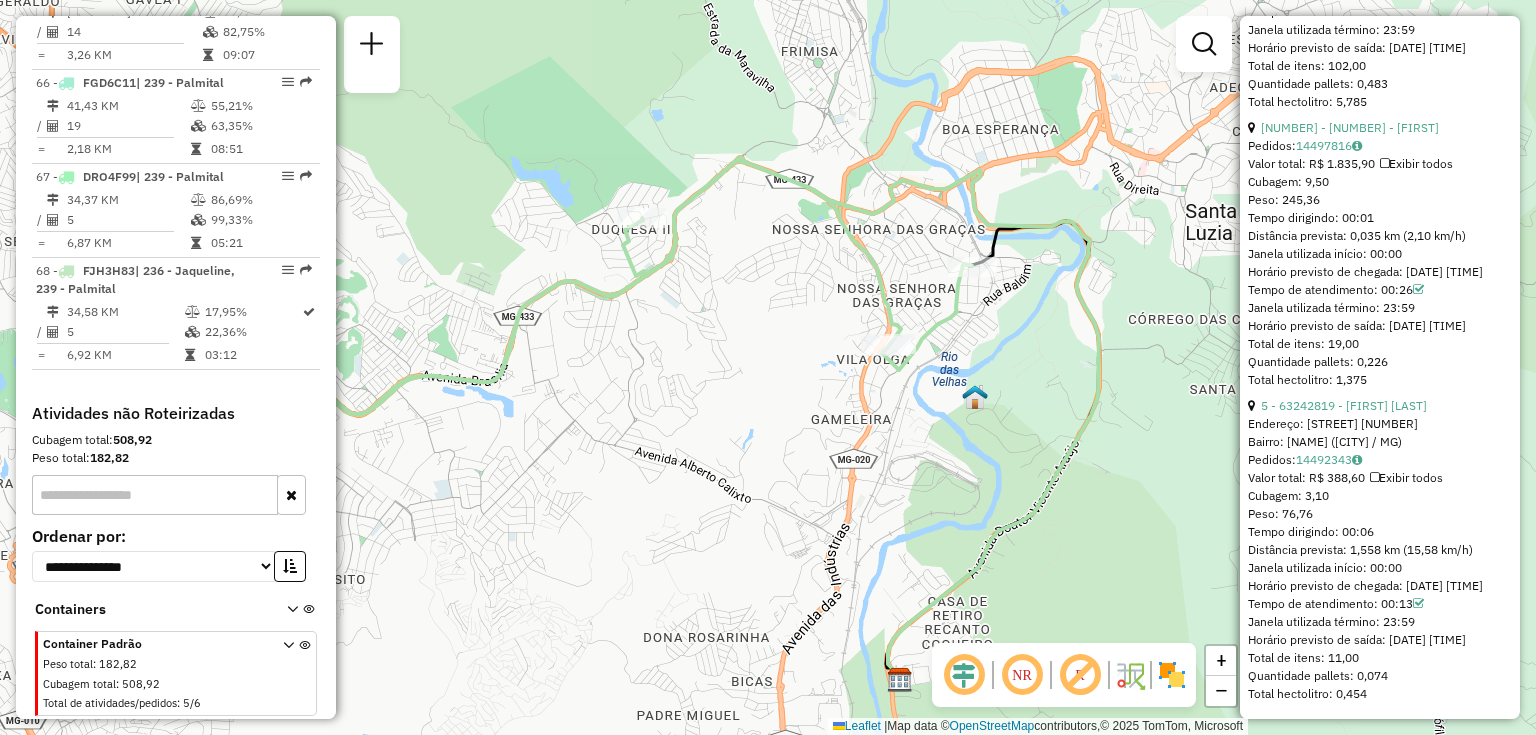 drag, startPoint x: 761, startPoint y: 426, endPoint x: 624, endPoint y: 478, distance: 146.53668 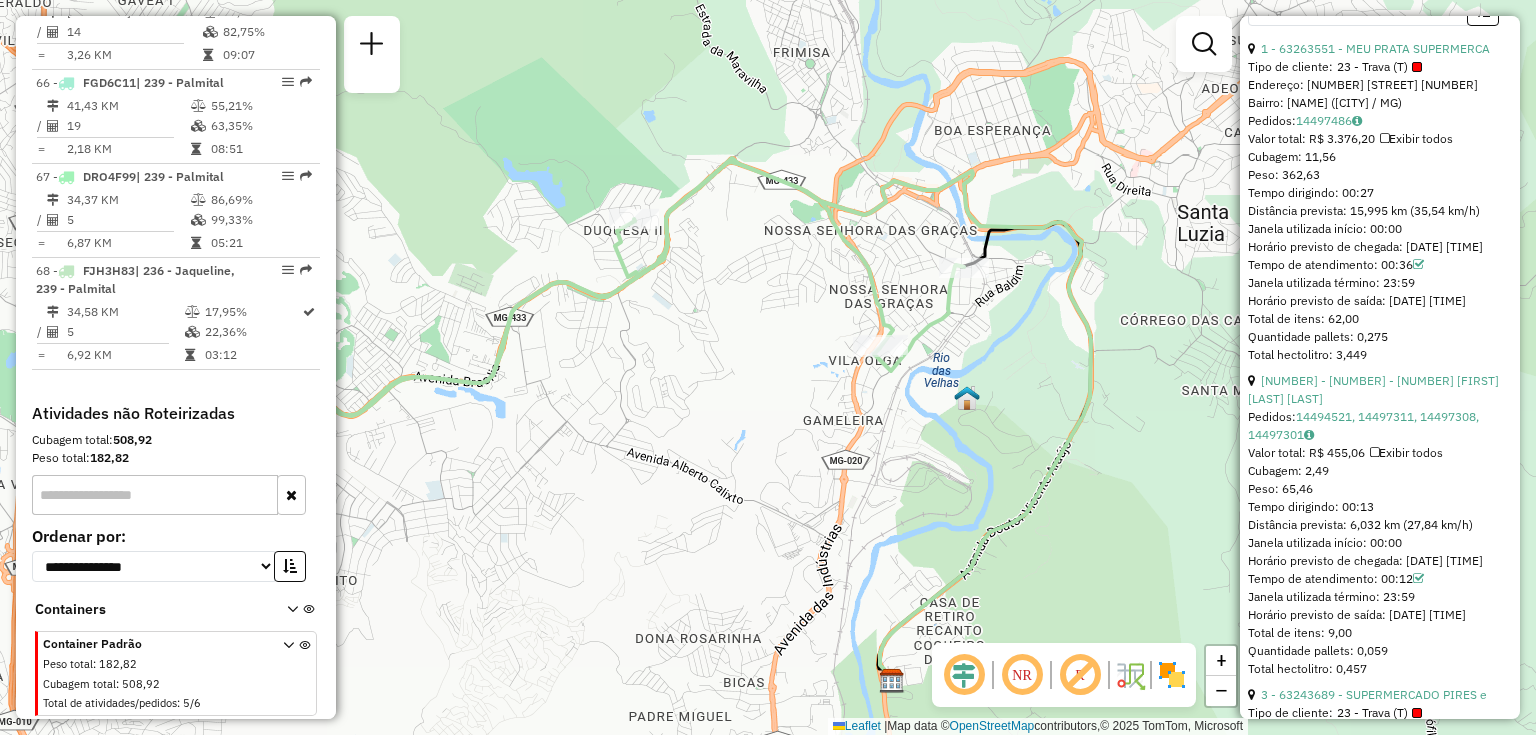 scroll, scrollTop: 624, scrollLeft: 0, axis: vertical 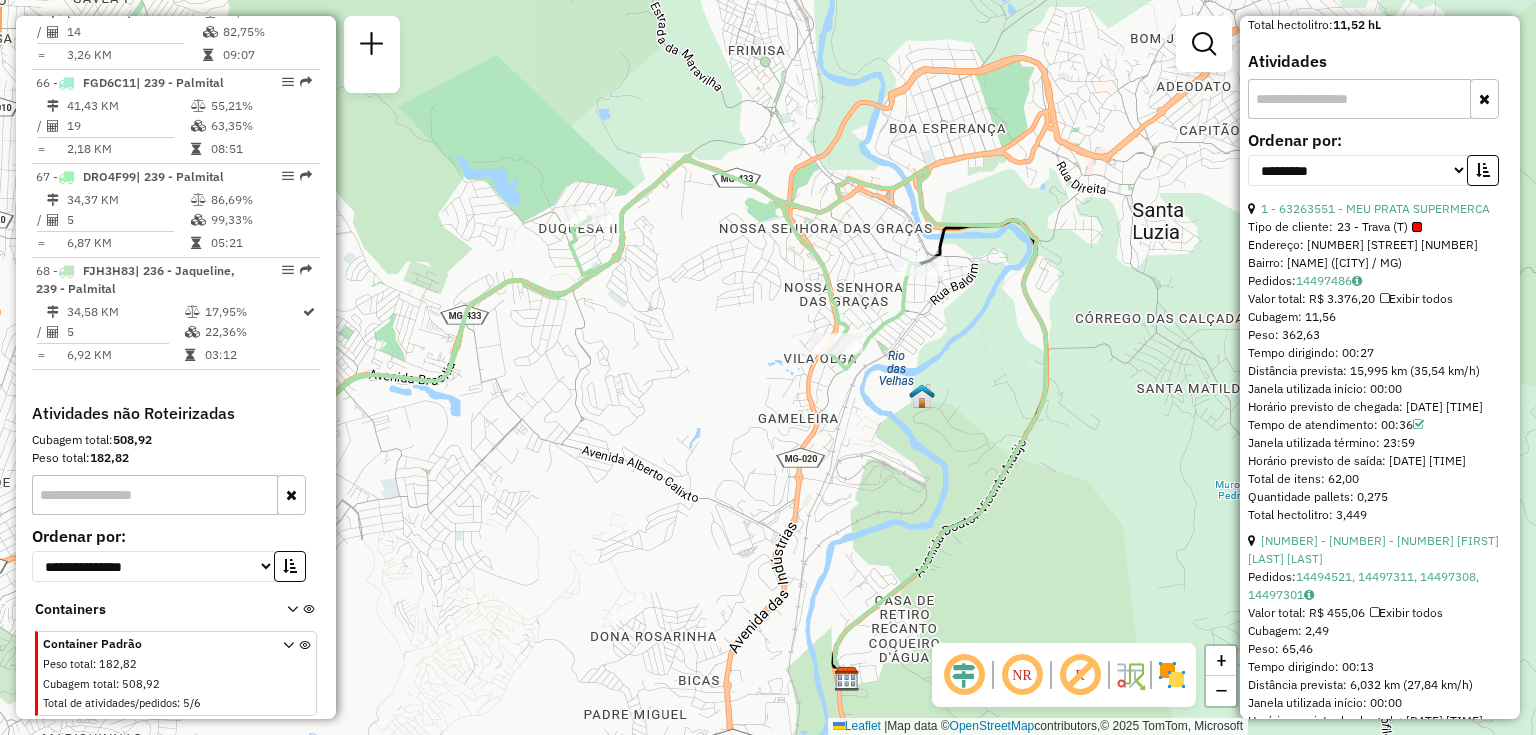 drag, startPoint x: 1056, startPoint y: 369, endPoint x: 910, endPoint y: 353, distance: 146.8741 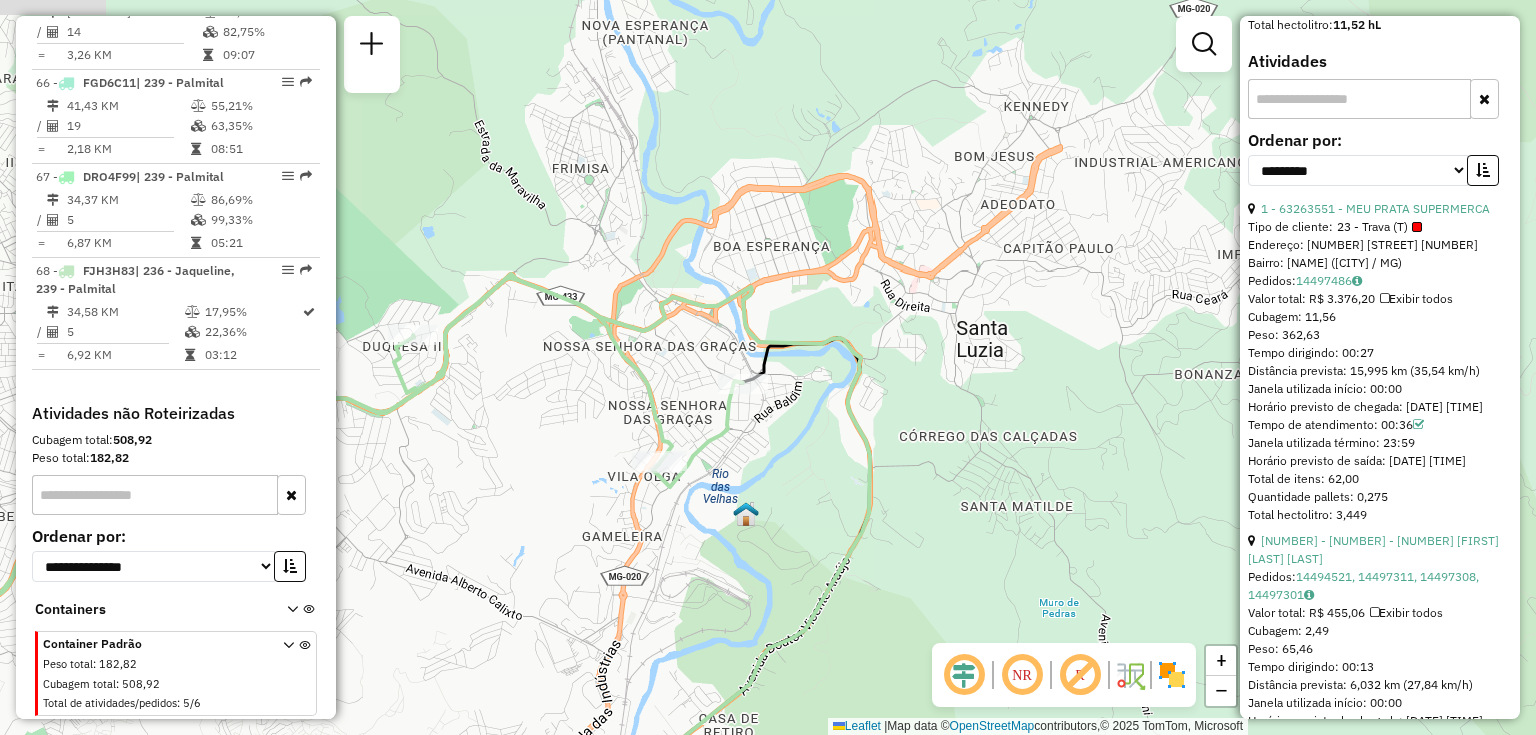 drag, startPoint x: 808, startPoint y: 308, endPoint x: 771, endPoint y: 496, distance: 191.60637 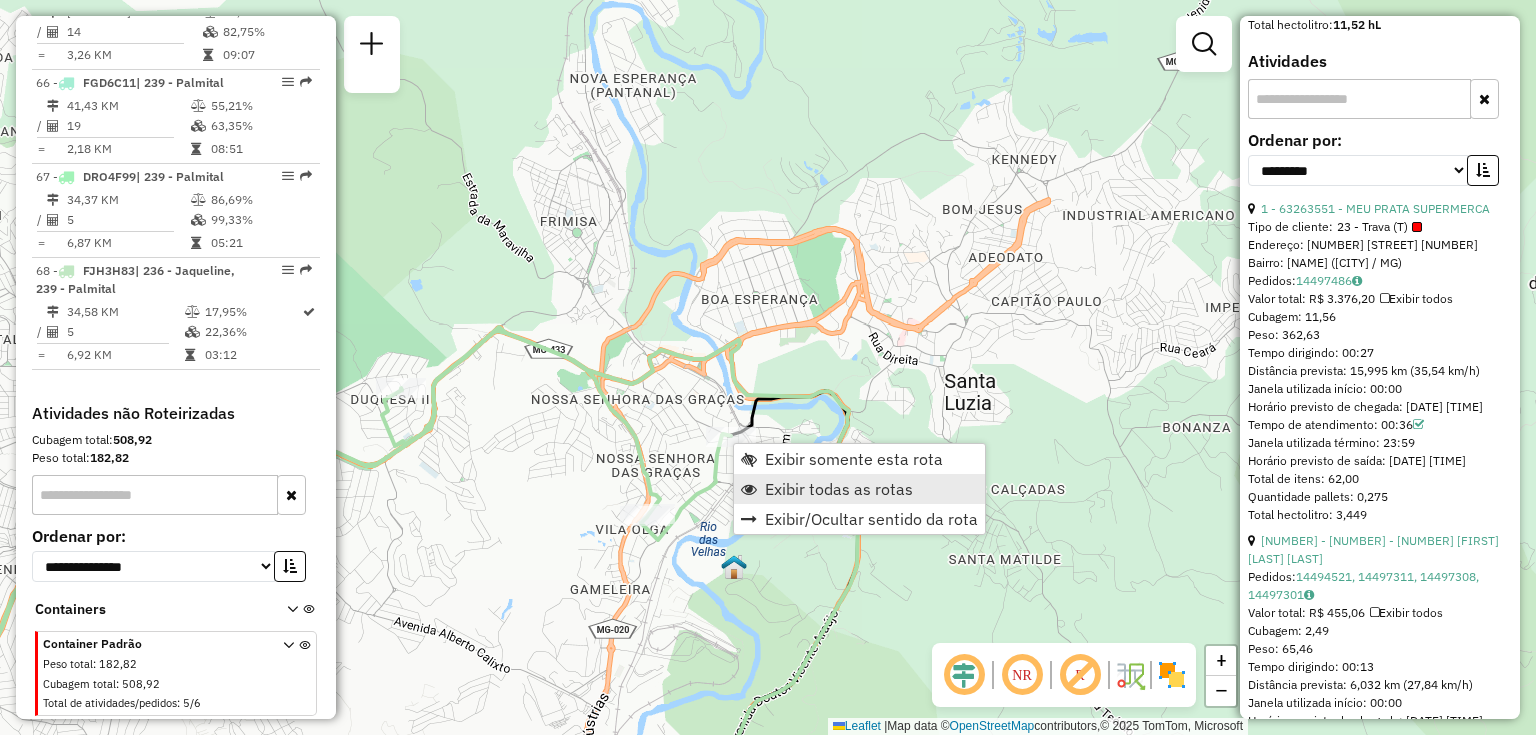 click on "Exibir todas as rotas" at bounding box center [839, 489] 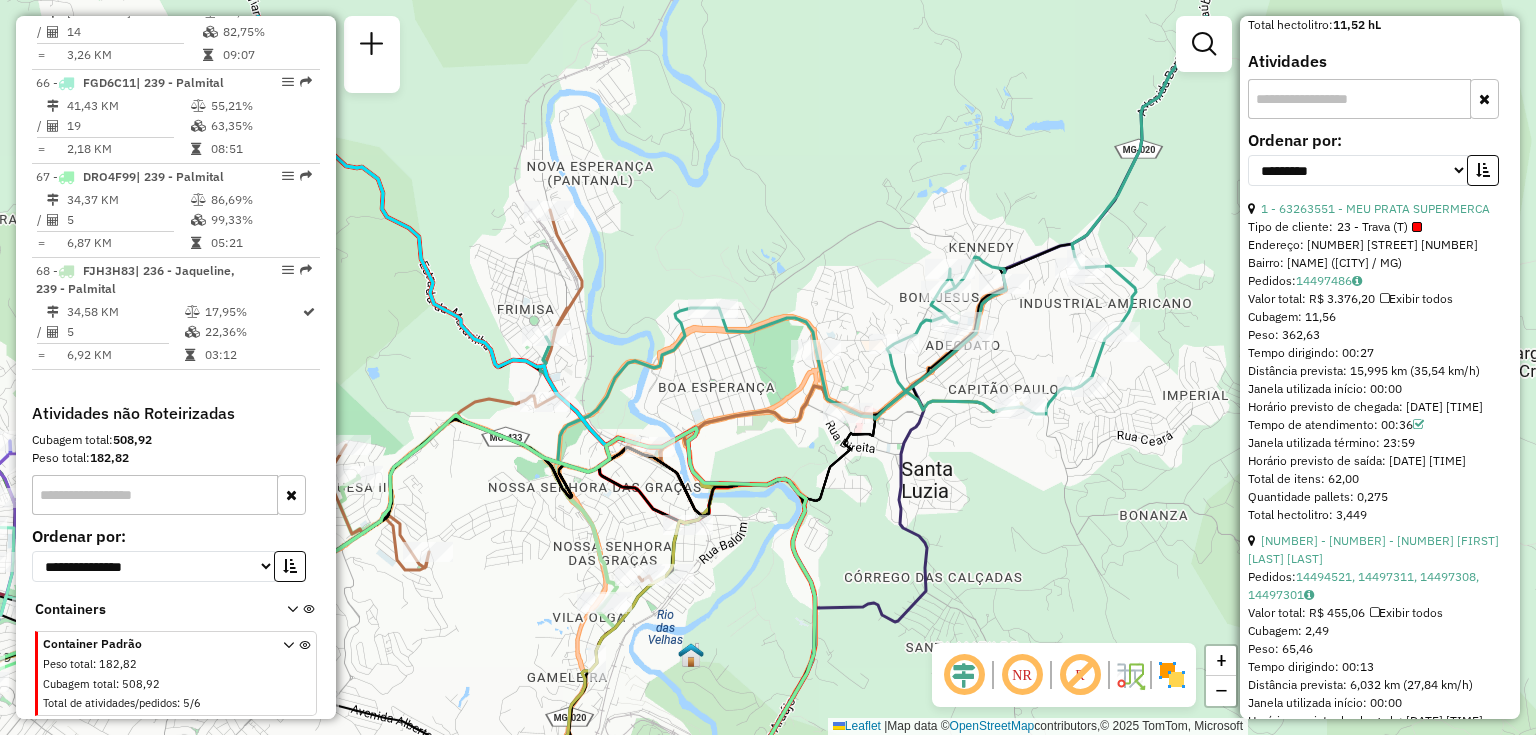 drag, startPoint x: 804, startPoint y: 468, endPoint x: 760, endPoint y: 564, distance: 105.60303 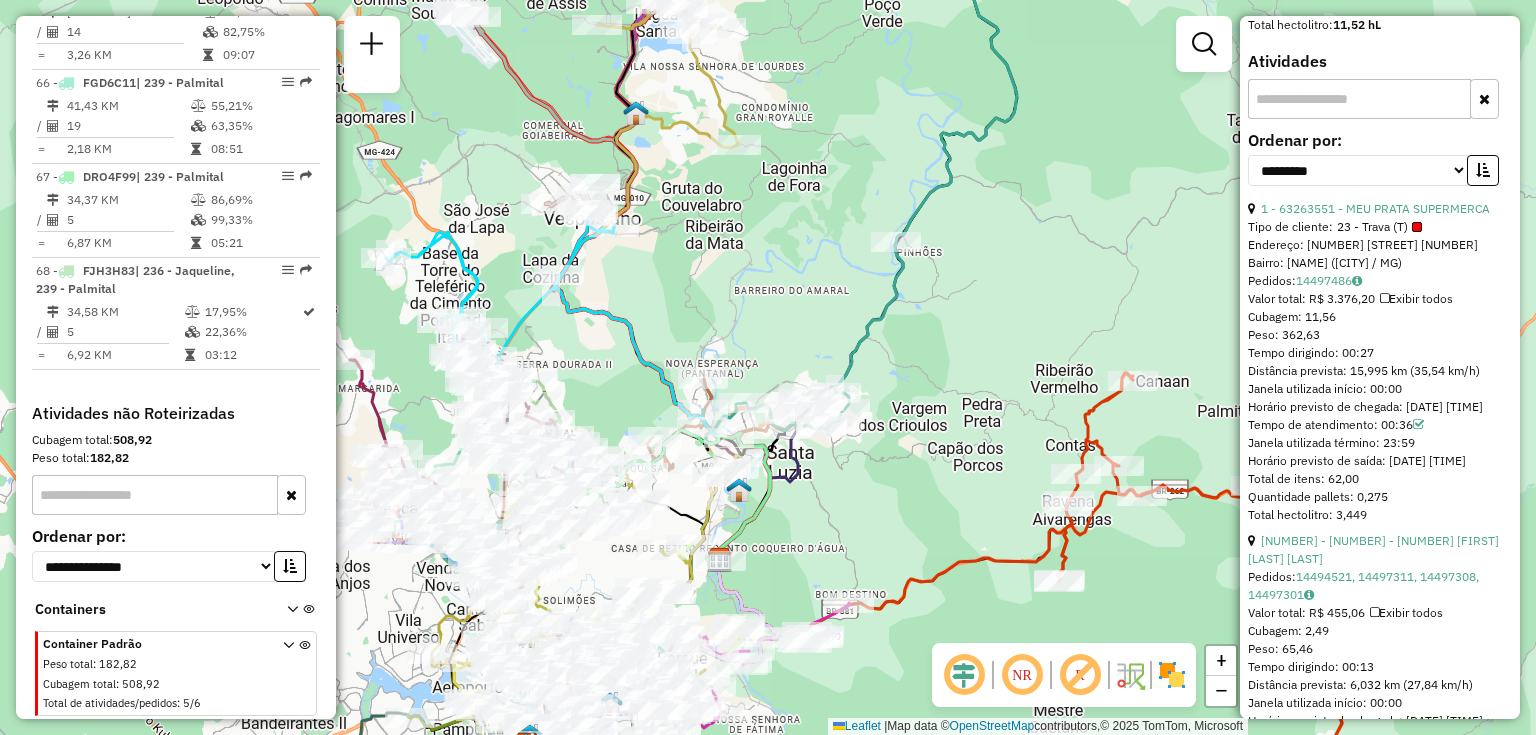 drag, startPoint x: 807, startPoint y: 342, endPoint x: 801, endPoint y: 289, distance: 53.338543 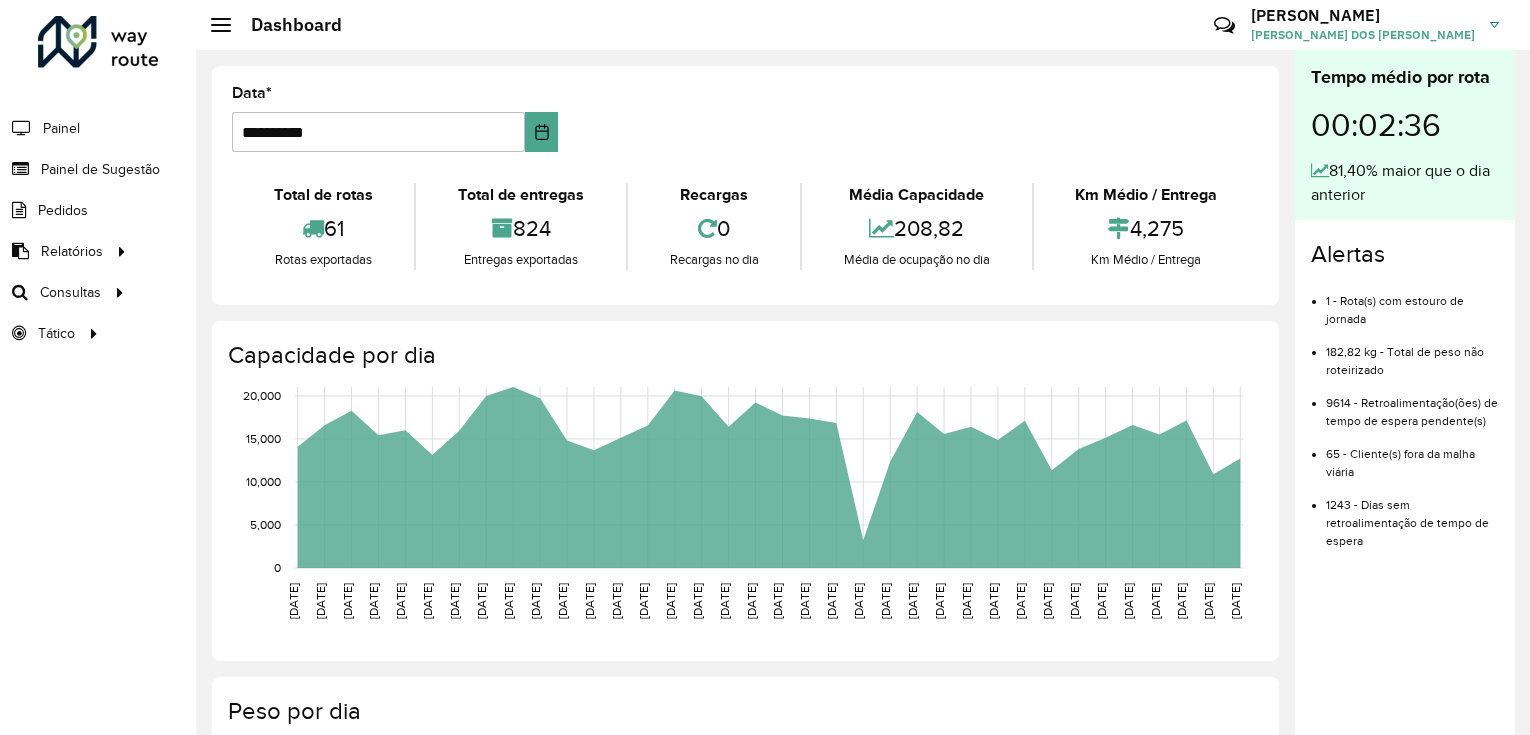 scroll, scrollTop: 0, scrollLeft: 0, axis: both 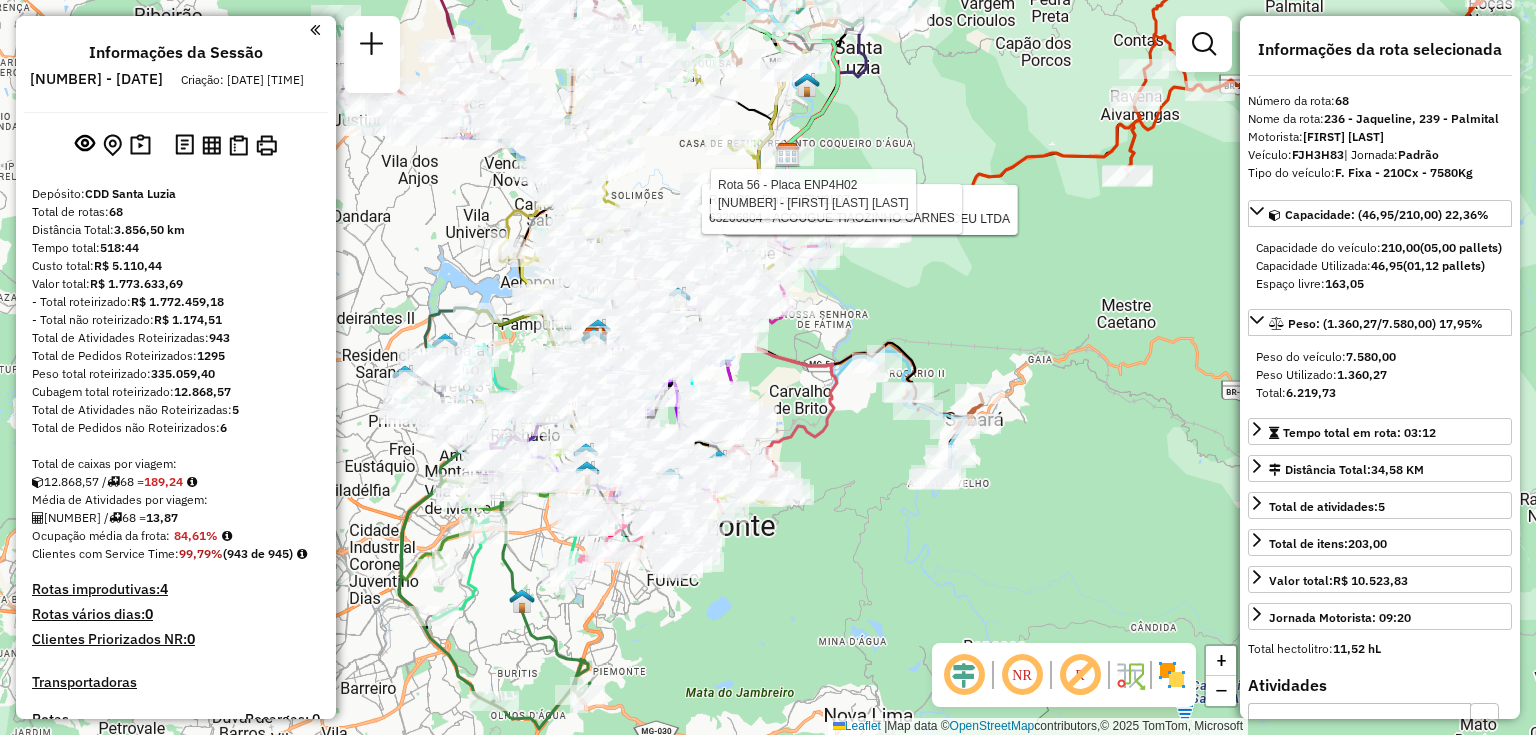 select on "**********" 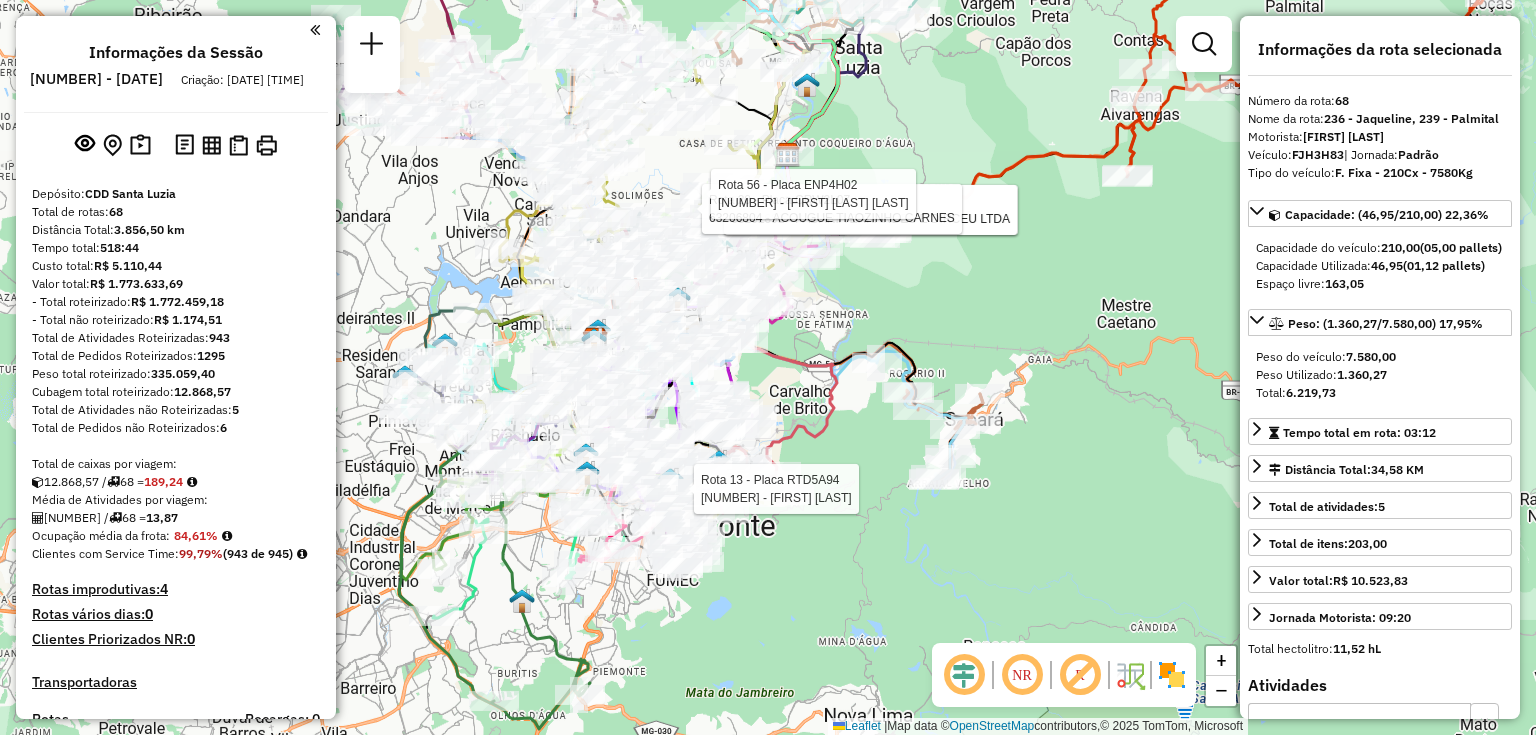 scroll, scrollTop: 9193, scrollLeft: 0, axis: vertical 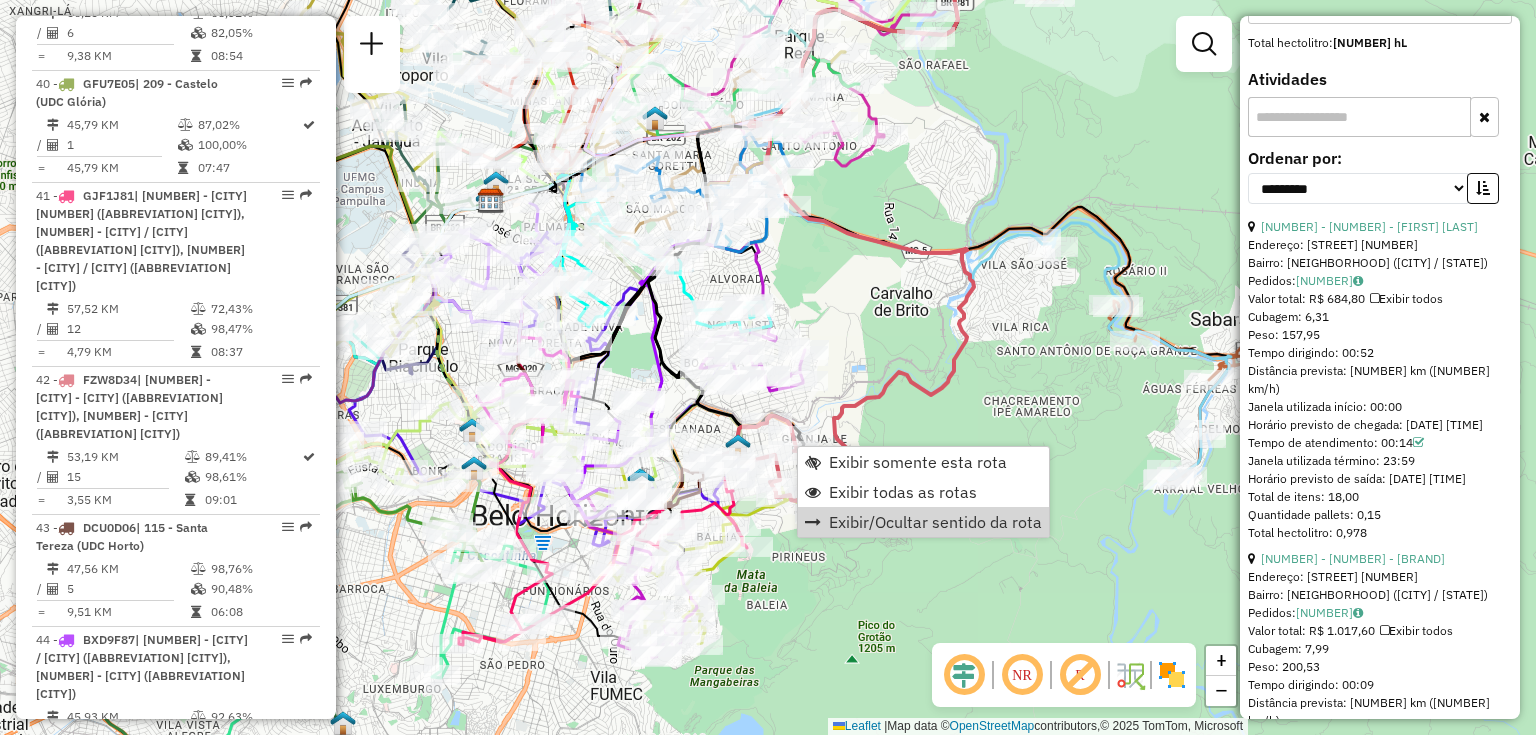 click on "Rota 56 - Placa ENP4H02  63201691 - PADARIA ERNANDES E DIRCEU LTDA Rota 56 - Placa ENP4H02  63201691 - PADARIA ERNANDES E DIRCEU LTDA Rota 20 - Placa CRW2L07  63206804 - ACOUGUE TIAOZINHO CARNES Janela de atendimento Grade de atendimento Capacidade Transportadoras Veículos Cliente Pedidos  Rotas Selecione os dias de semana para filtrar as janelas de atendimento  Seg   Ter   Qua   Qui   Sex   Sáb   Dom  Informe o período da janela de atendimento: De: Até:  Filtrar exatamente a janela do cliente  Considerar janela de atendimento padrão  Selecione os dias de semana para filtrar as grades de atendimento  Seg   Ter   Qua   Qui   Sex   Sáb   Dom   Considerar clientes sem dia de atendimento cadastrado  Clientes fora do dia de atendimento selecionado Filtrar as atividades entre os valores definidos abaixo:  Peso mínimo:   Peso máximo:   Cubagem mínima:   Cubagem máxima:   De:   Até:  Filtrar as atividades entre o tempo de atendimento definido abaixo:  De:   Até:  Transportadora: Selecione um ou mais itens" 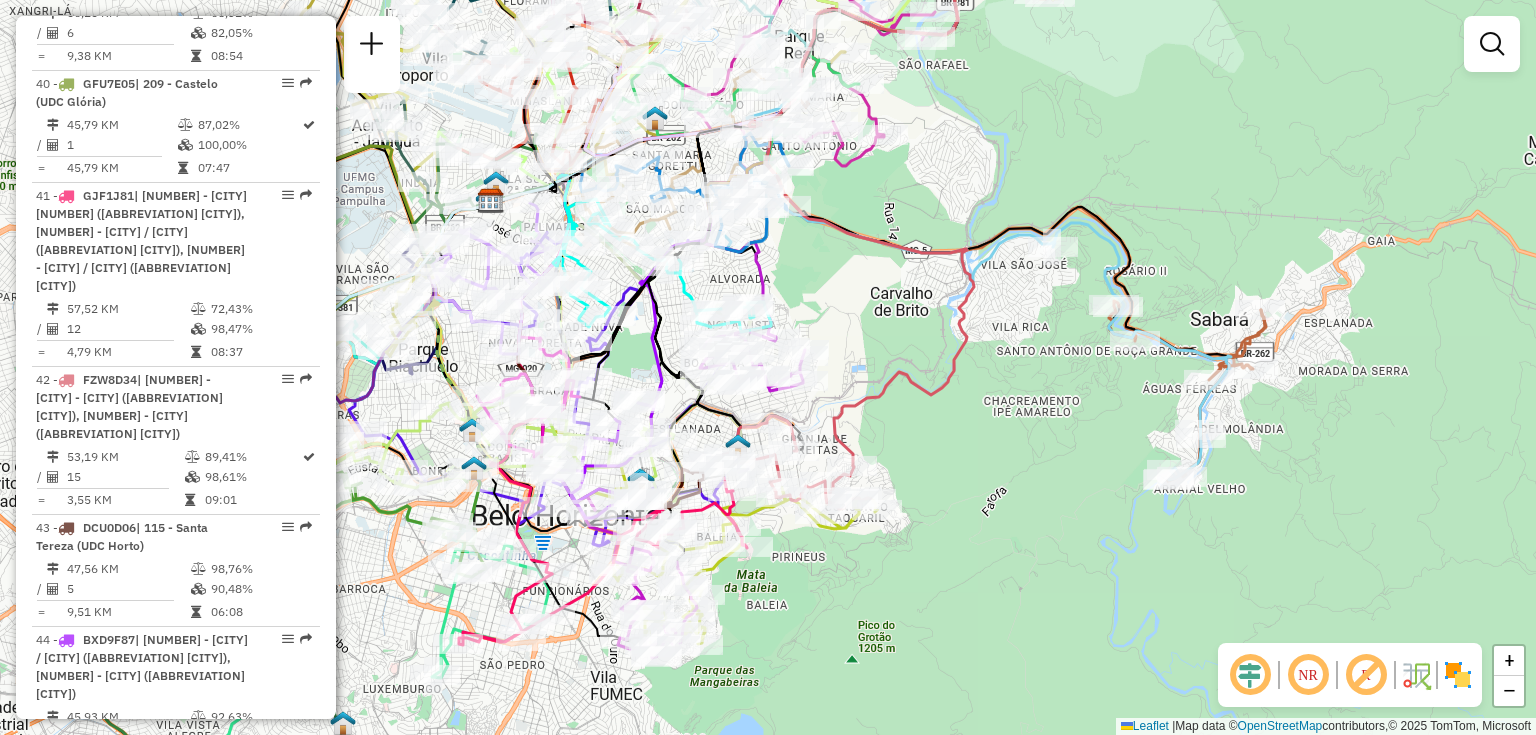 scroll, scrollTop: 6208, scrollLeft: 0, axis: vertical 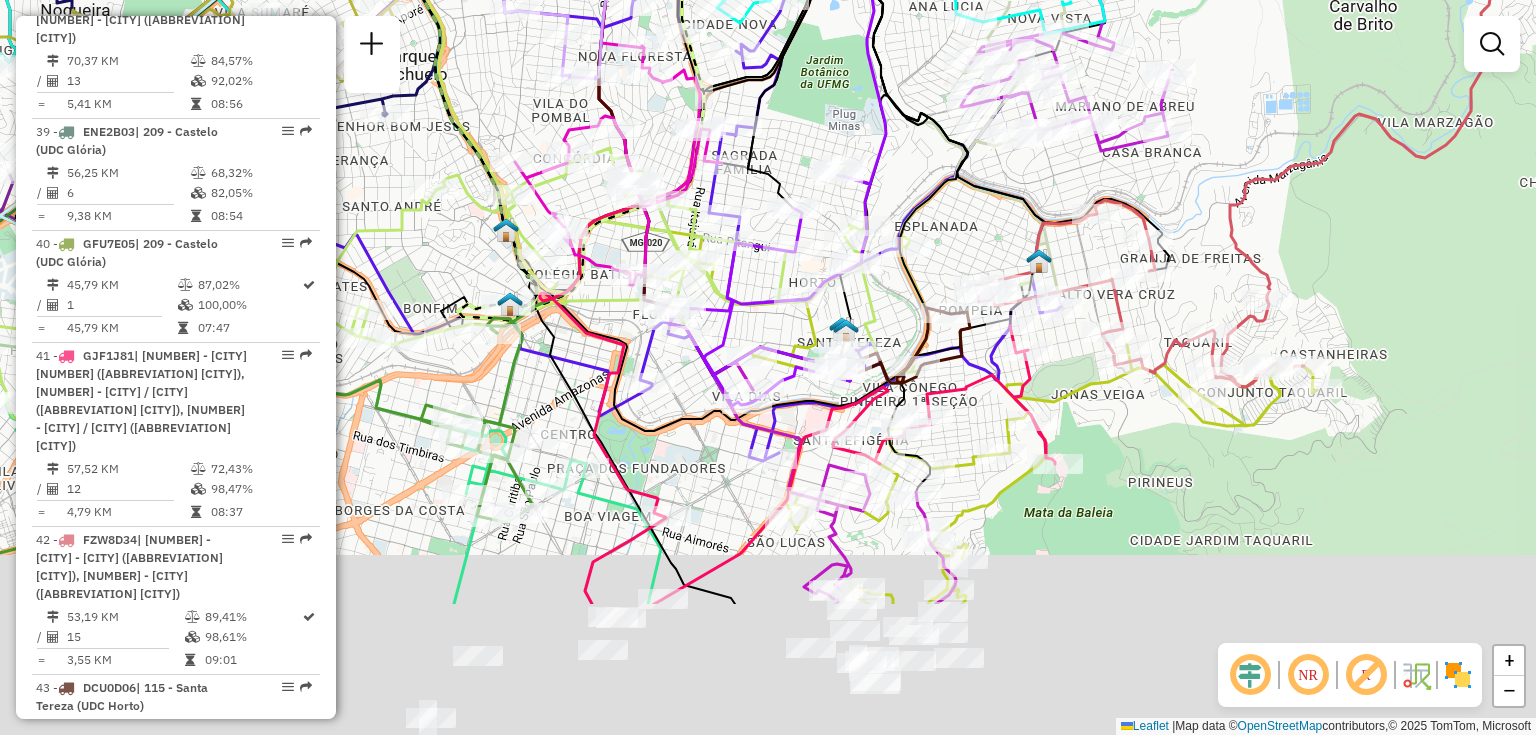 drag, startPoint x: 550, startPoint y: 498, endPoint x: 580, endPoint y: 292, distance: 208.173 